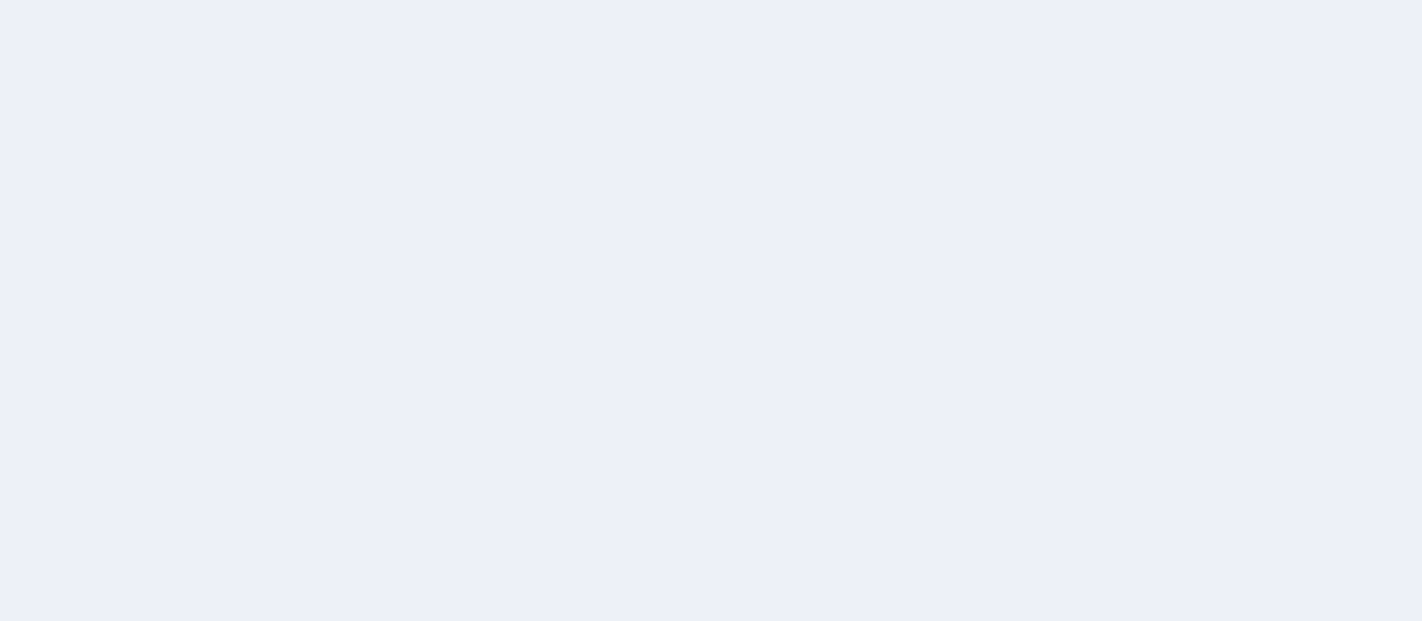 scroll, scrollTop: 0, scrollLeft: 0, axis: both 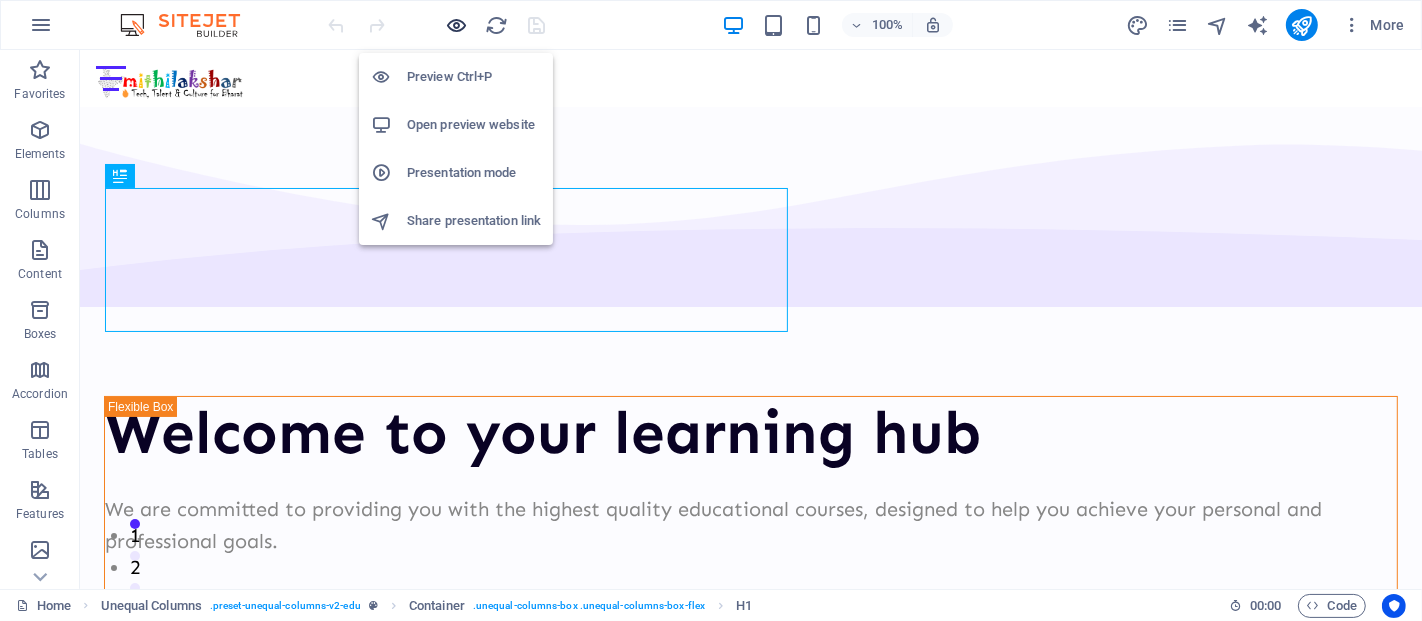 click at bounding box center [457, 25] 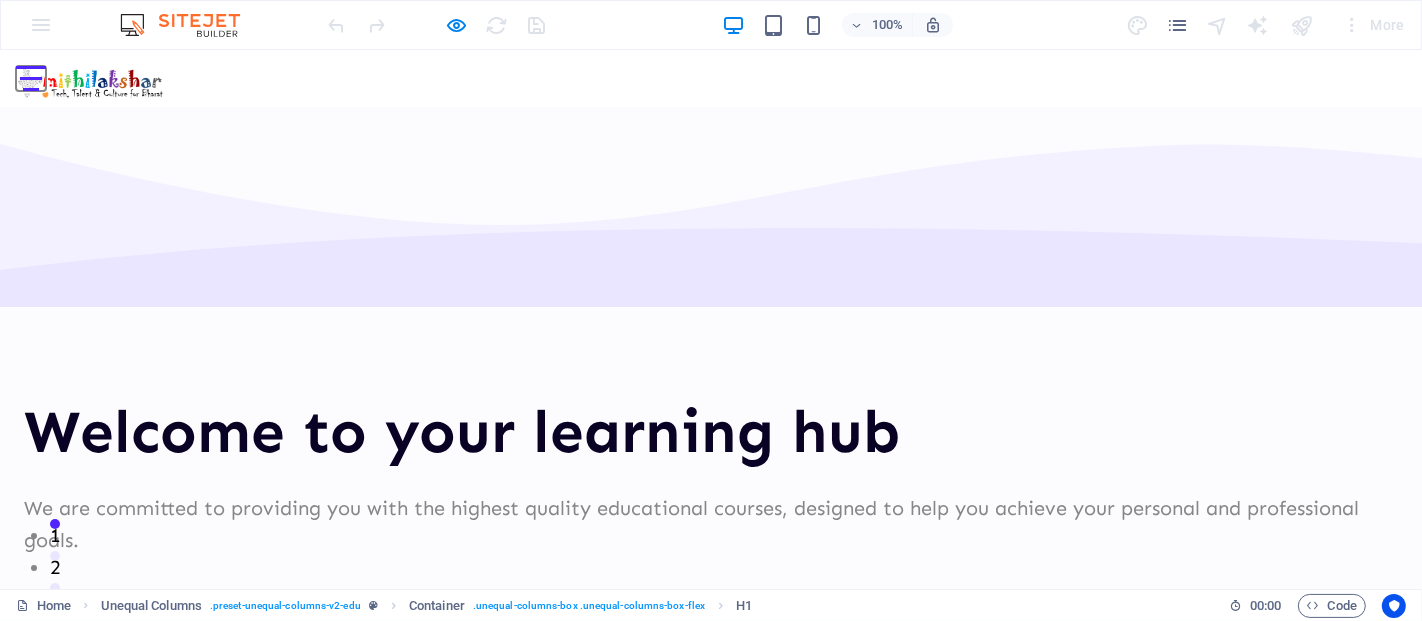 click at bounding box center [31, 78] 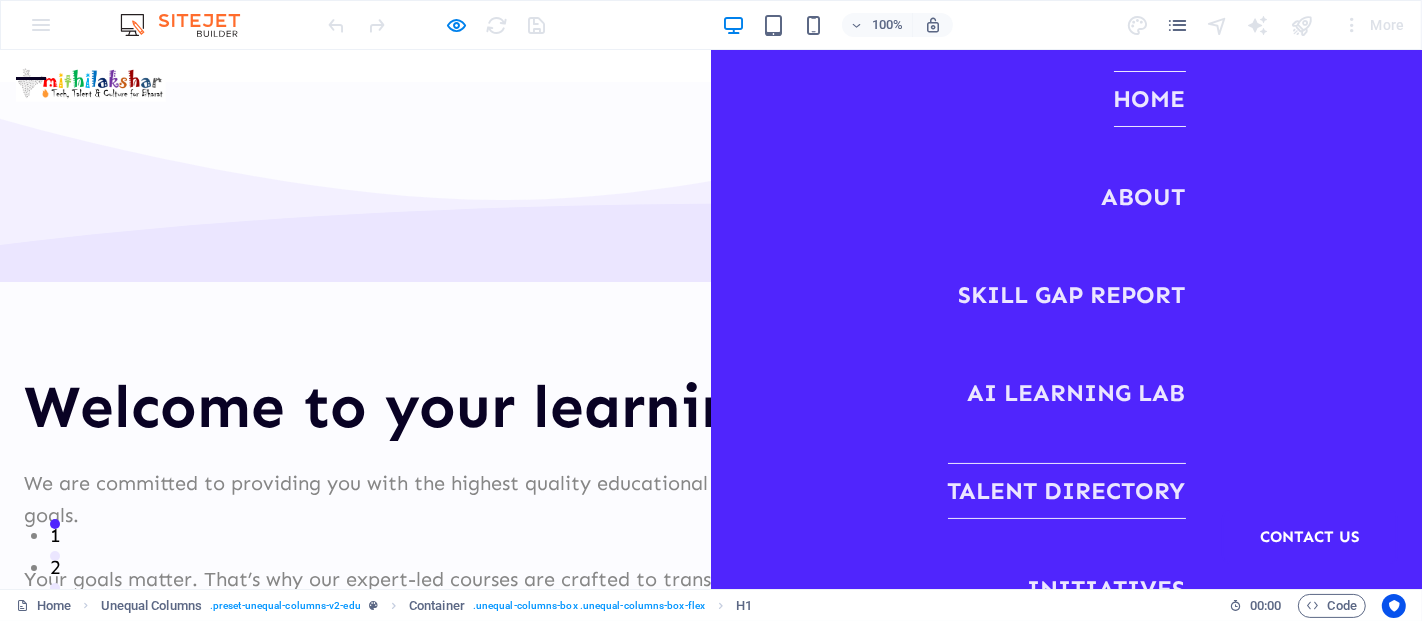click on "Talent Directory" at bounding box center (1067, 491) 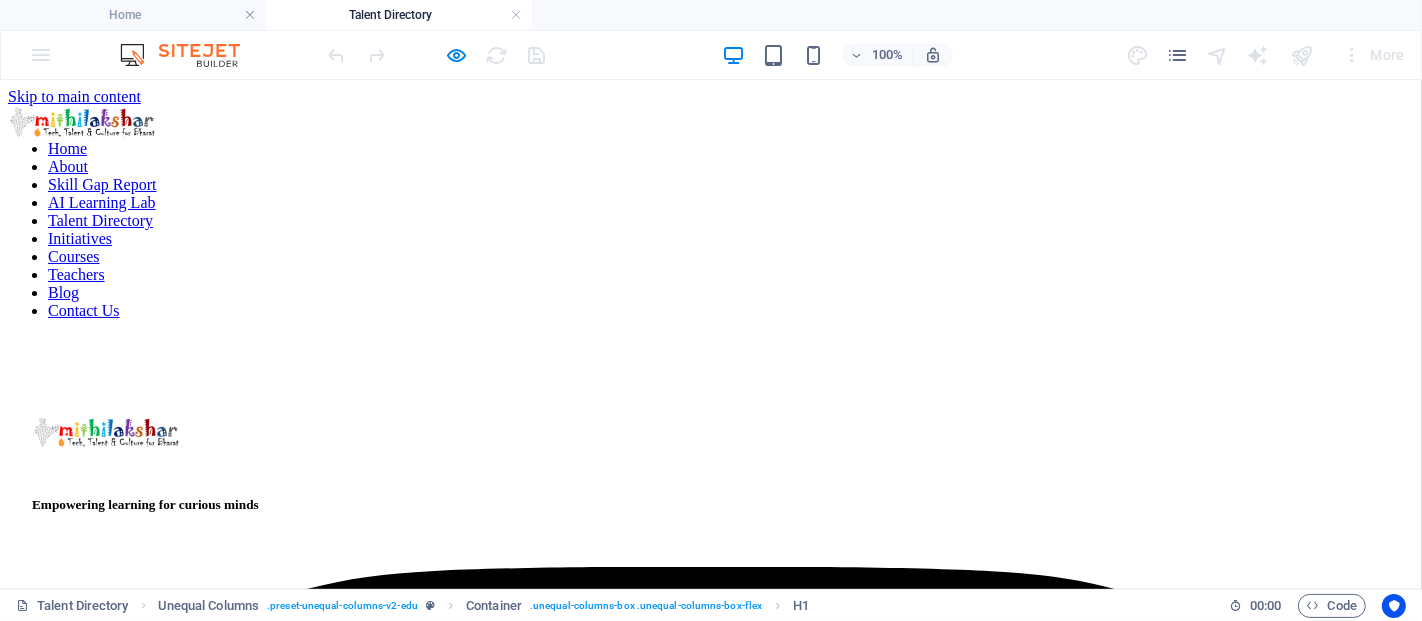 scroll, scrollTop: 0, scrollLeft: 0, axis: both 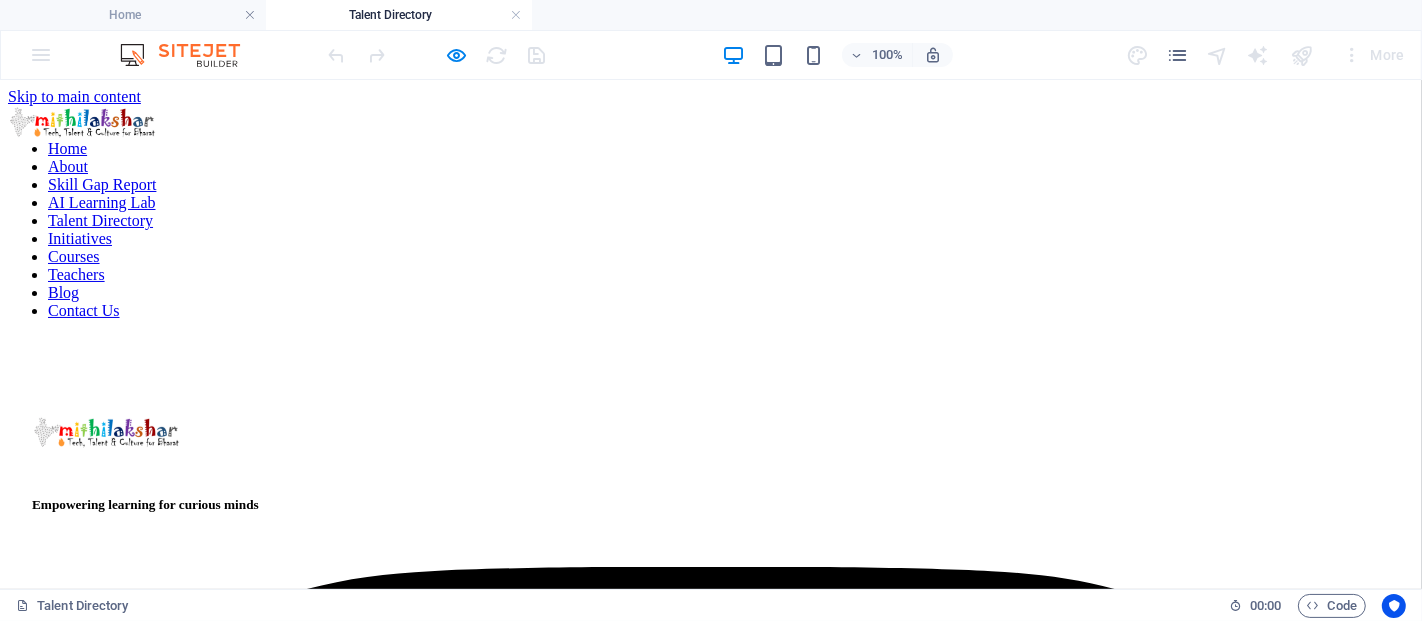 click at bounding box center [711, 114] 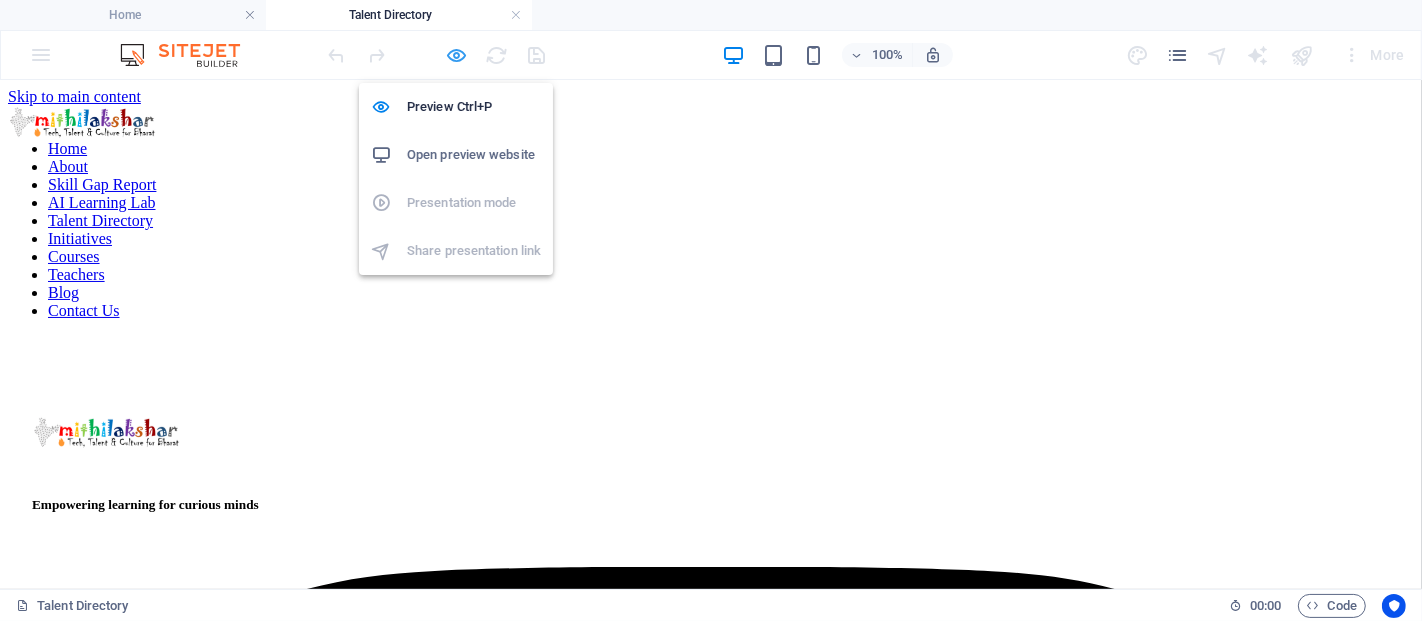 click at bounding box center (457, 55) 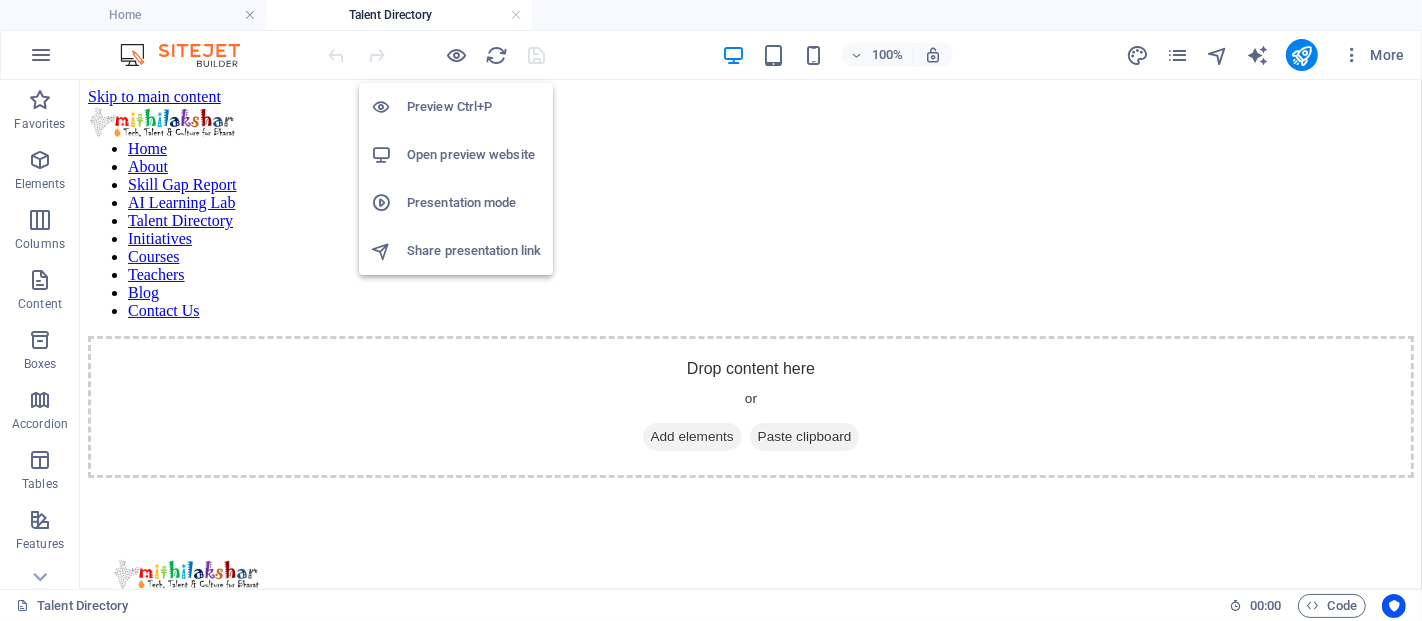 click on "Preview Ctrl+P" at bounding box center (474, 107) 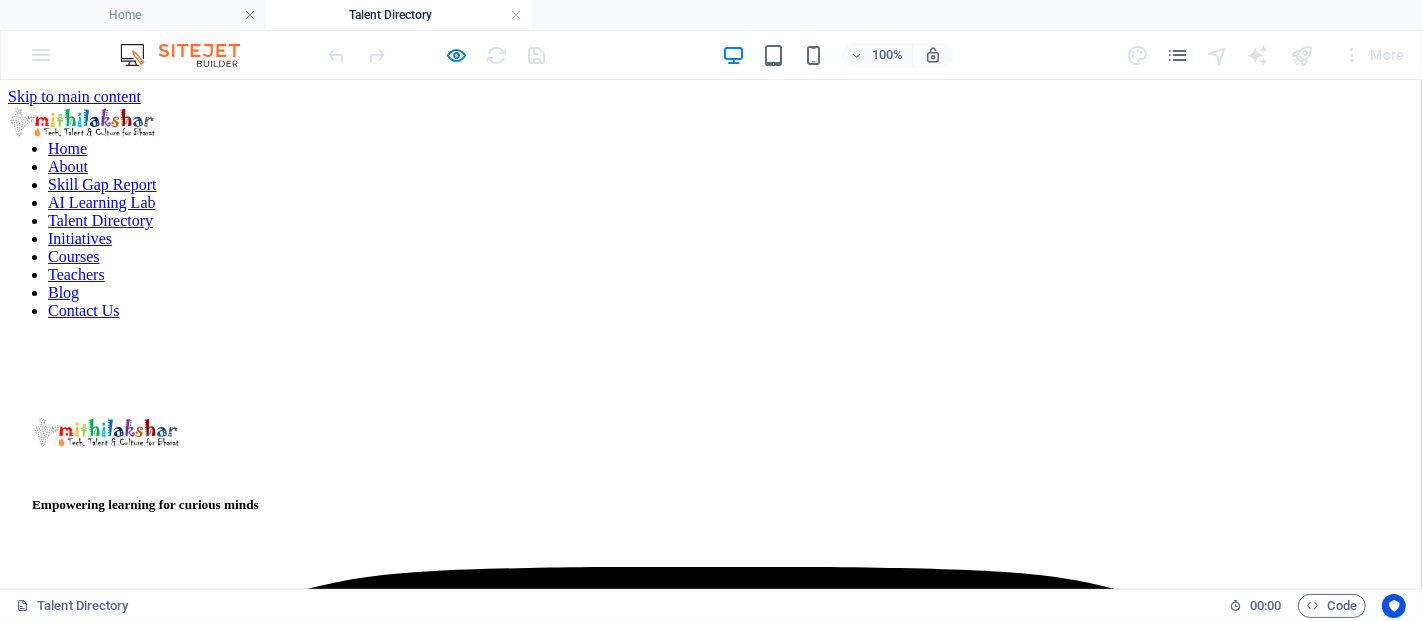 scroll, scrollTop: 356, scrollLeft: 0, axis: vertical 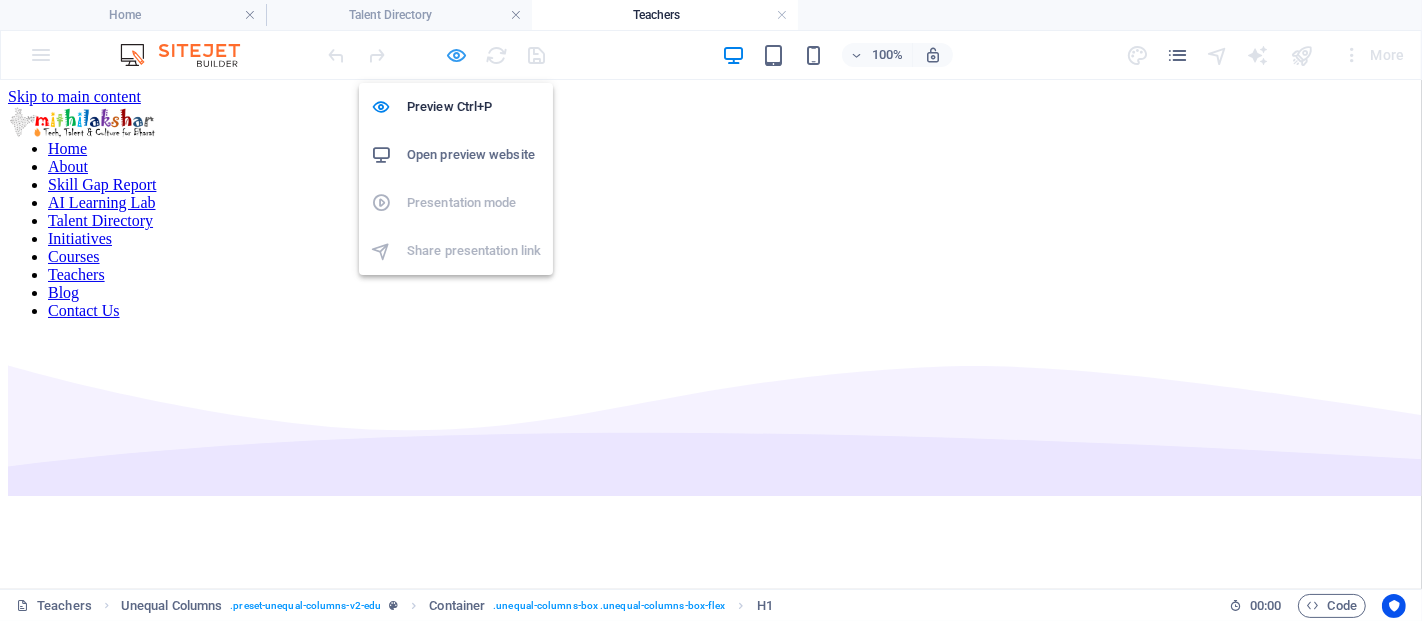 click at bounding box center (457, 55) 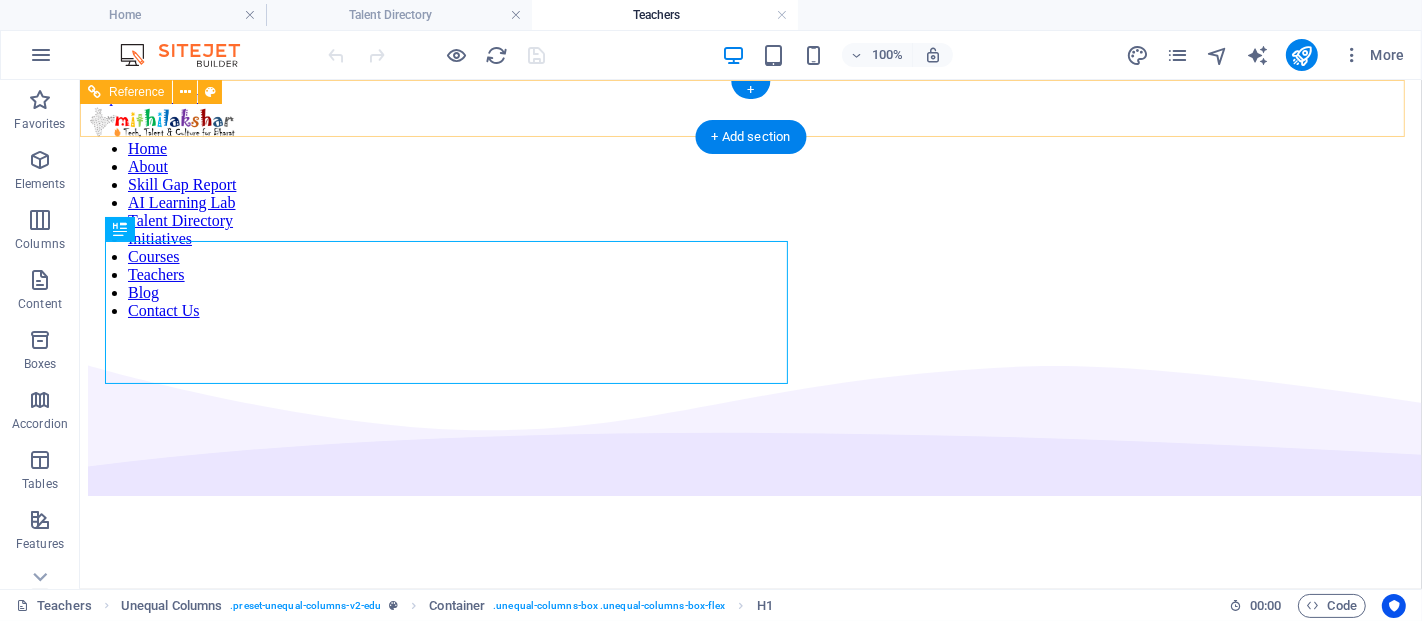 click at bounding box center [750, 114] 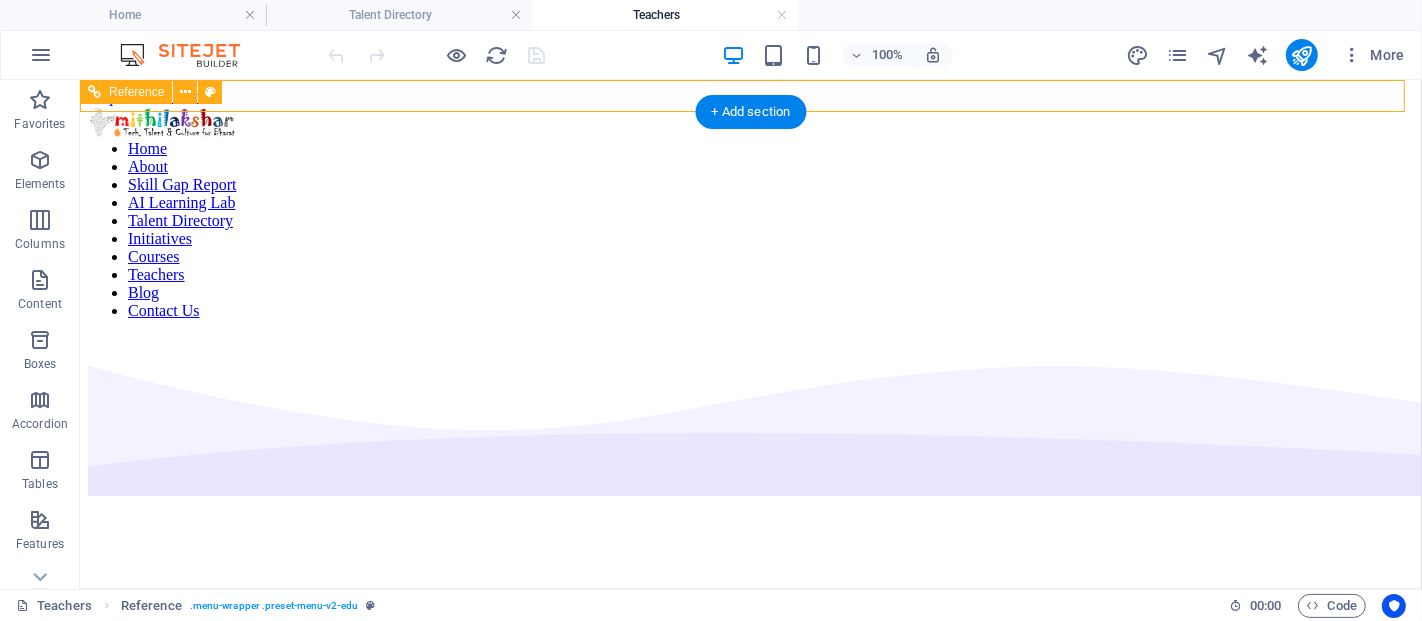 scroll, scrollTop: 374, scrollLeft: 0, axis: vertical 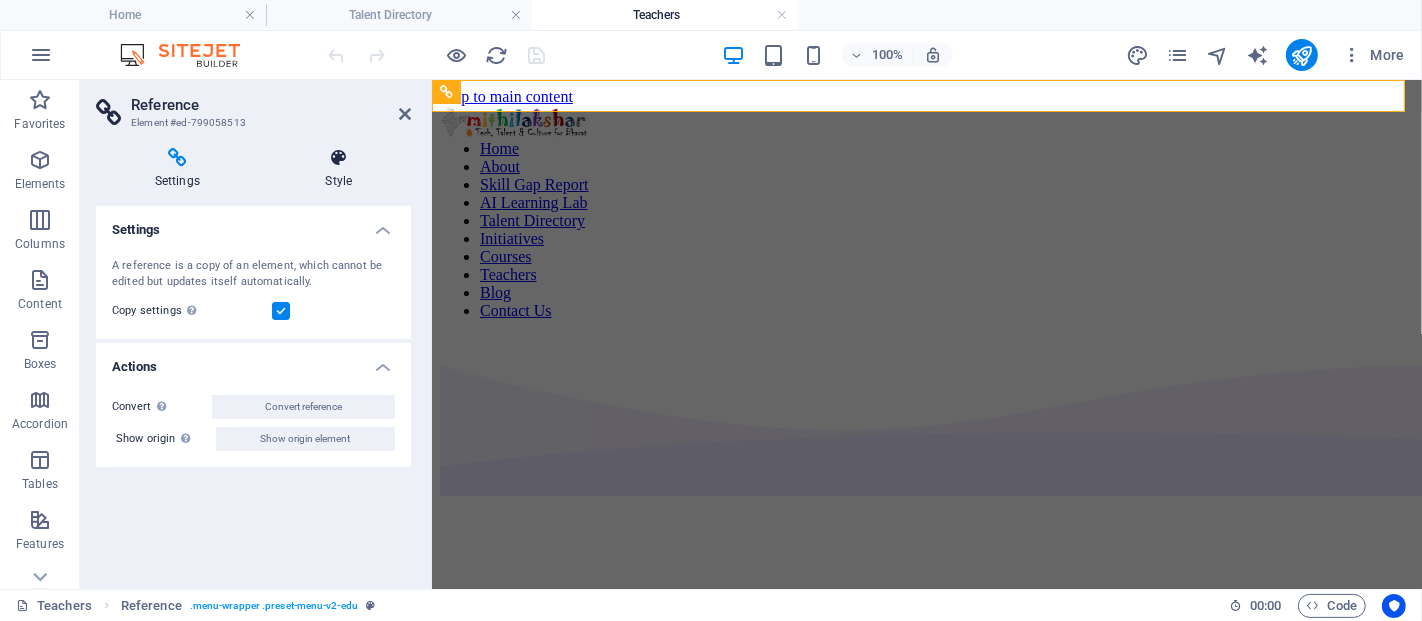 click at bounding box center (339, 158) 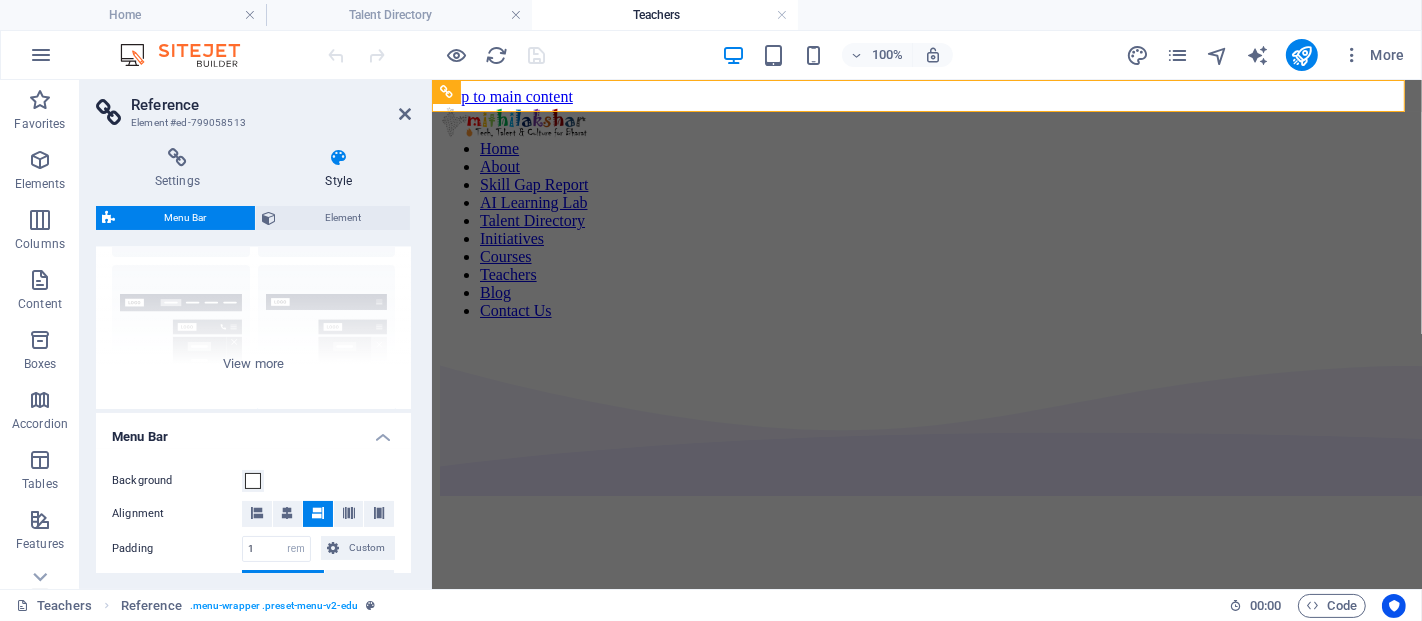 scroll, scrollTop: 0, scrollLeft: 0, axis: both 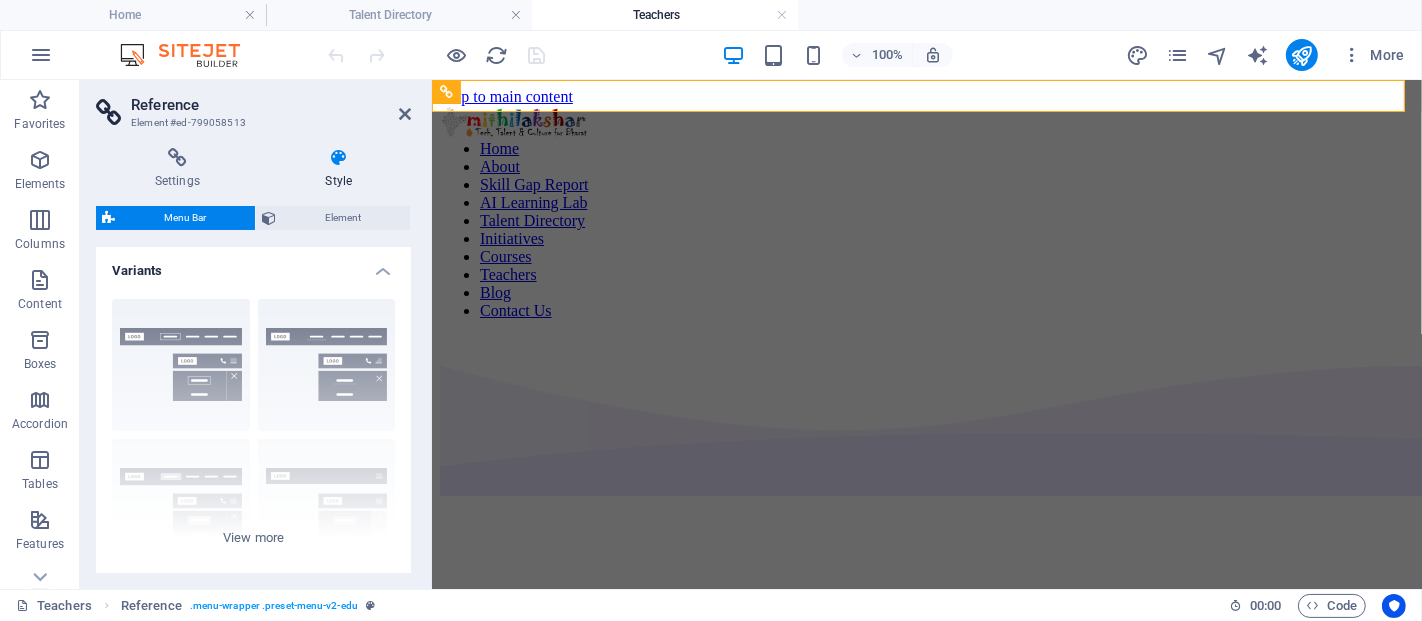 click at bounding box center (339, 158) 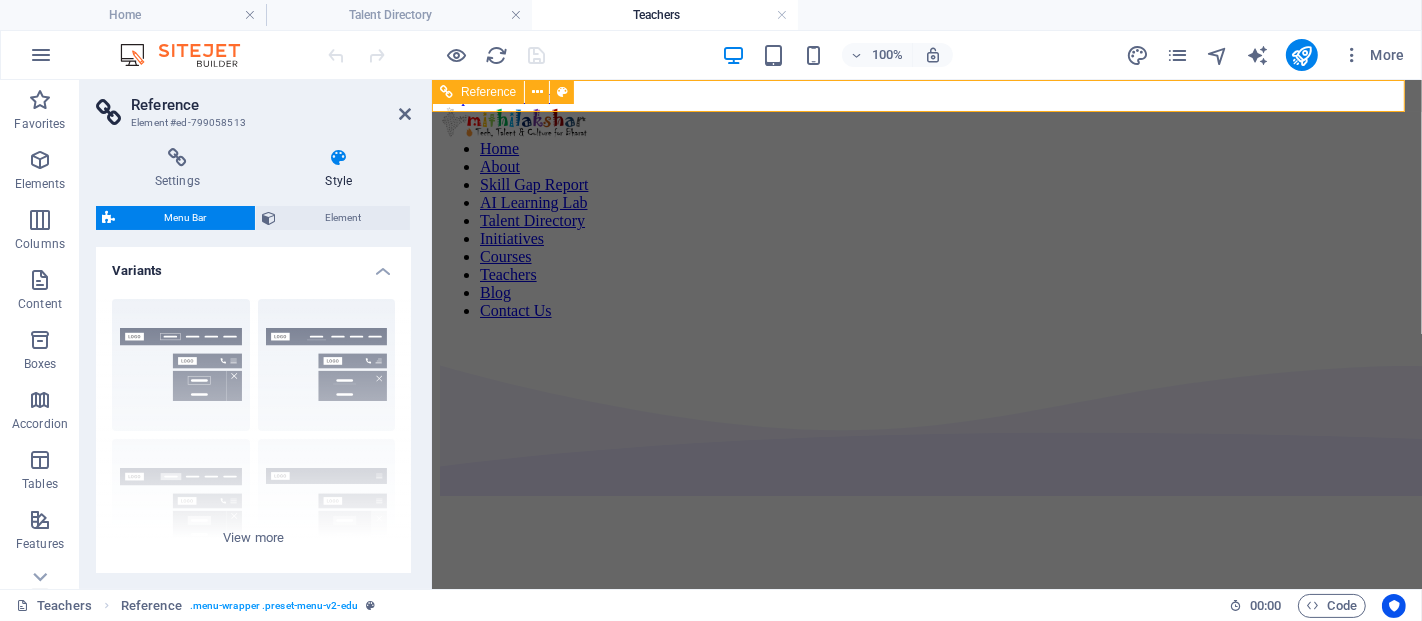 click on "Home About Skill Gap Report AI Learning Lab Talent Directory Initiatives Courses Teachers Blog Contact Us" at bounding box center (926, 229) 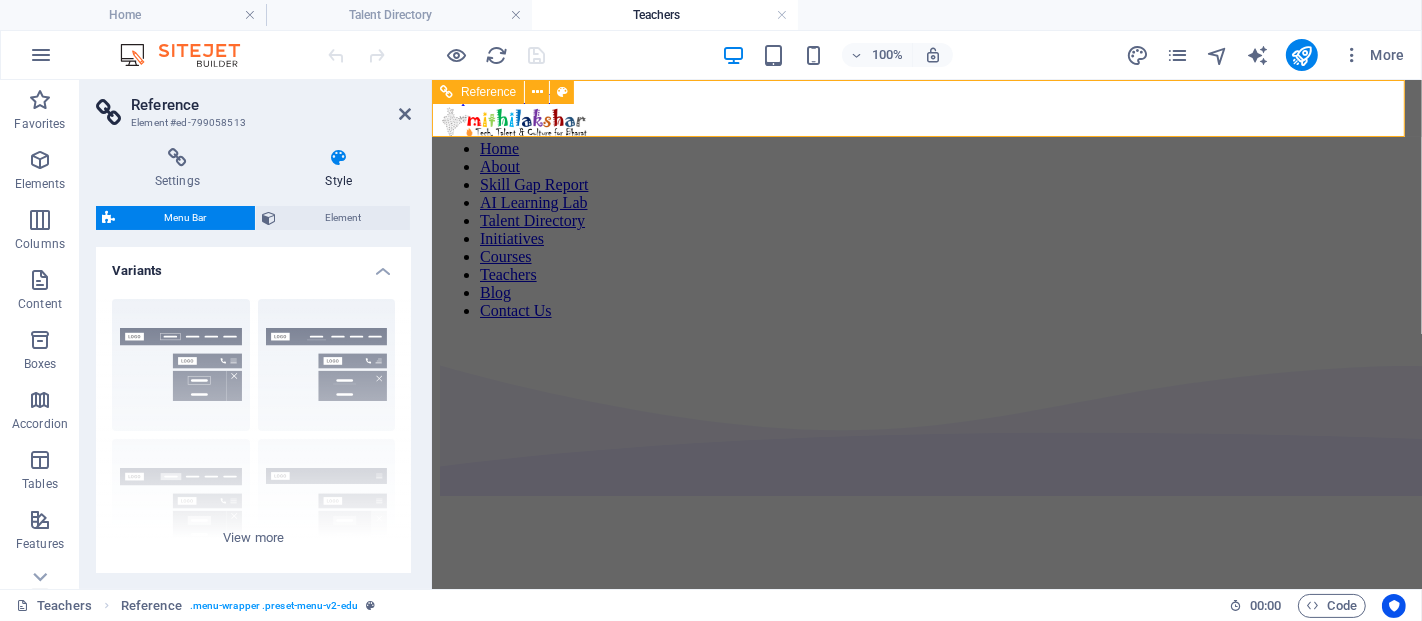 click at bounding box center (926, 114) 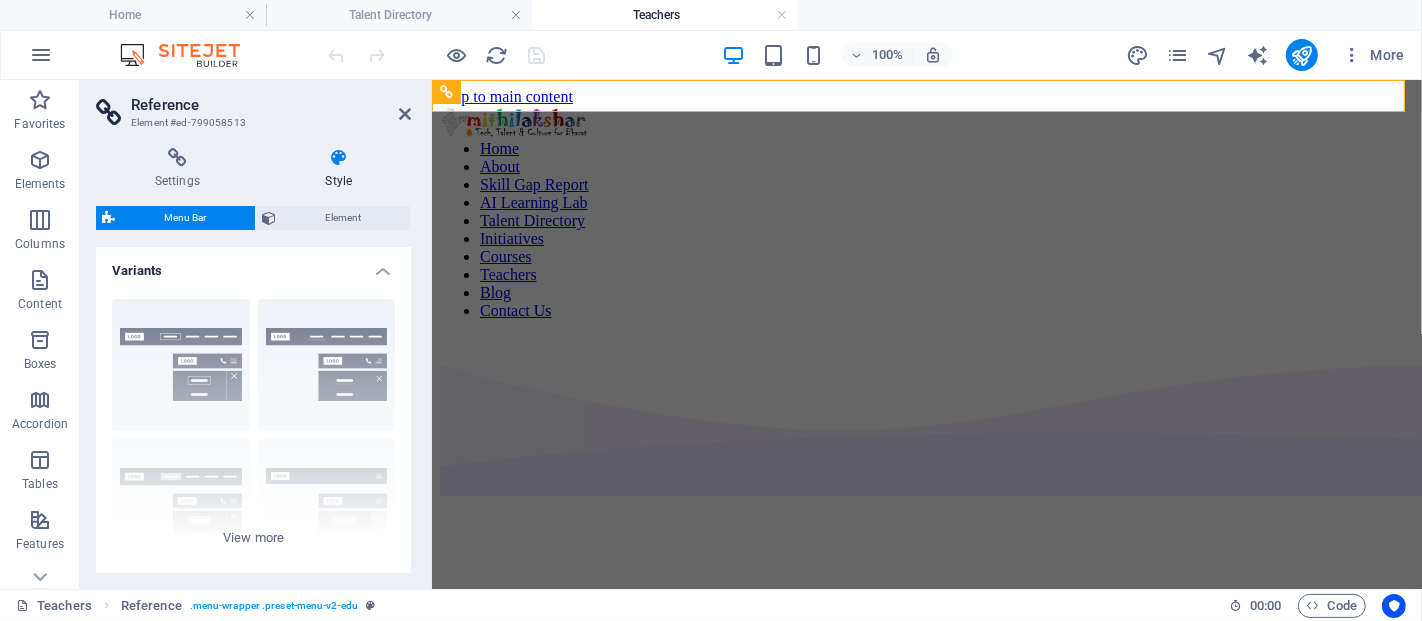 click on "Menu Bar" at bounding box center [185, 218] 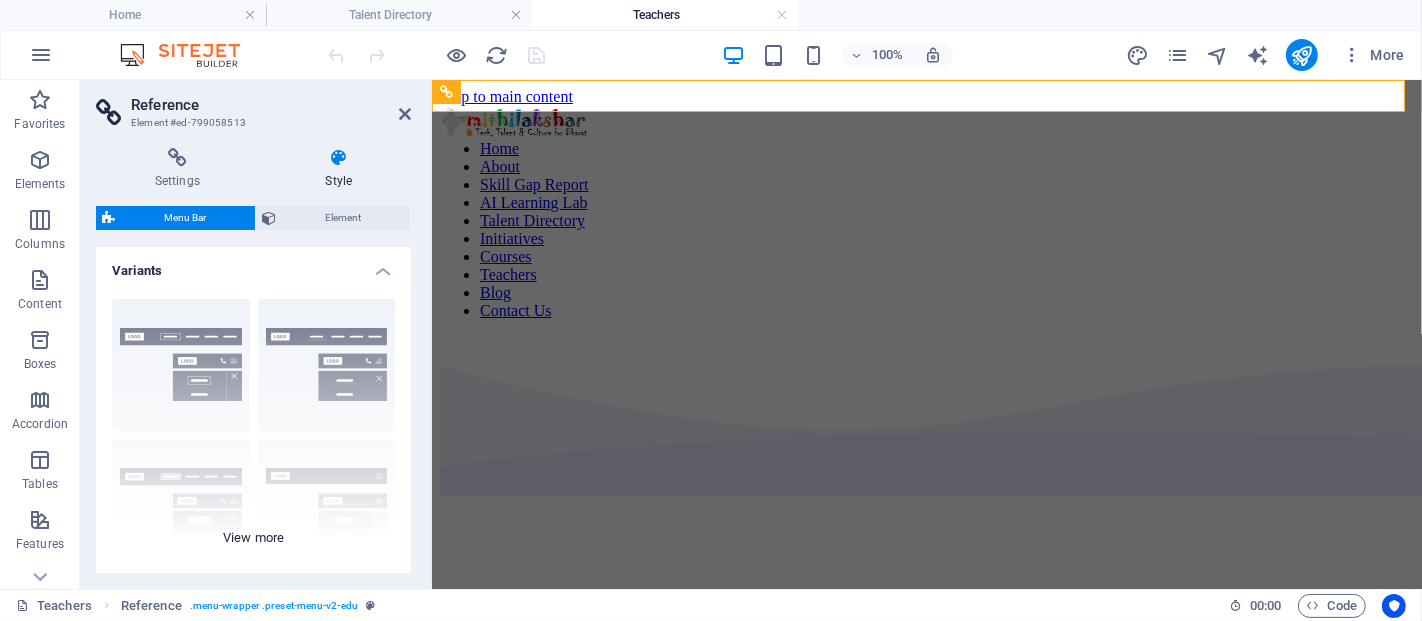drag, startPoint x: 413, startPoint y: 284, endPoint x: 399, endPoint y: 350, distance: 67.46851 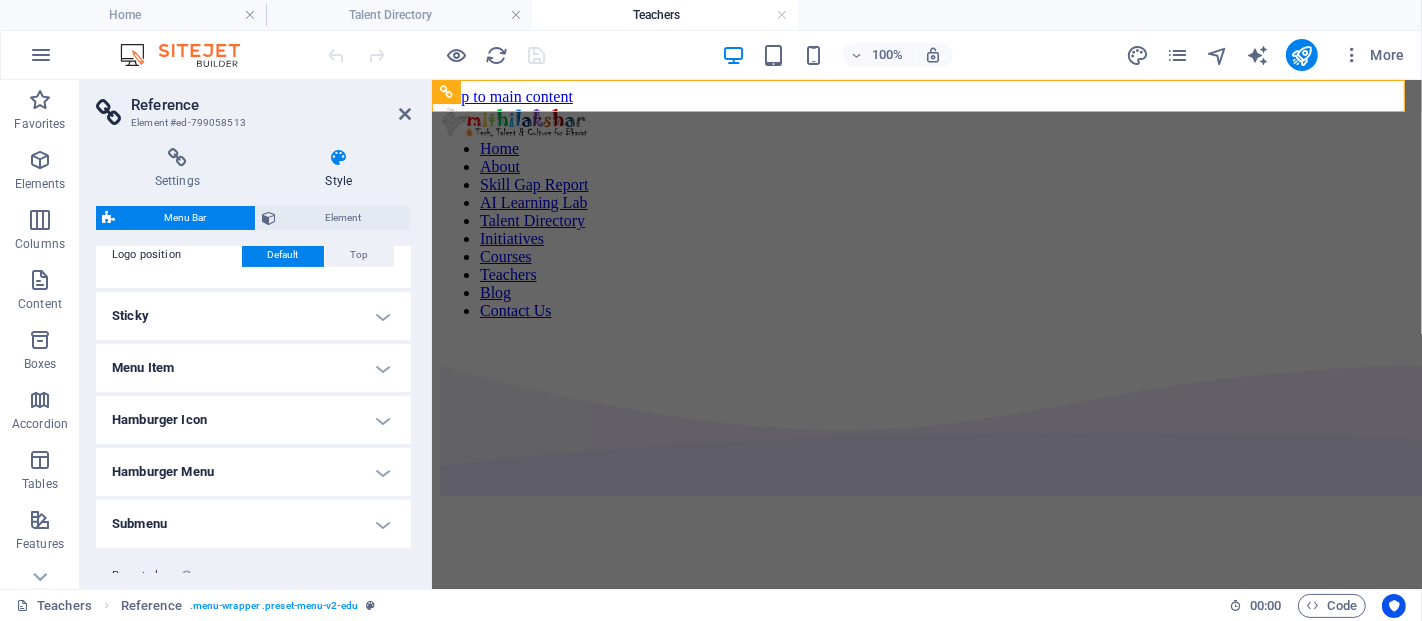 scroll, scrollTop: 554, scrollLeft: 0, axis: vertical 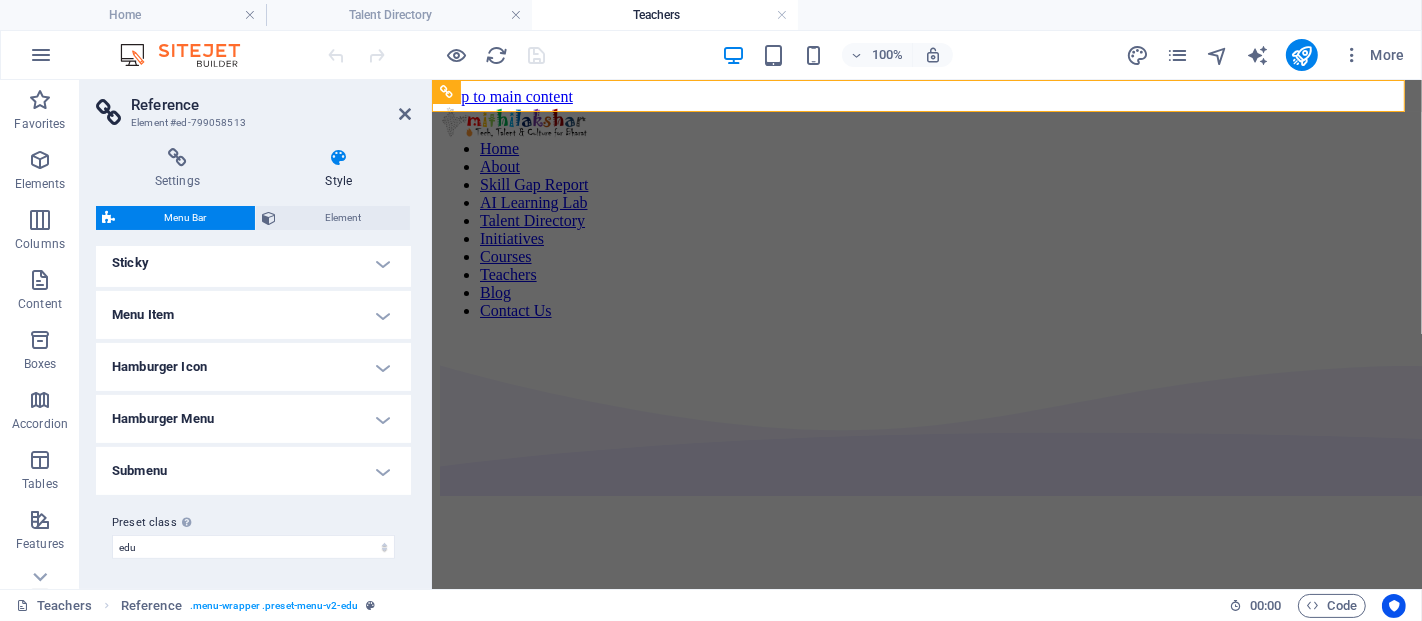 click on "Menu Item" at bounding box center [253, 315] 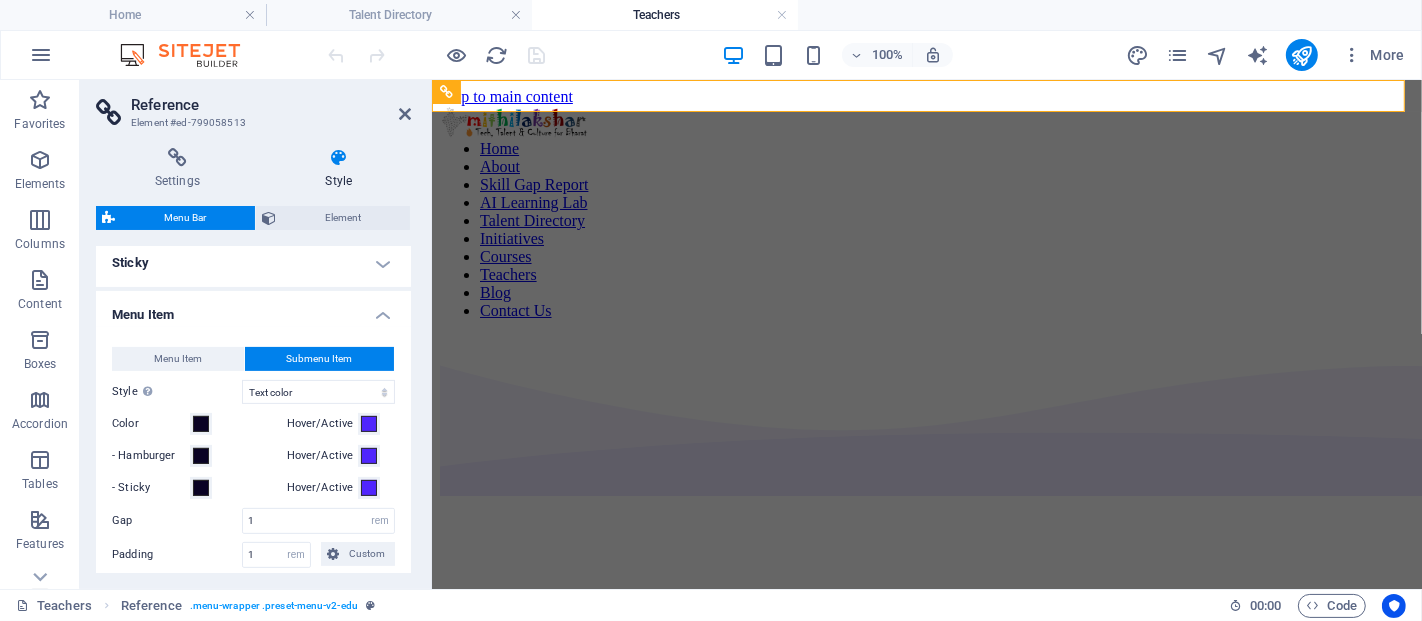 drag, startPoint x: 405, startPoint y: 427, endPoint x: 405, endPoint y: 438, distance: 11 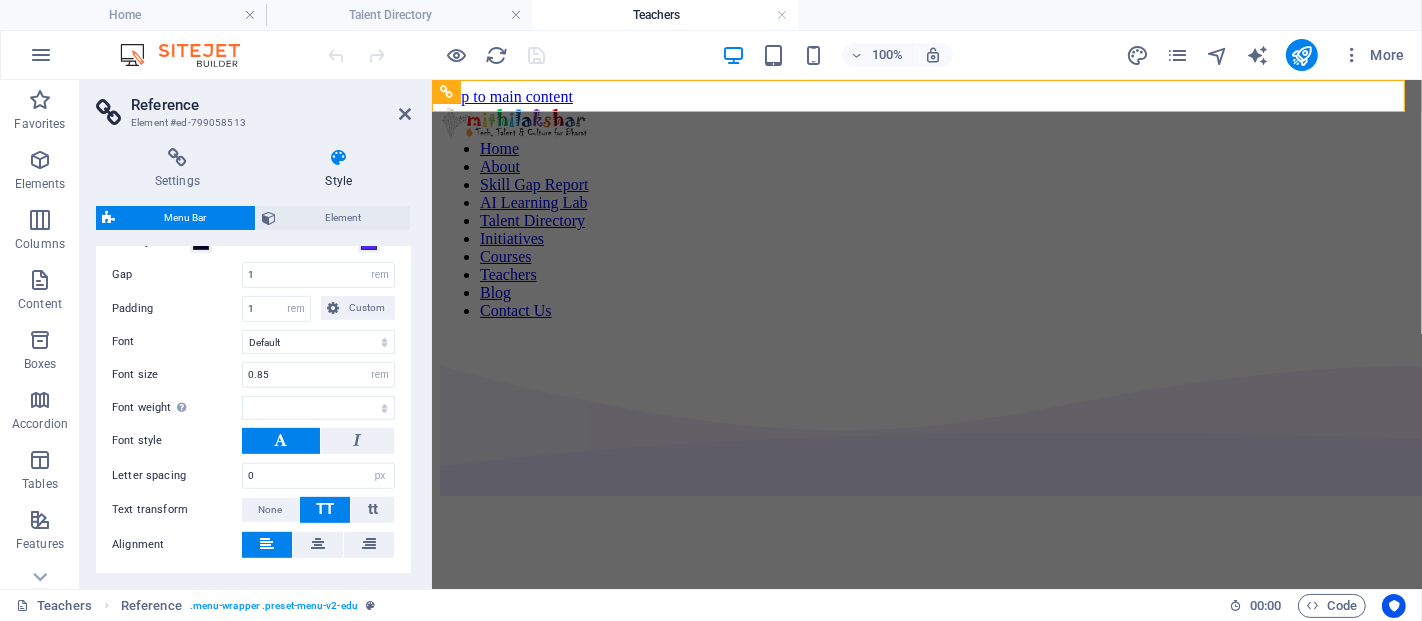 scroll, scrollTop: 1034, scrollLeft: 0, axis: vertical 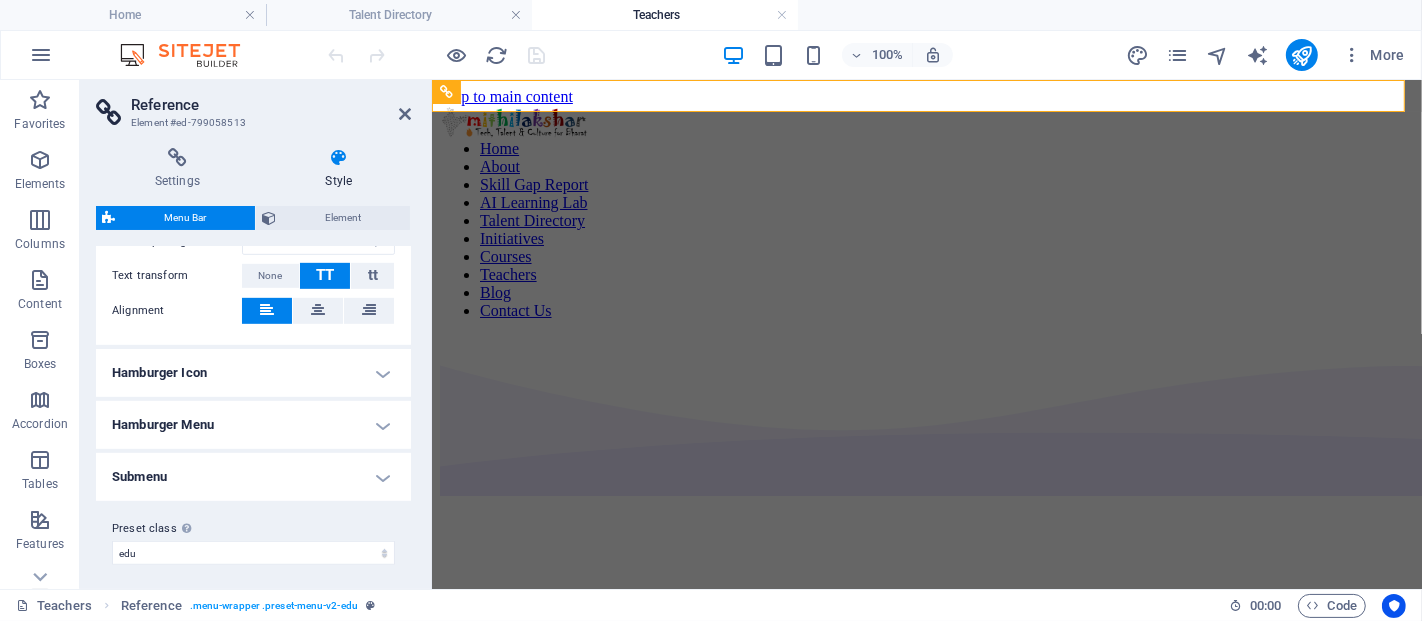 click on "Submenu" at bounding box center (253, 477) 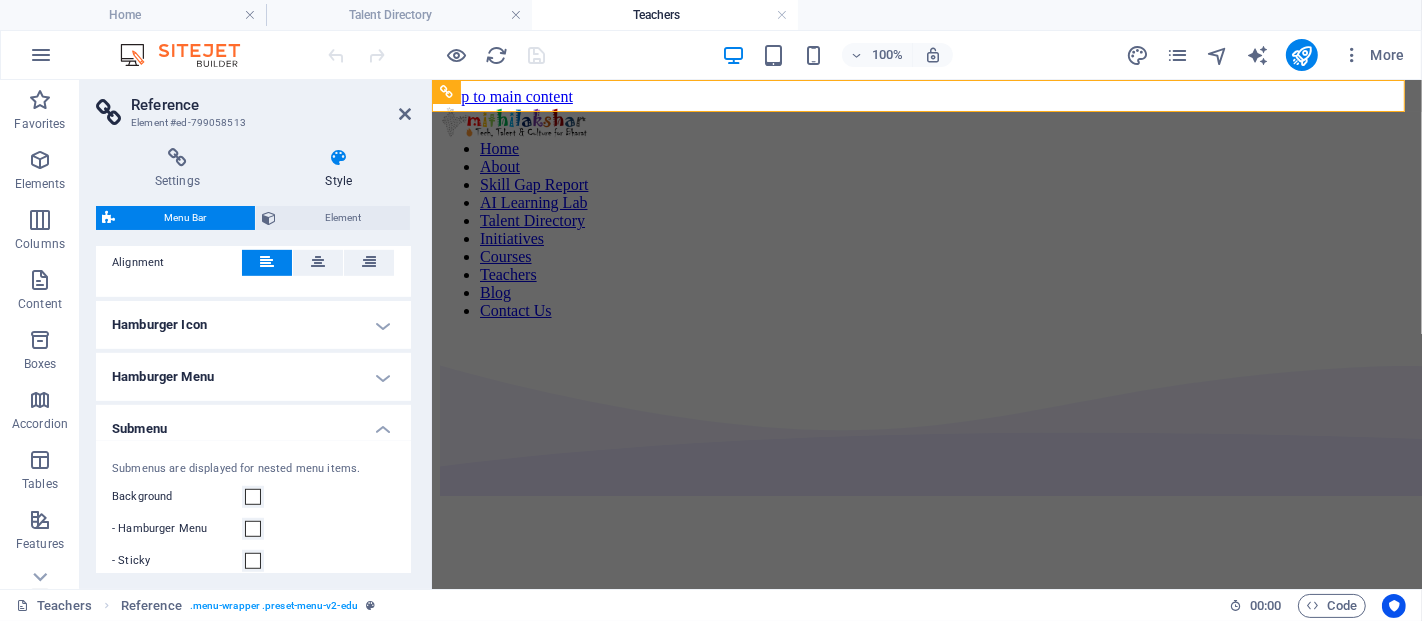 scroll, scrollTop: 1047, scrollLeft: 0, axis: vertical 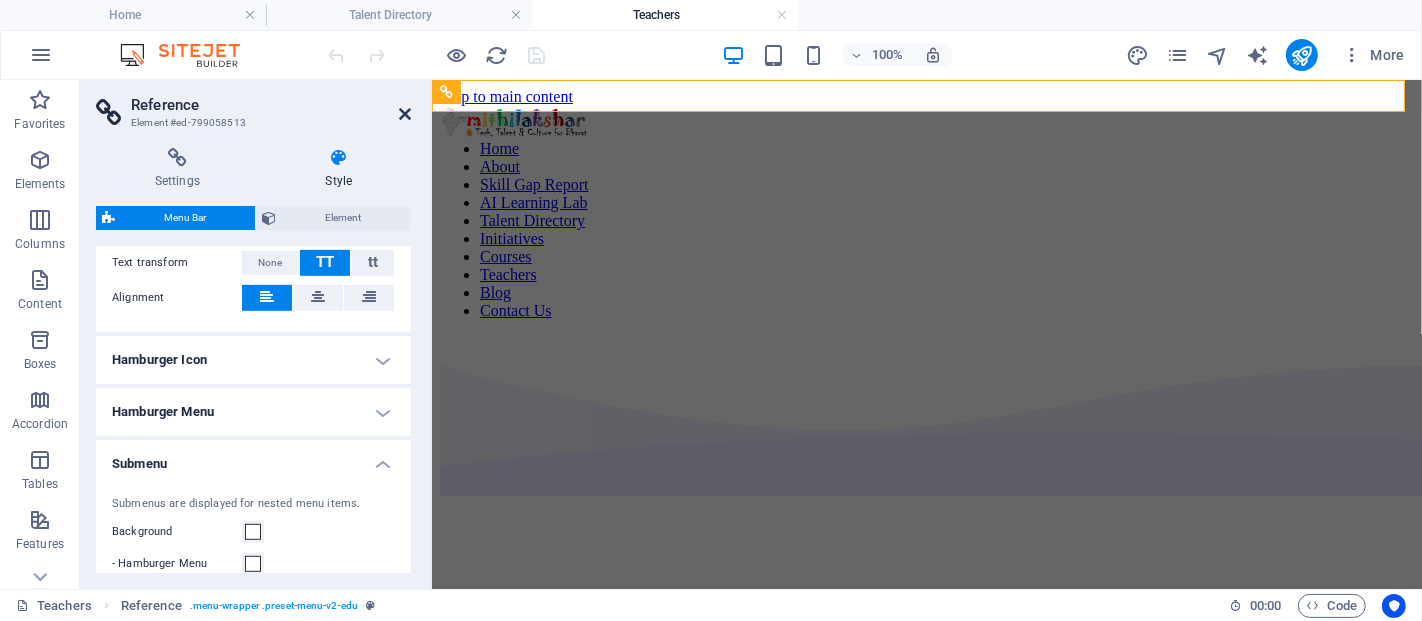 click at bounding box center [405, 114] 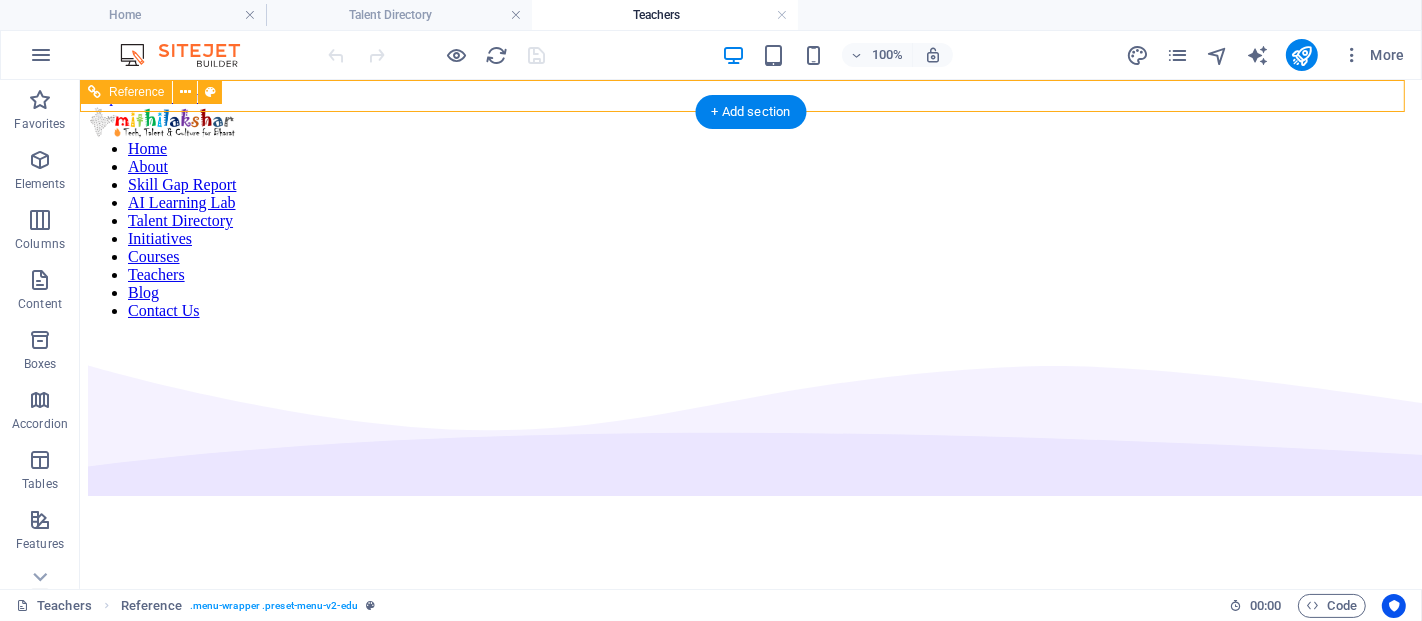 scroll, scrollTop: 384, scrollLeft: 0, axis: vertical 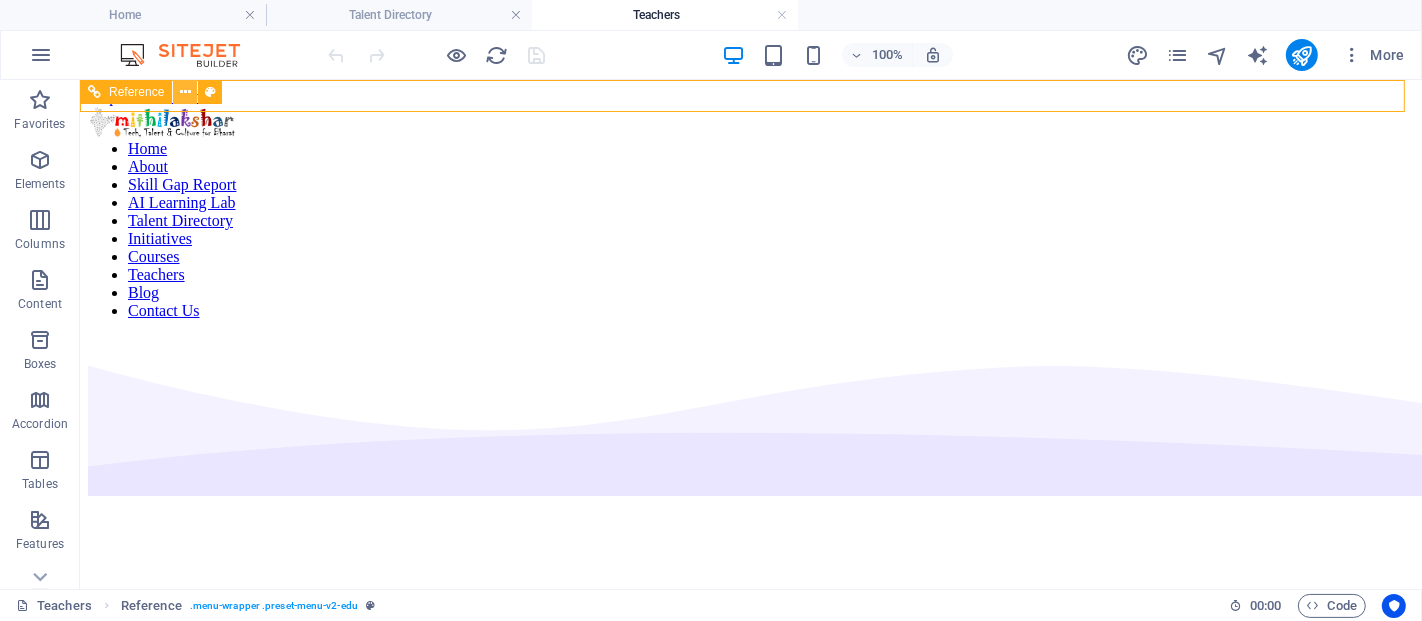 click at bounding box center (185, 92) 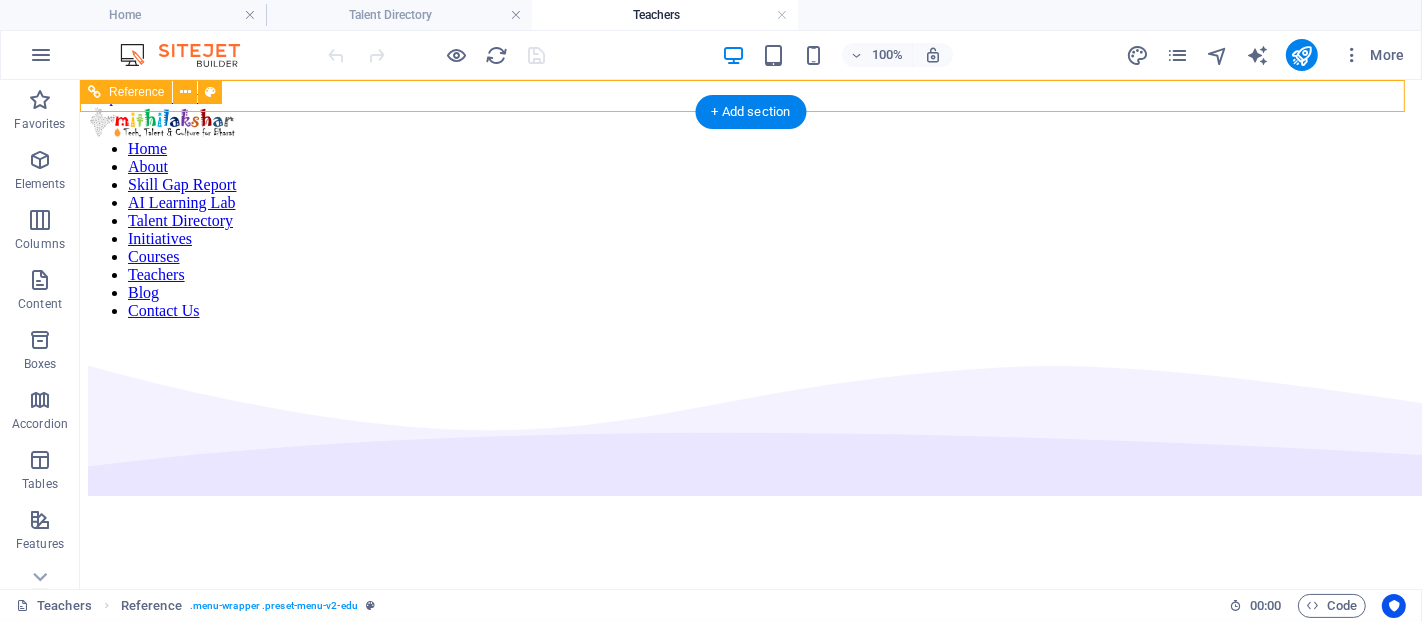 click on "Home About Skill Gap Report AI Learning Lab Talent Directory Initiatives Courses Teachers Blog Contact Us" at bounding box center [750, 229] 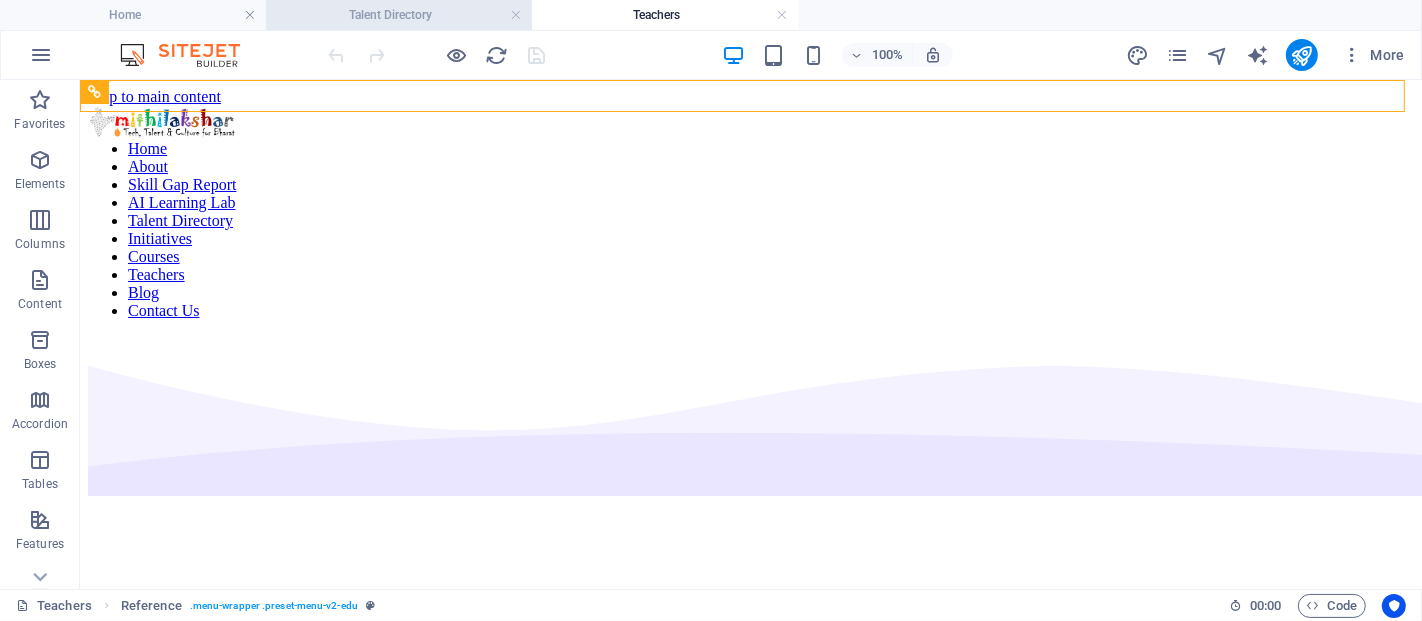 click on "Talent Directory" at bounding box center (399, 15) 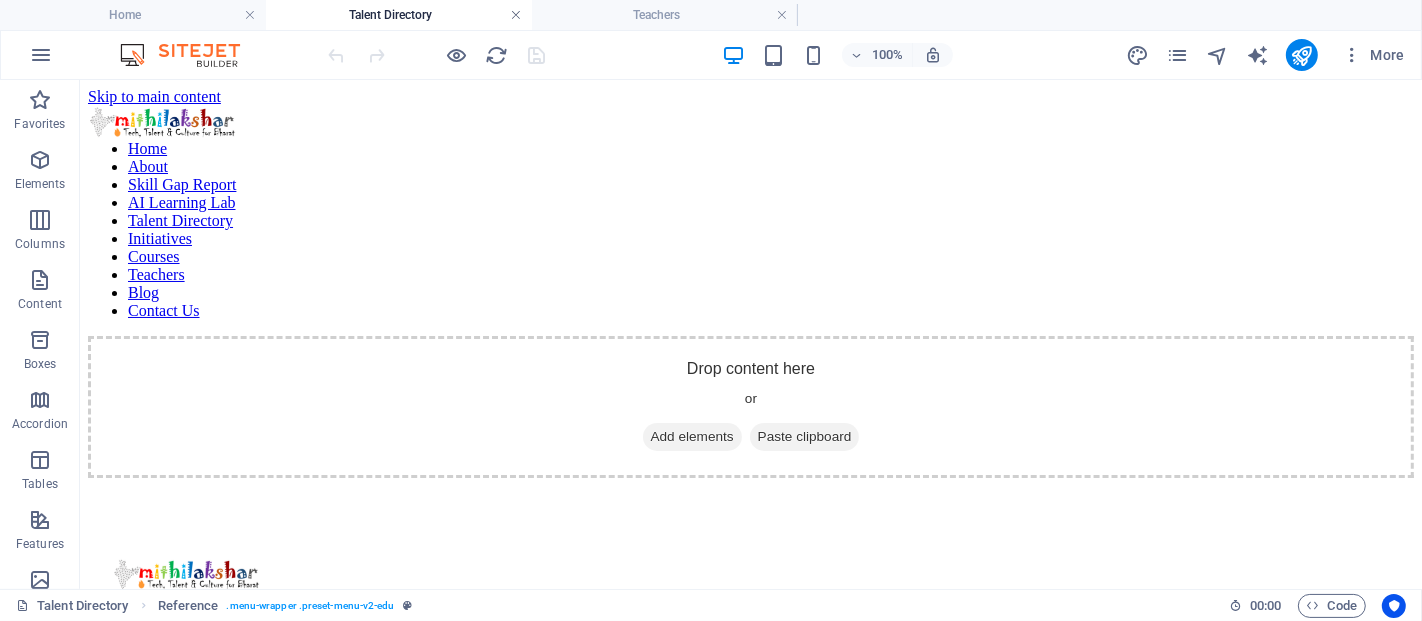 click at bounding box center [516, 15] 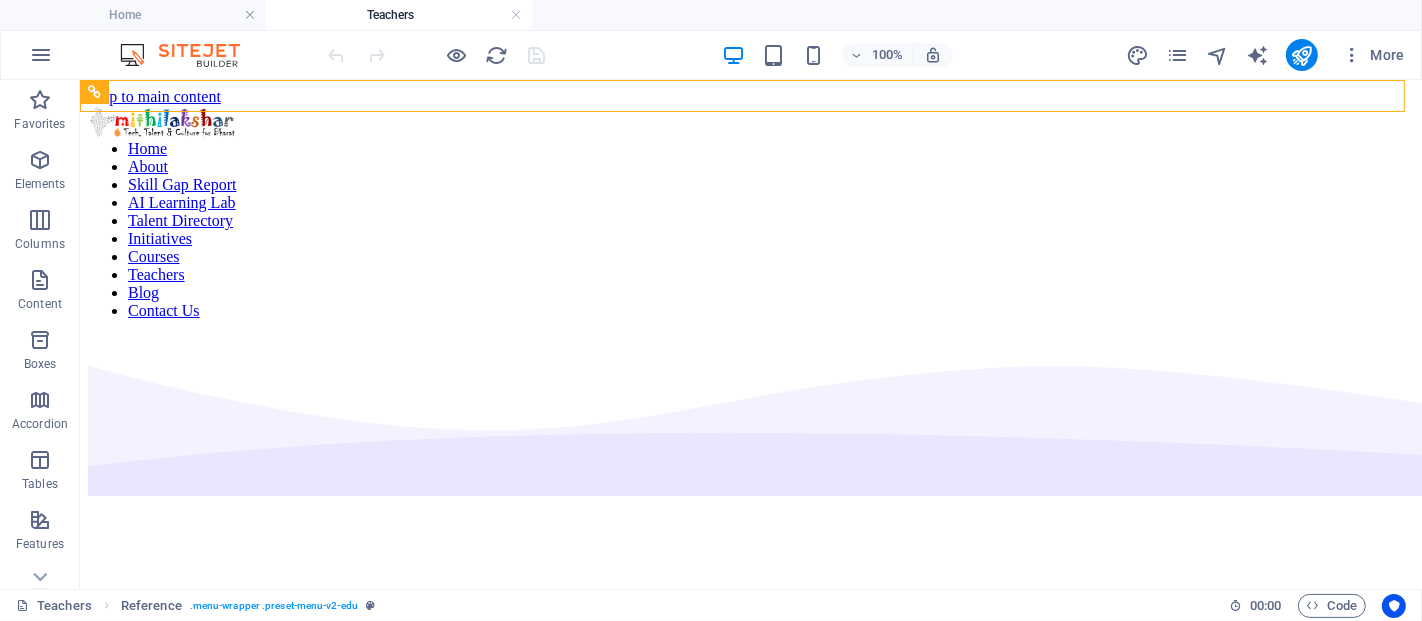 scroll, scrollTop: 367, scrollLeft: 0, axis: vertical 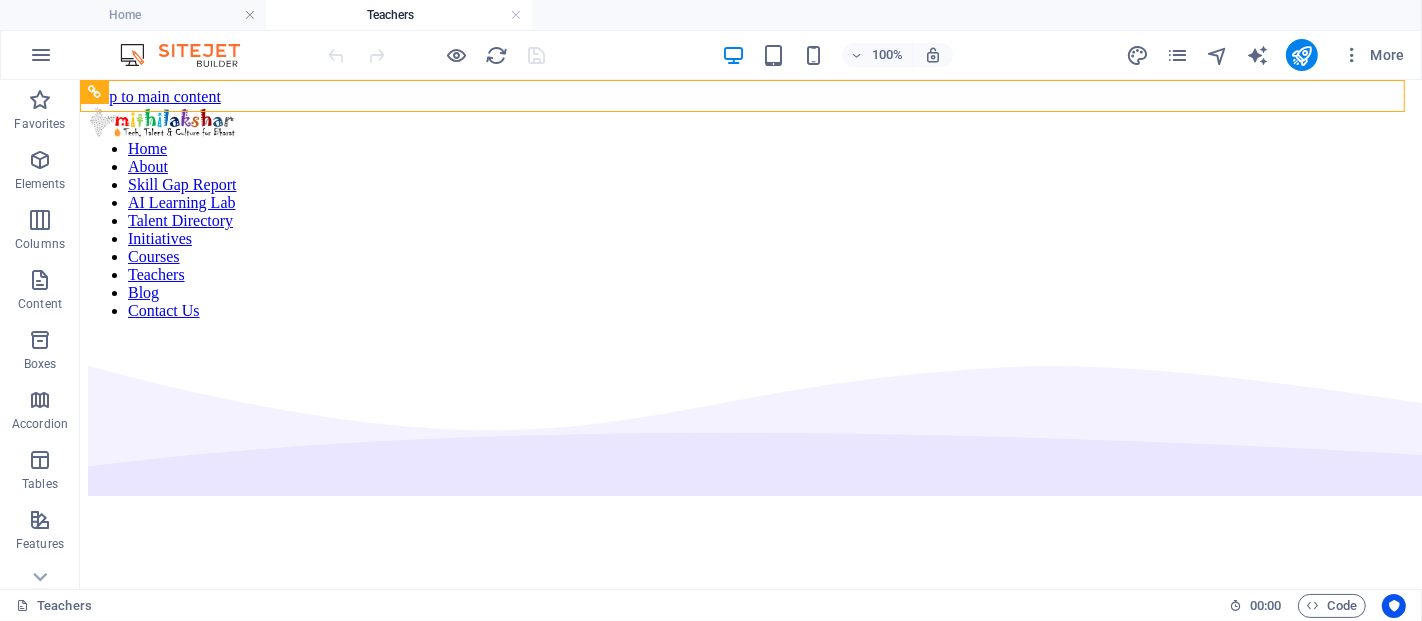 click at bounding box center [516, 15] 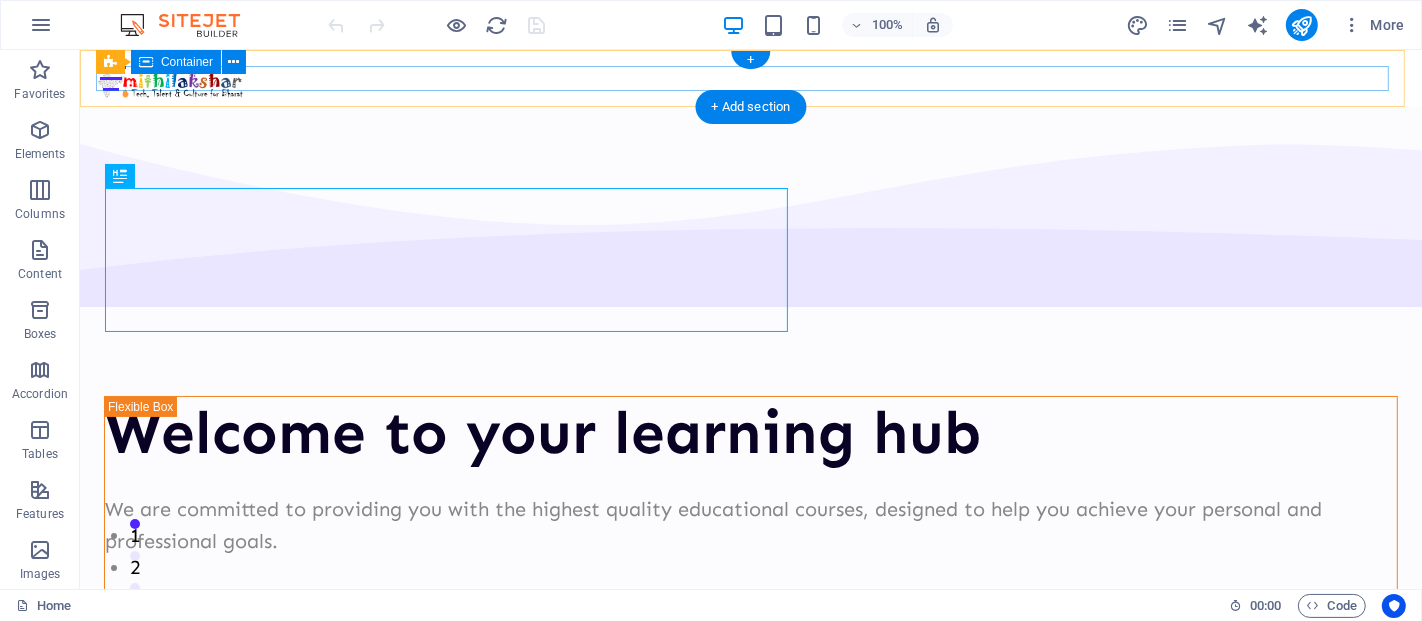 click at bounding box center [750, 78] 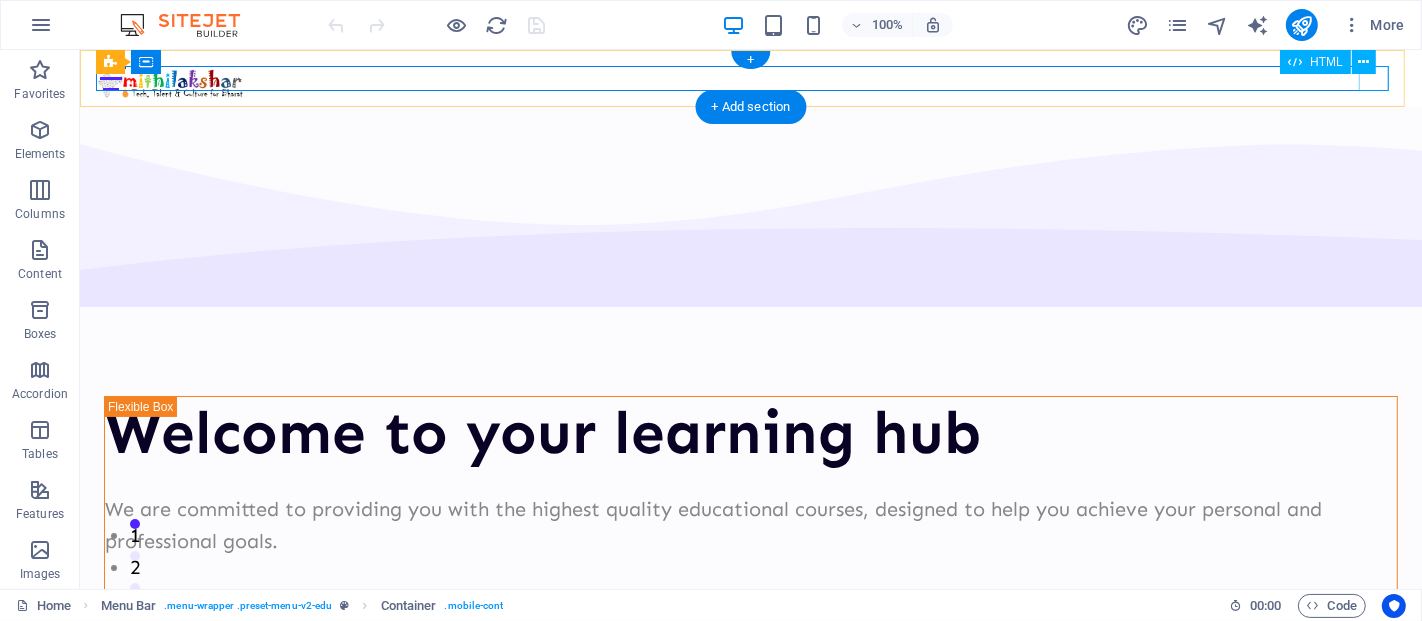 click at bounding box center [750, 78] 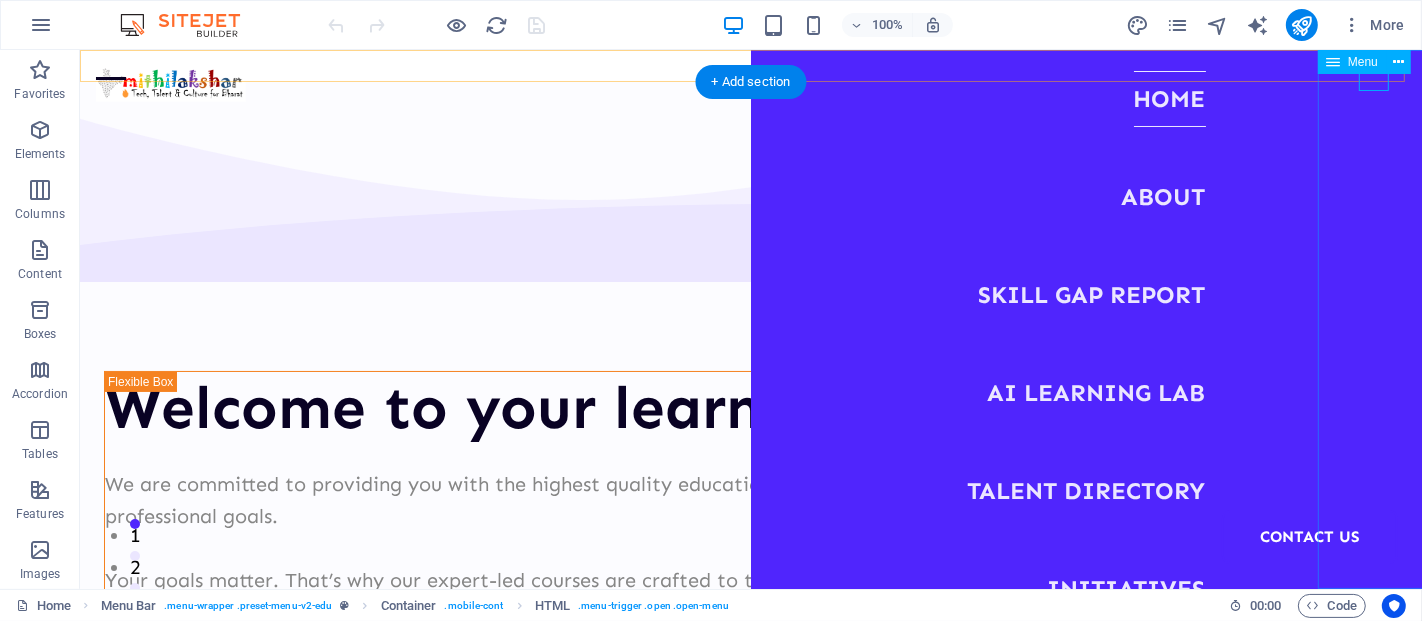 click on "Home About Skill Gap Report AI Learning Lab Talent Directory Initiatives Courses Teachers Blog Contact Us" at bounding box center [1085, 319] 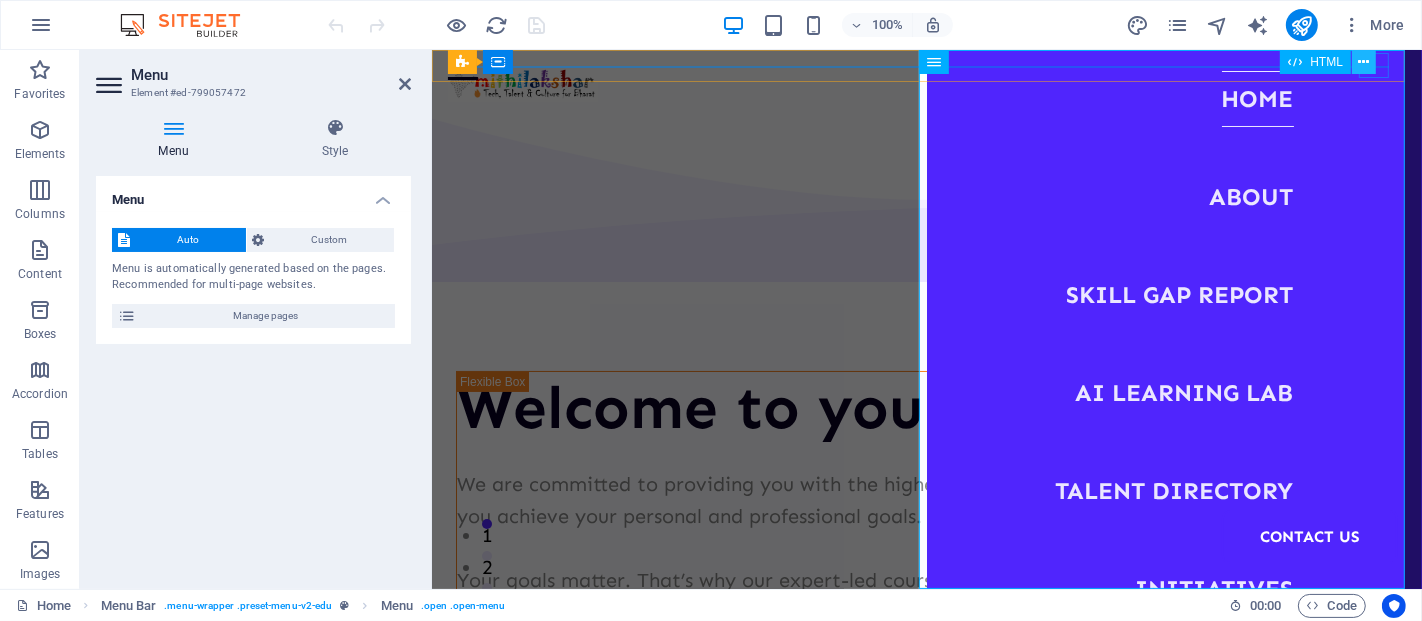 click at bounding box center [1364, 62] 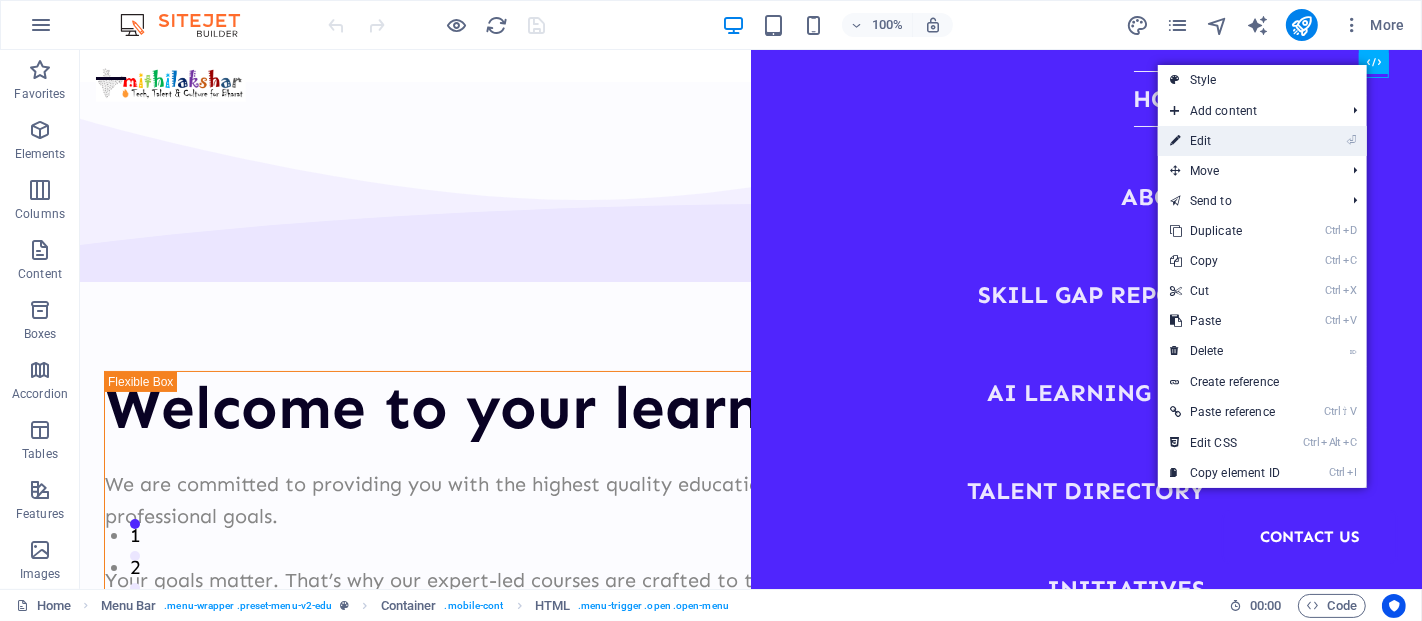 click on "⏎  Edit" at bounding box center [1225, 141] 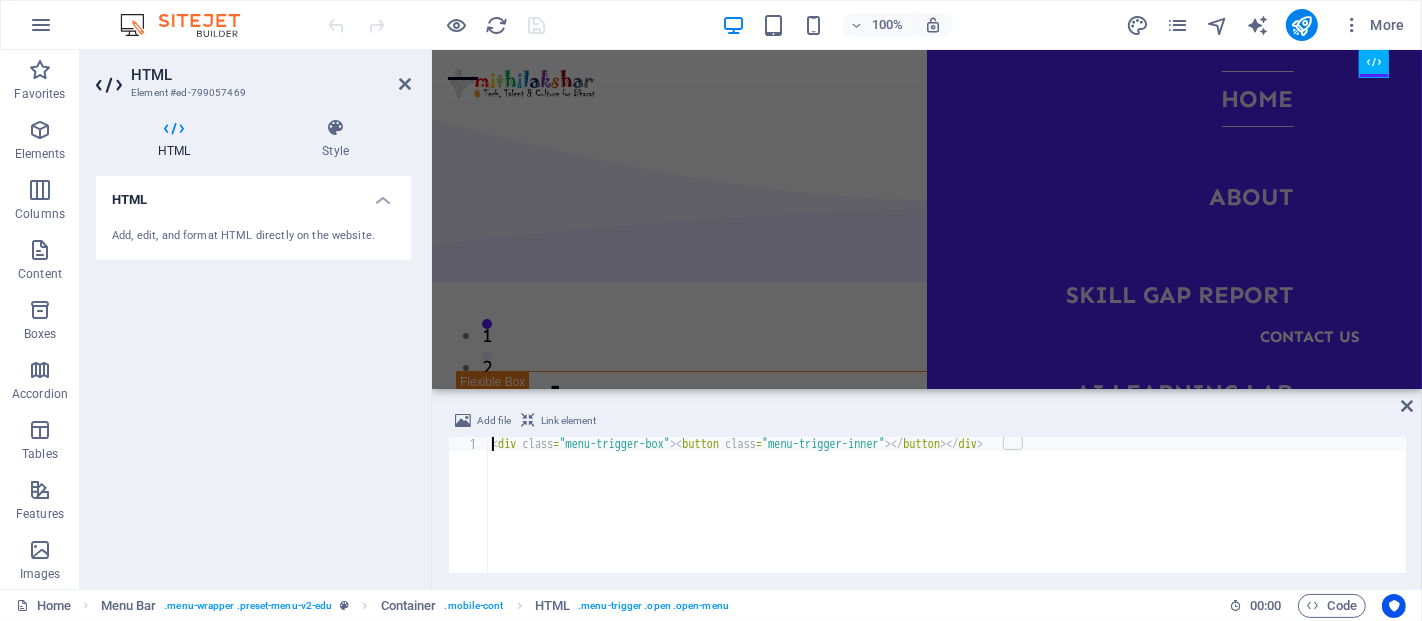 click on "HTML" at bounding box center [253, 194] 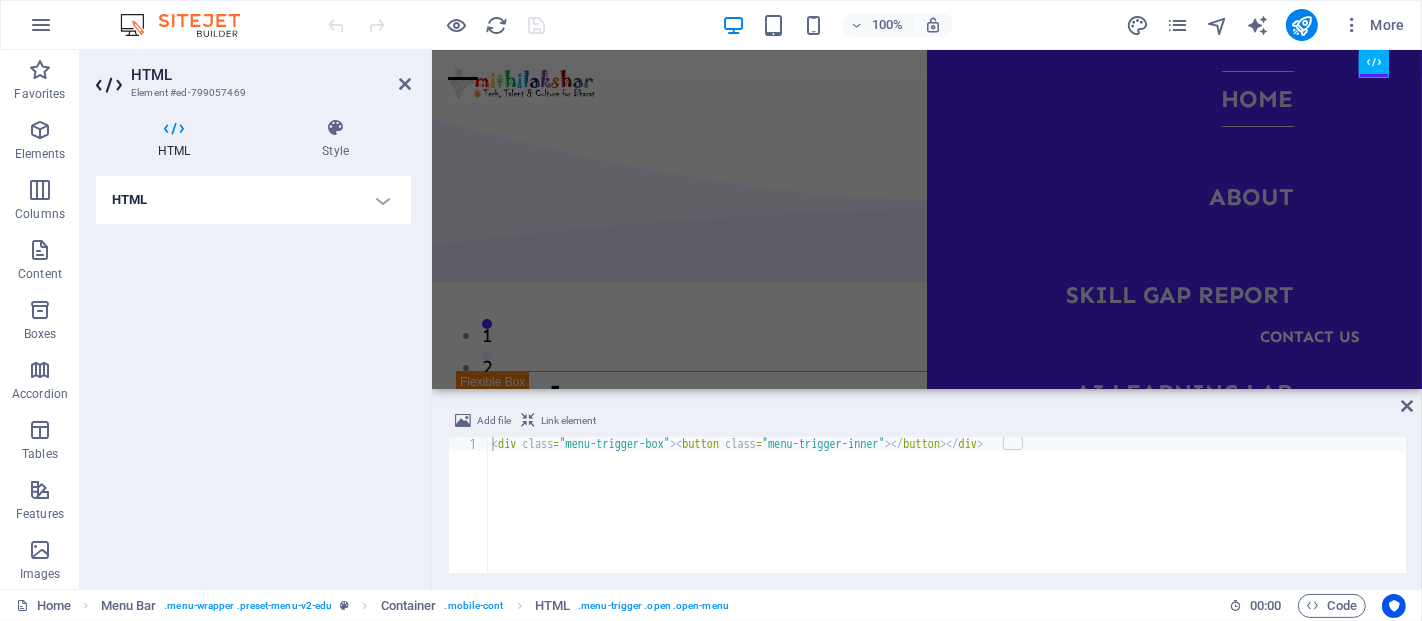 click on "HTML" at bounding box center (253, 200) 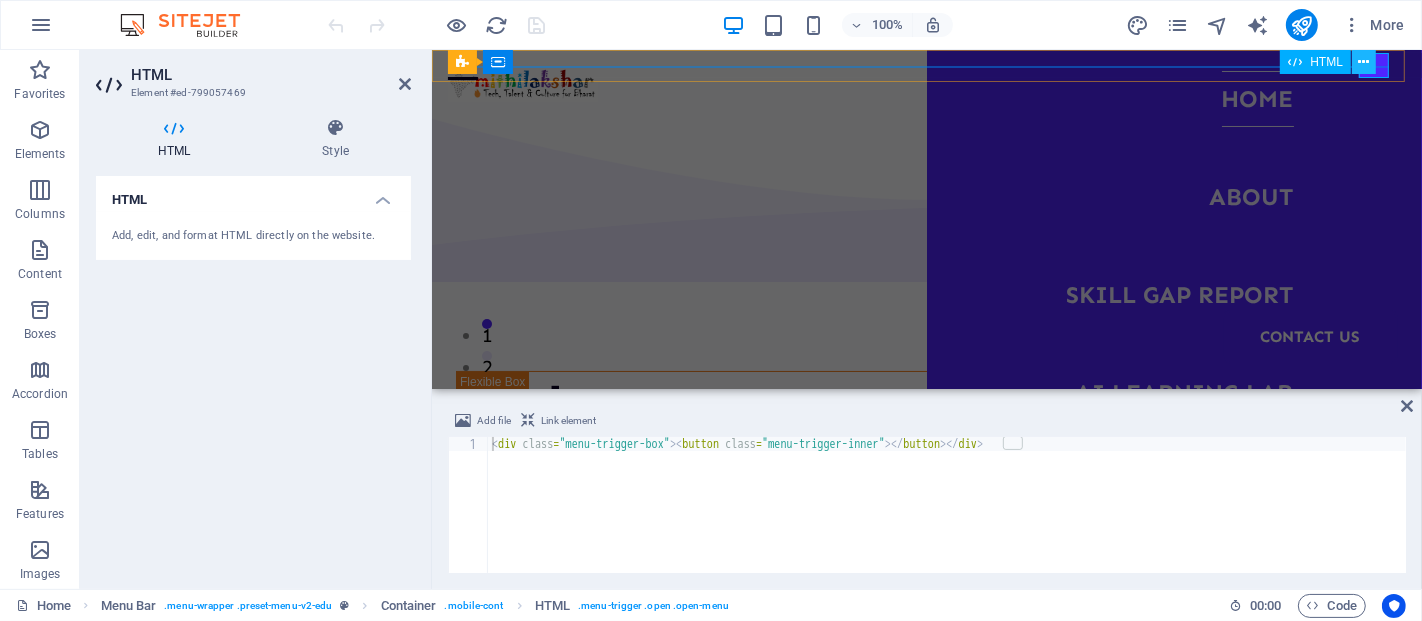 click at bounding box center [1364, 62] 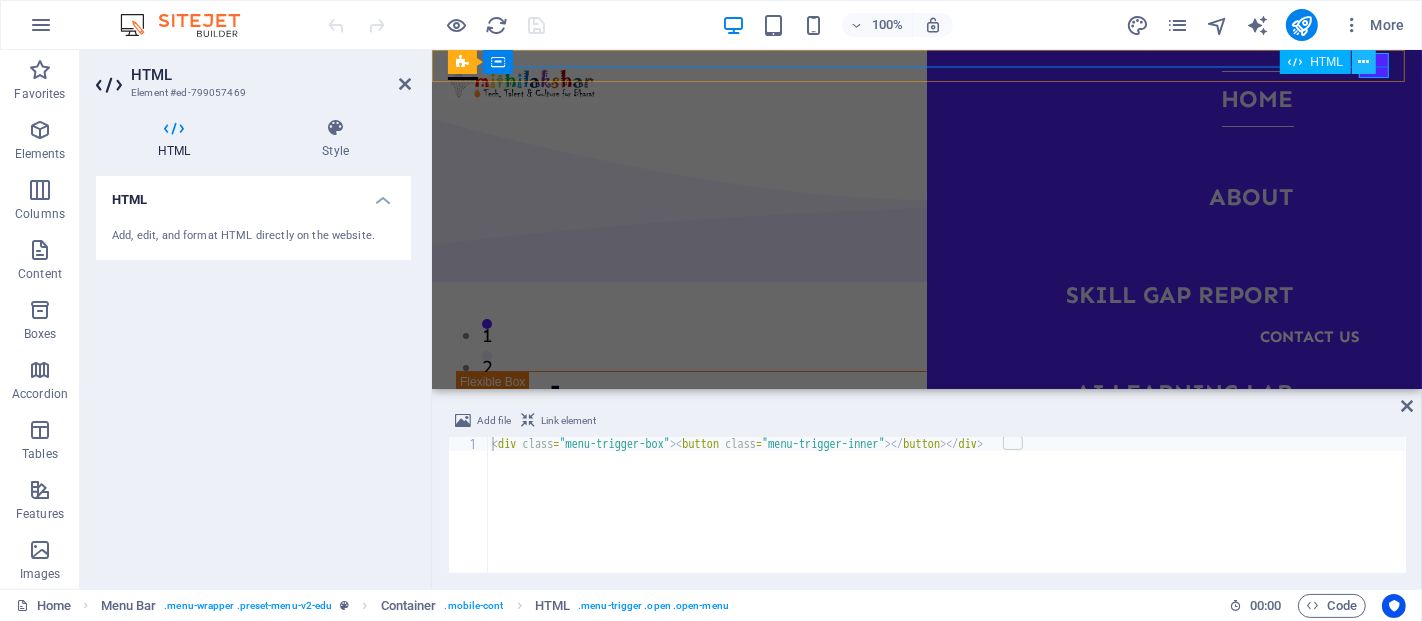 click at bounding box center [1364, 62] 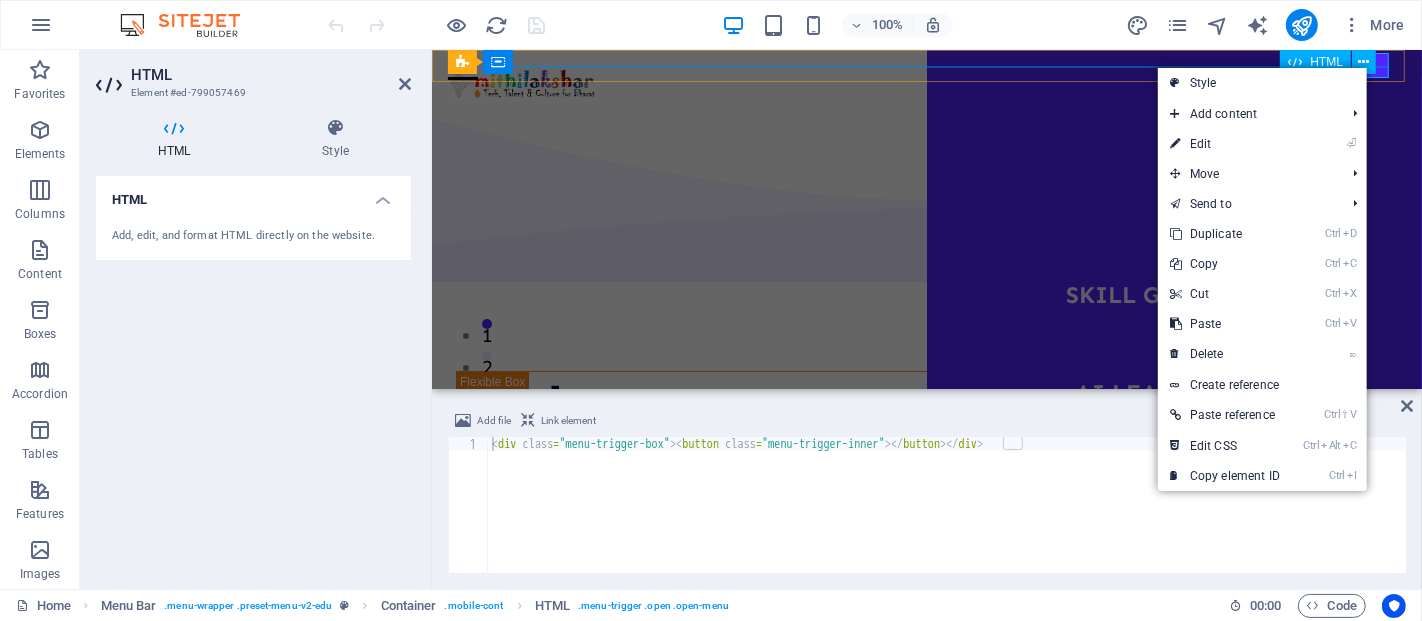click on "HTML" at bounding box center [1326, 62] 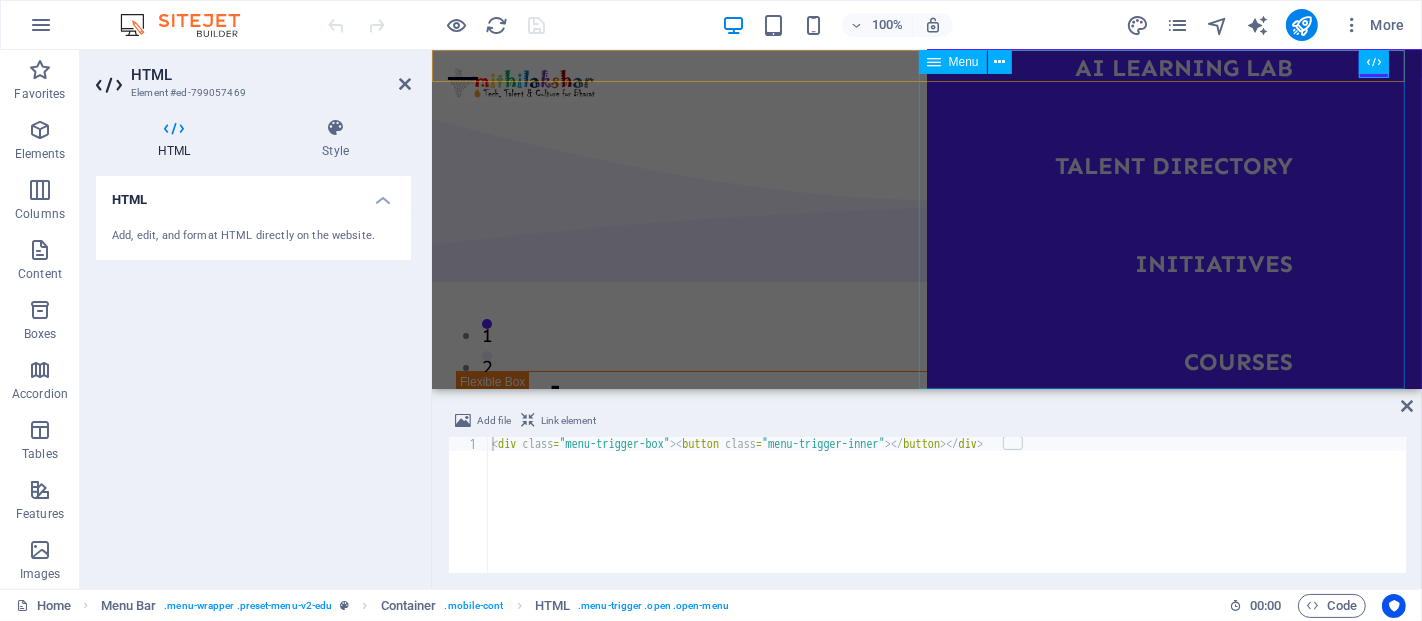 scroll, scrollTop: 327, scrollLeft: 0, axis: vertical 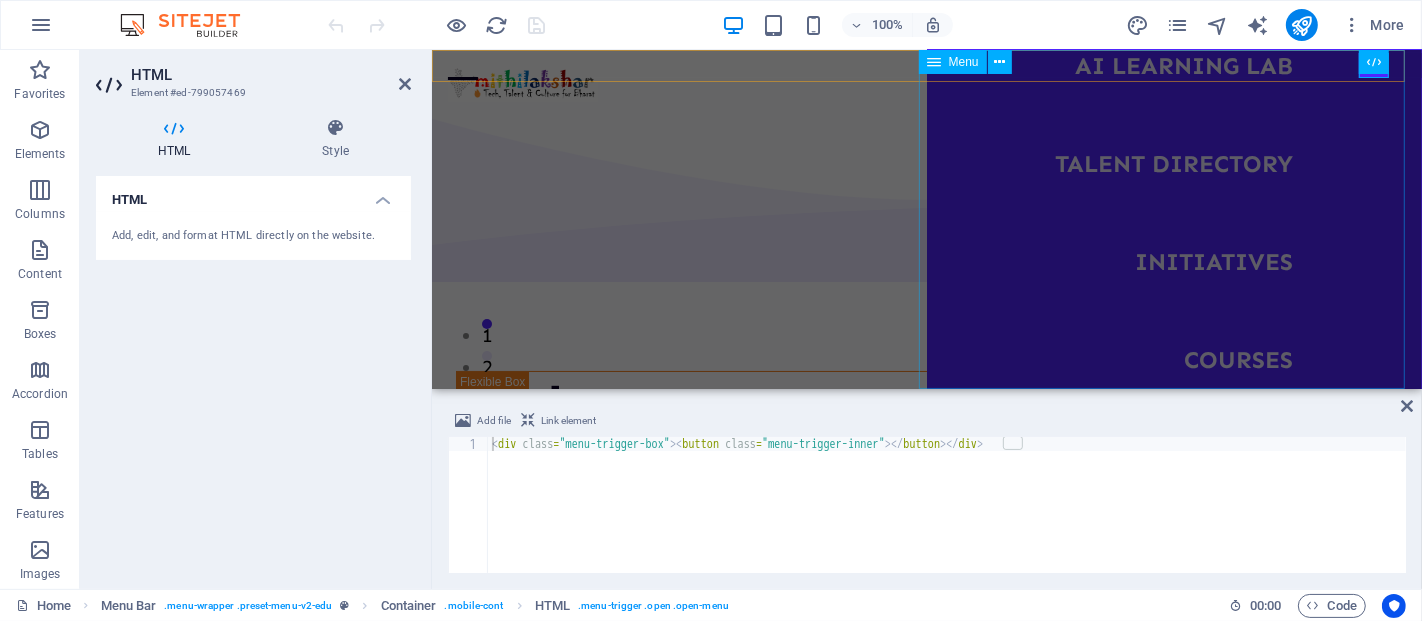 click on "Home About Skill Gap Report AI Learning Lab Talent Directory Initiatives Courses Teachers Blog Contact Us" at bounding box center [1173, 219] 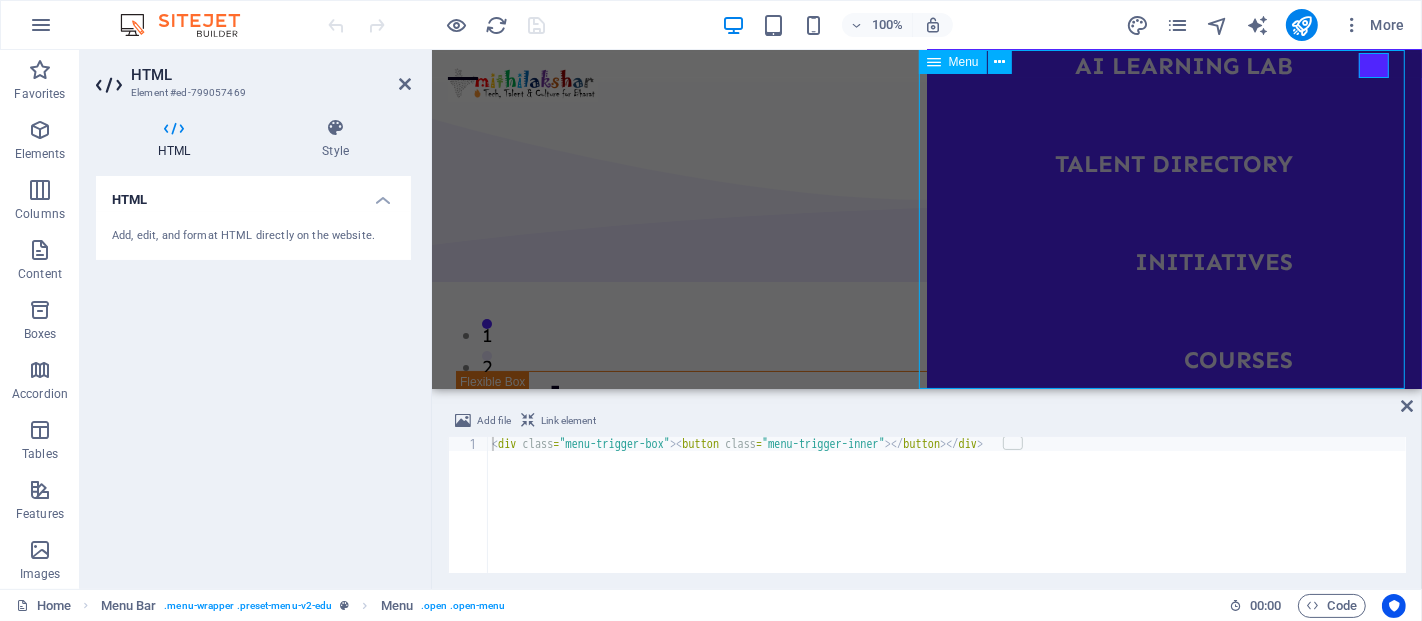 click on "Home About Skill Gap Report AI Learning Lab Talent Directory Initiatives Courses Teachers Blog Contact Us" at bounding box center (1173, 219) 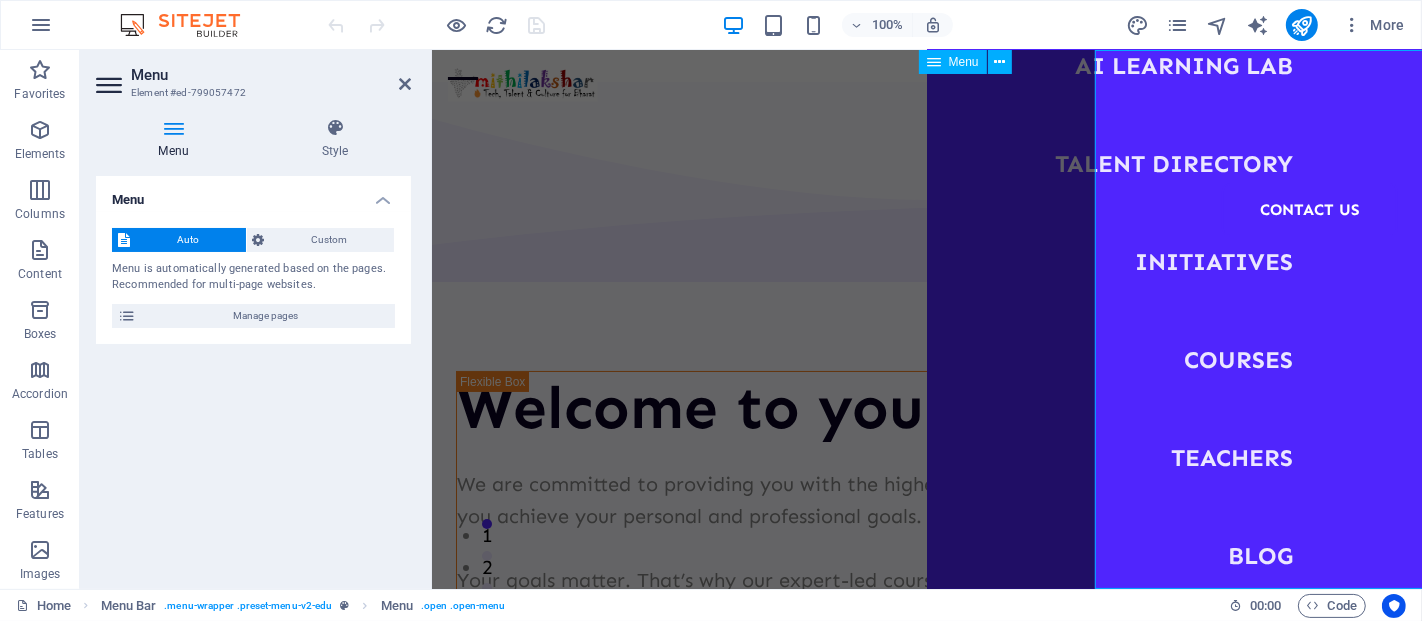 click on "Home About Skill Gap Report AI Learning Lab Talent Directory Initiatives Courses Teachers Blog Contact Us" at bounding box center [1173, 319] 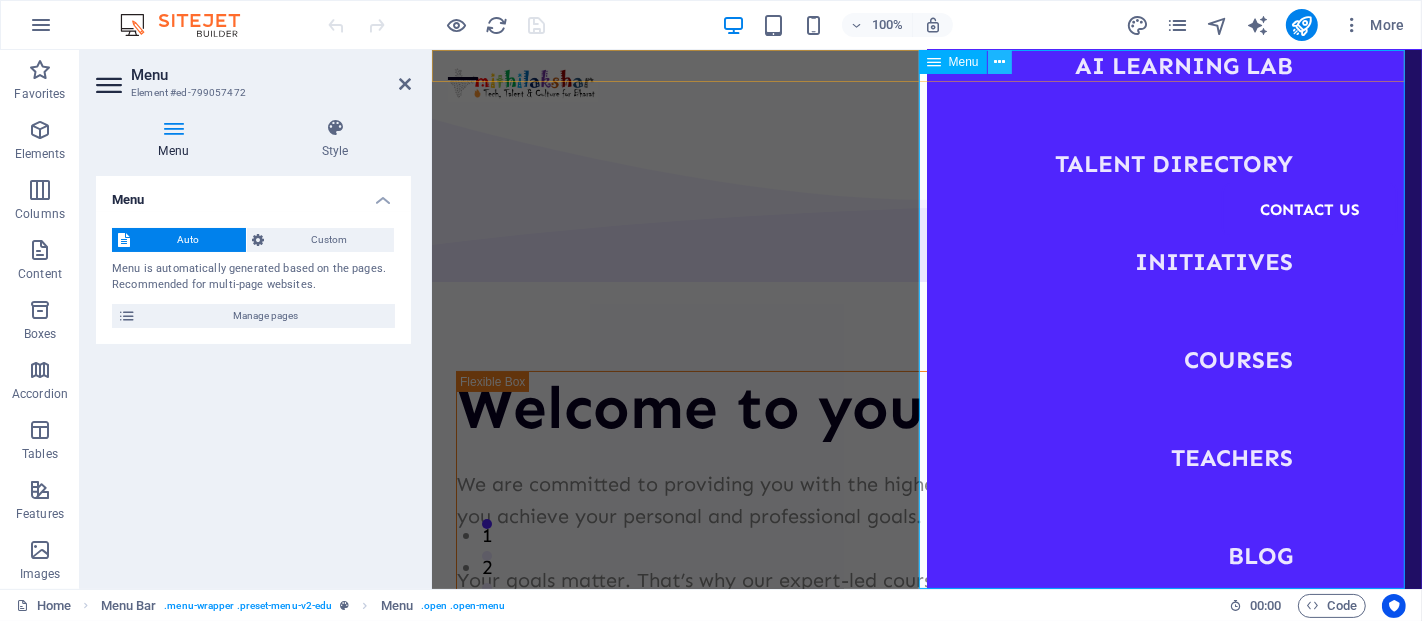 click at bounding box center [999, 62] 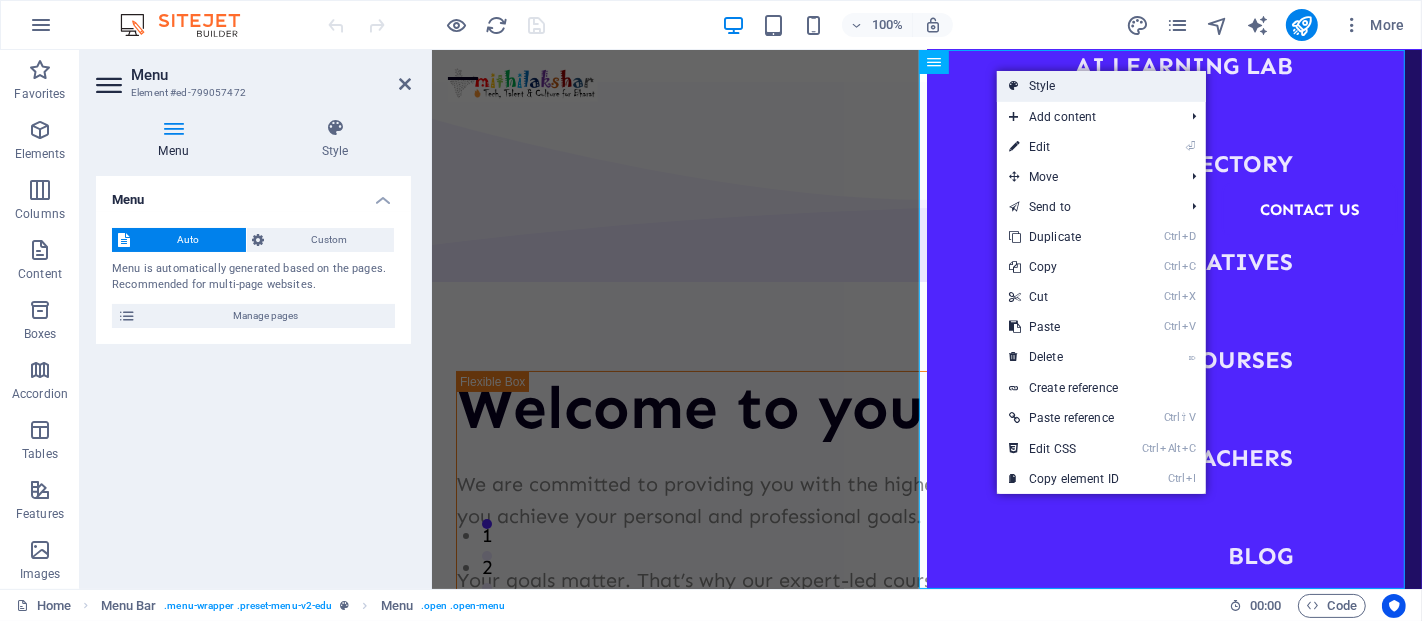 click on "Style" at bounding box center [1101, 86] 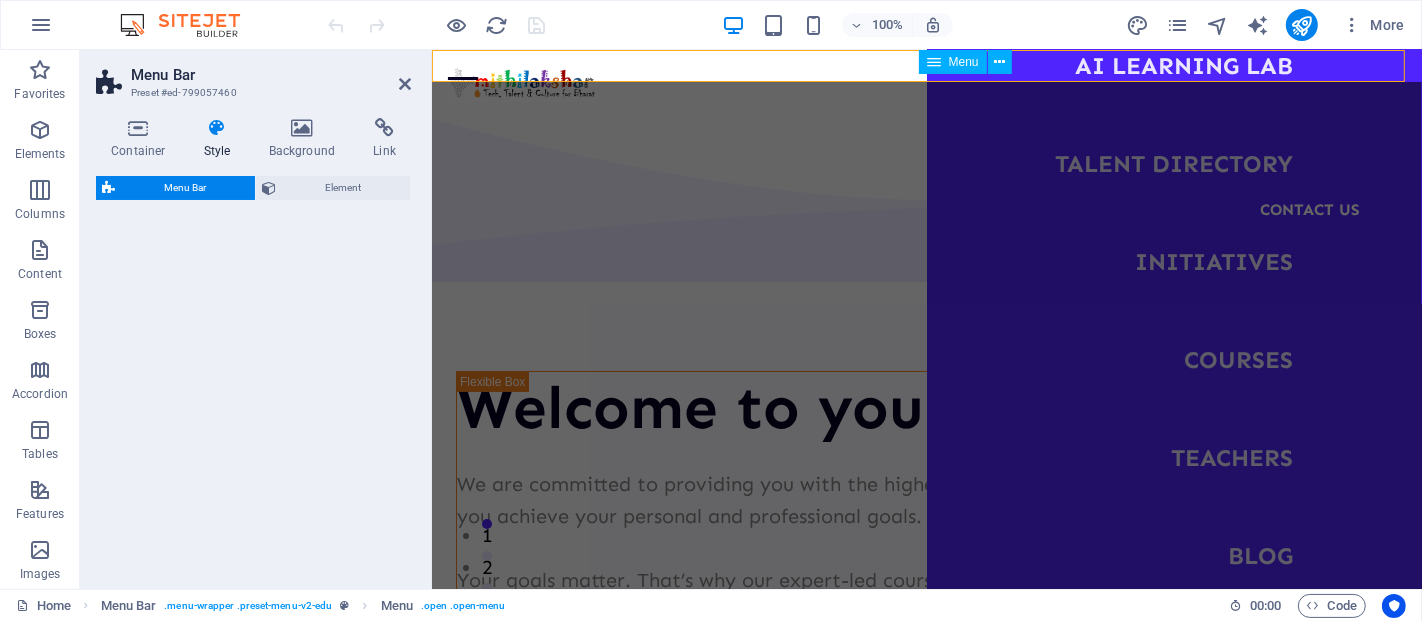 select on "rem" 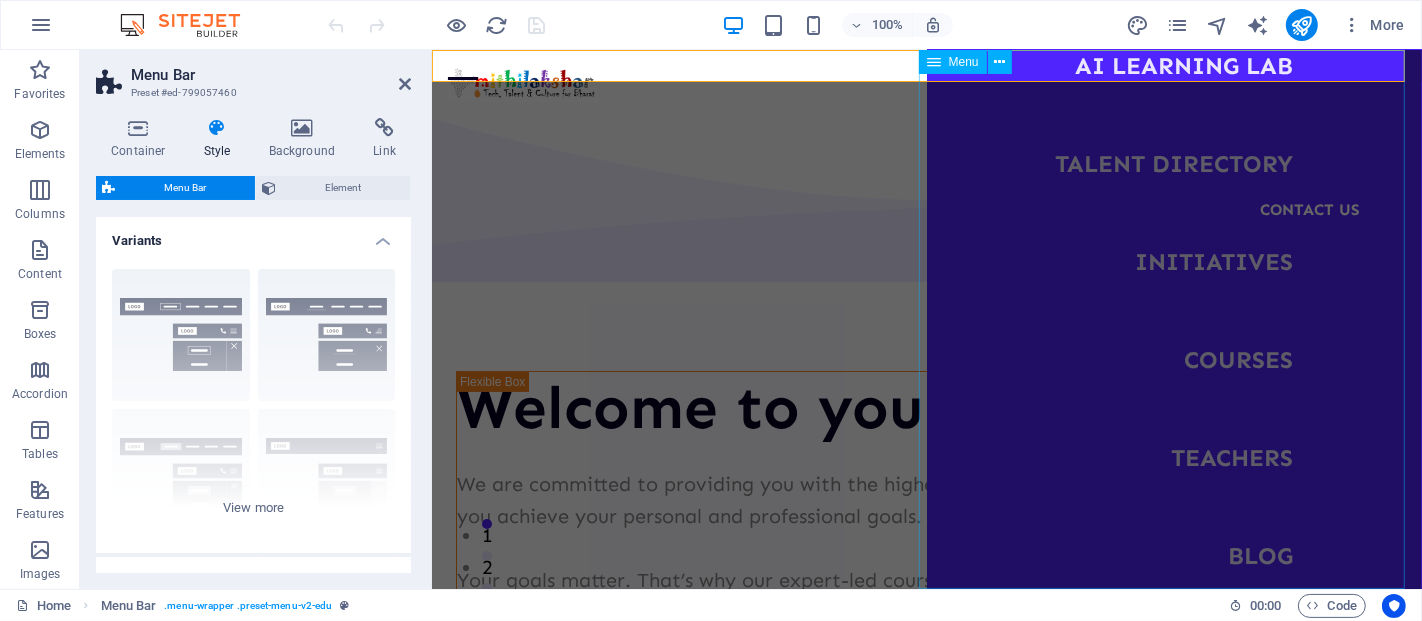 click on "Menu" at bounding box center [964, 62] 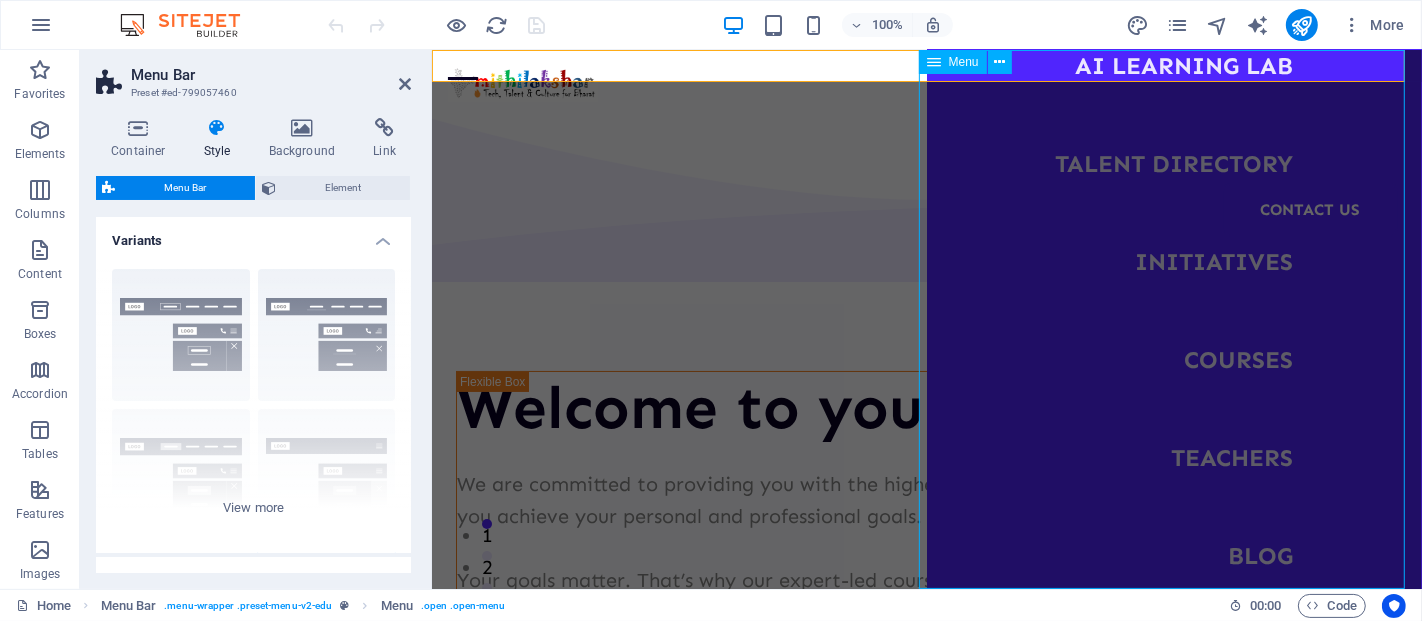 click on "Home About Skill Gap Report AI Learning Lab Talent Directory Initiatives Courses Teachers Blog Contact Us" at bounding box center [1173, 319] 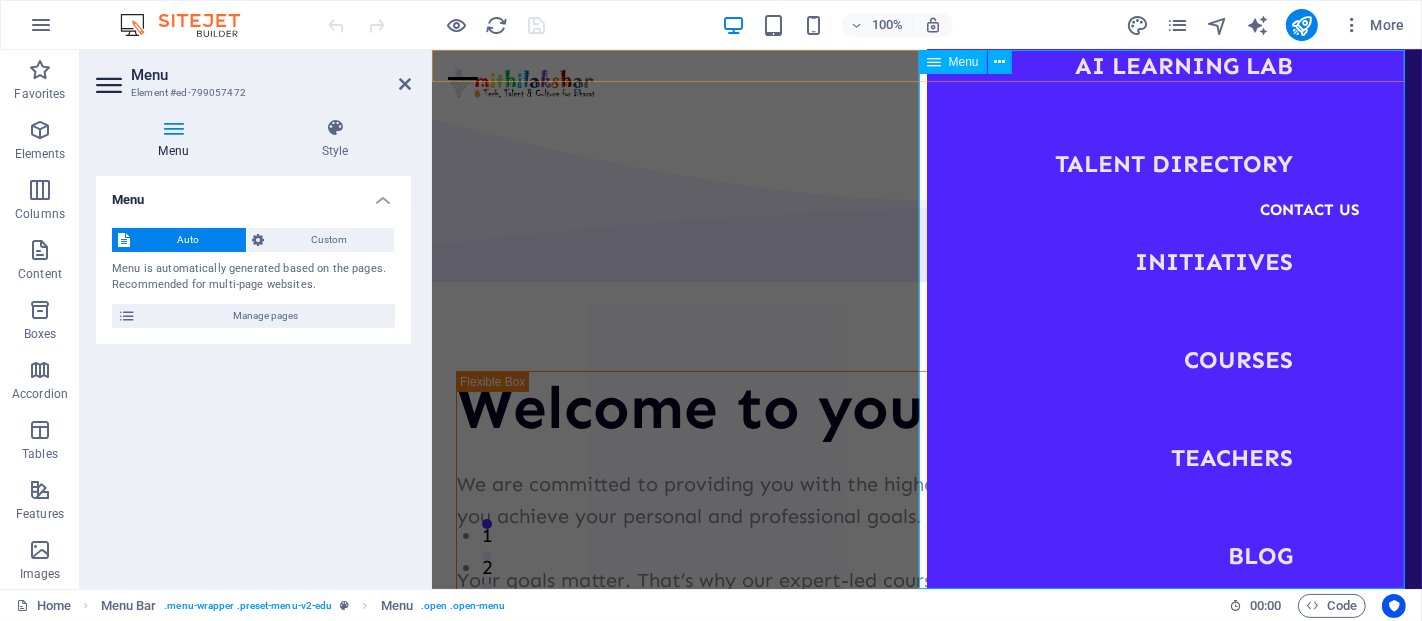 click on "Home About Skill Gap Report AI Learning Lab Talent Directory Initiatives Courses Teachers Blog Contact Us" at bounding box center [1173, 319] 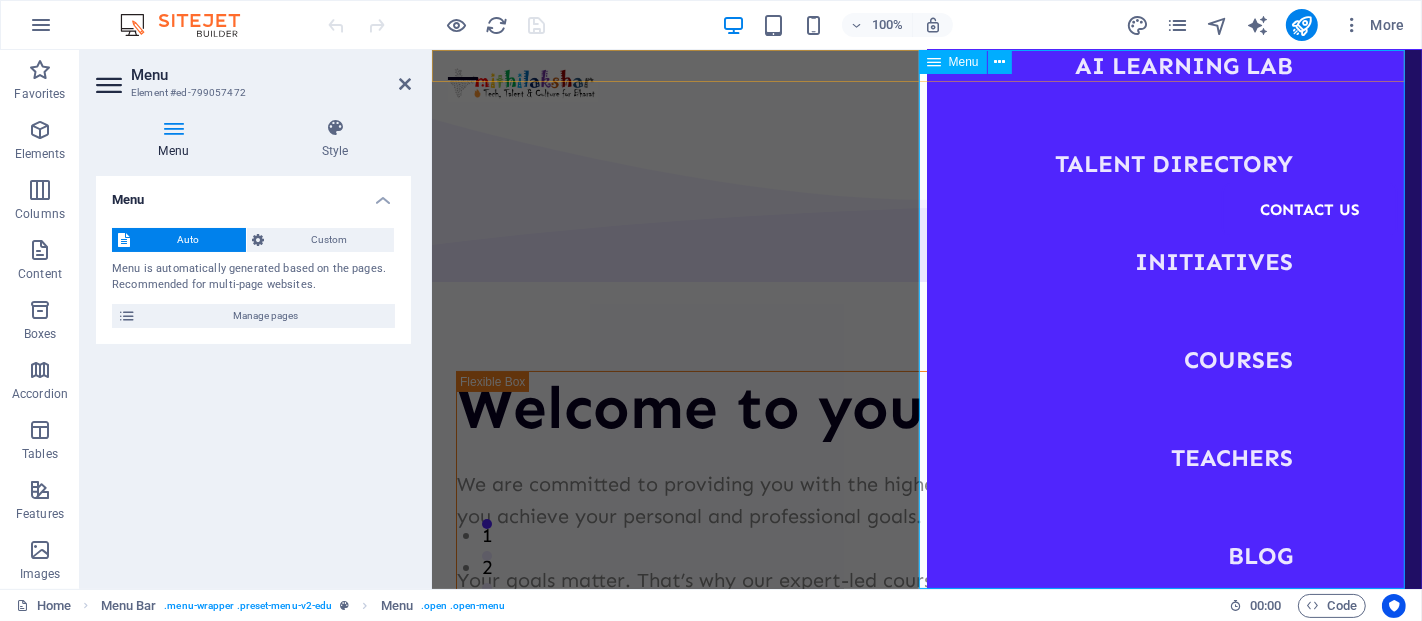 click on "Home About Skill Gap Report AI Learning Lab Talent Directory Initiatives Courses Teachers Blog Contact Us" at bounding box center [1173, 319] 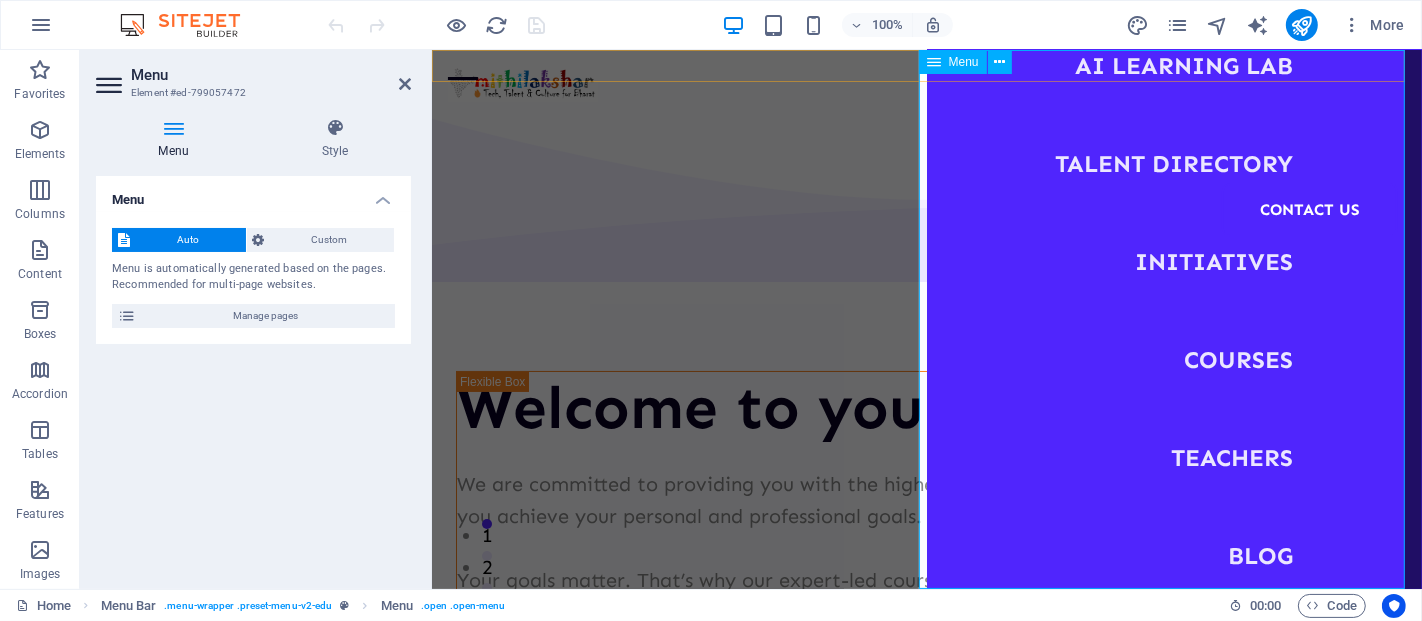 click on "Home About Skill Gap Report AI Learning Lab Talent Directory Initiatives Courses Teachers Blog Contact Us" at bounding box center [1173, 319] 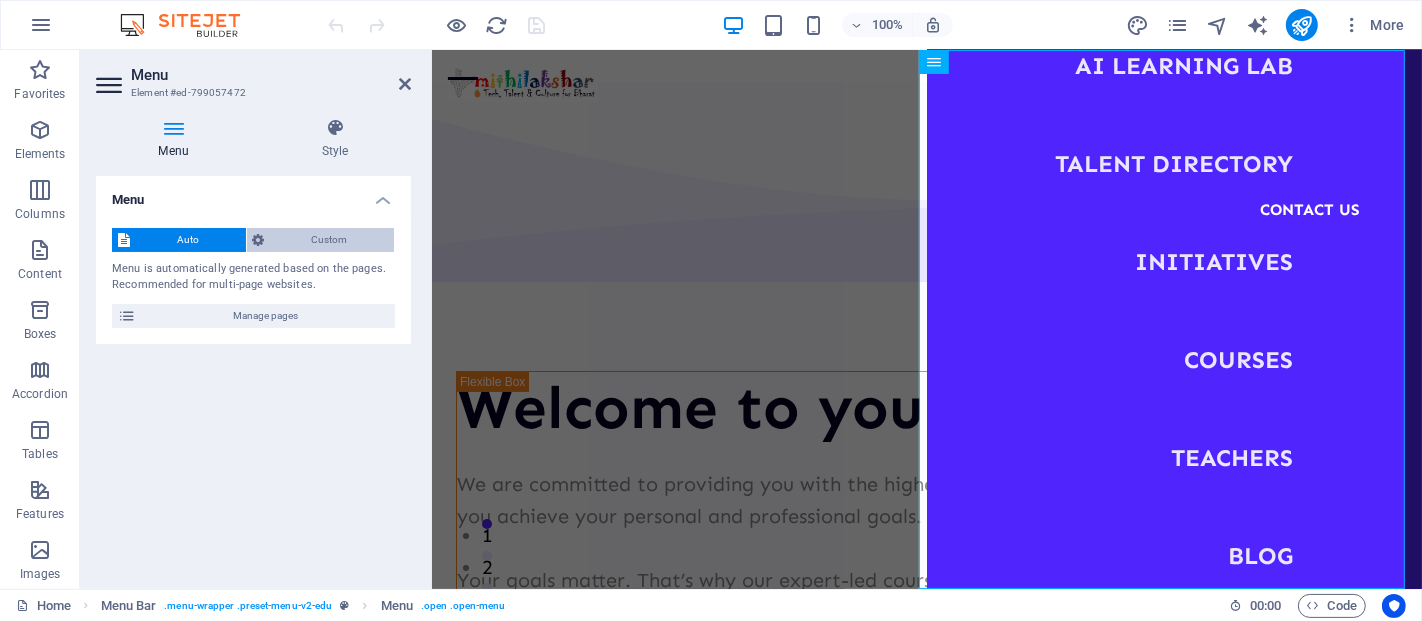 click on "Custom" at bounding box center (330, 240) 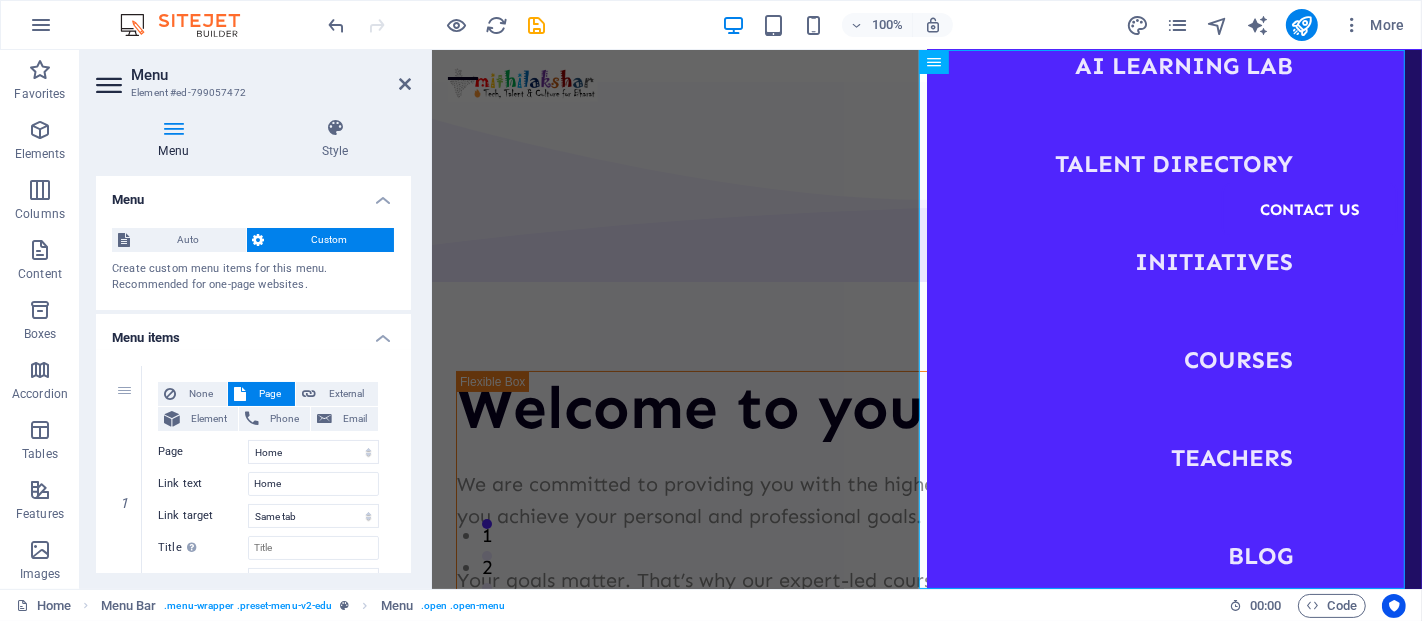 drag, startPoint x: 405, startPoint y: 215, endPoint x: 403, endPoint y: 257, distance: 42.047592 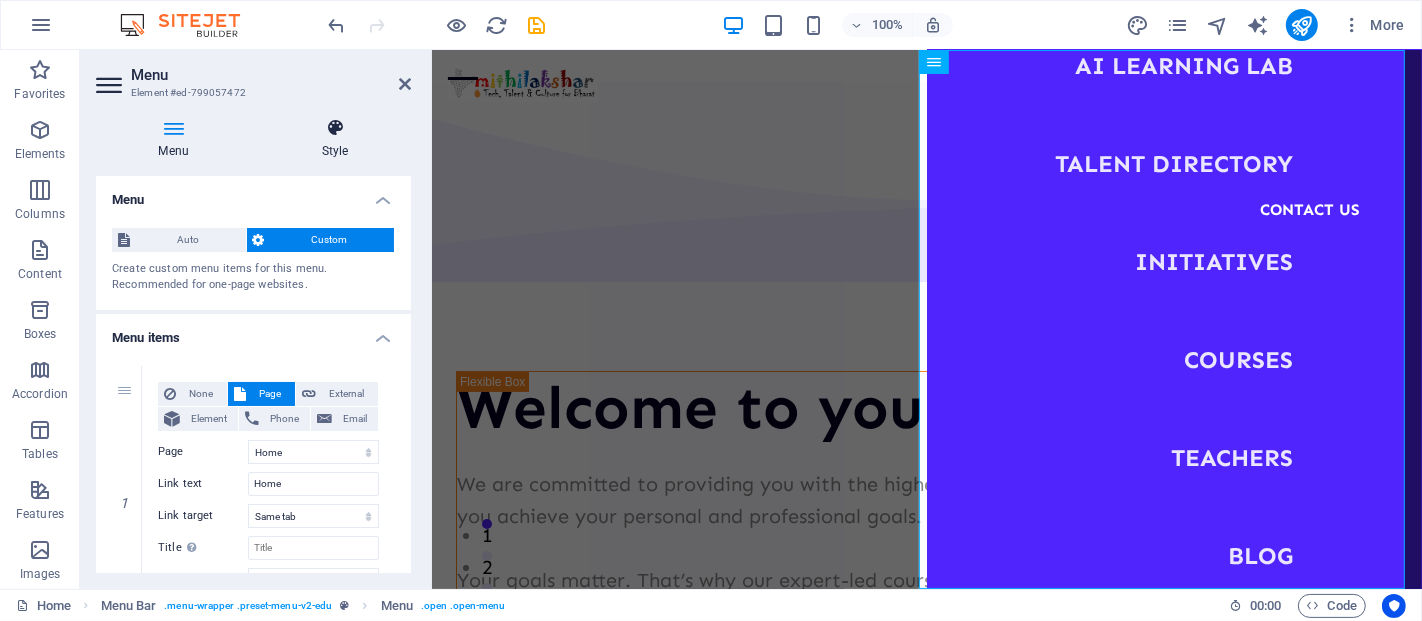 click on "Style" at bounding box center (335, 139) 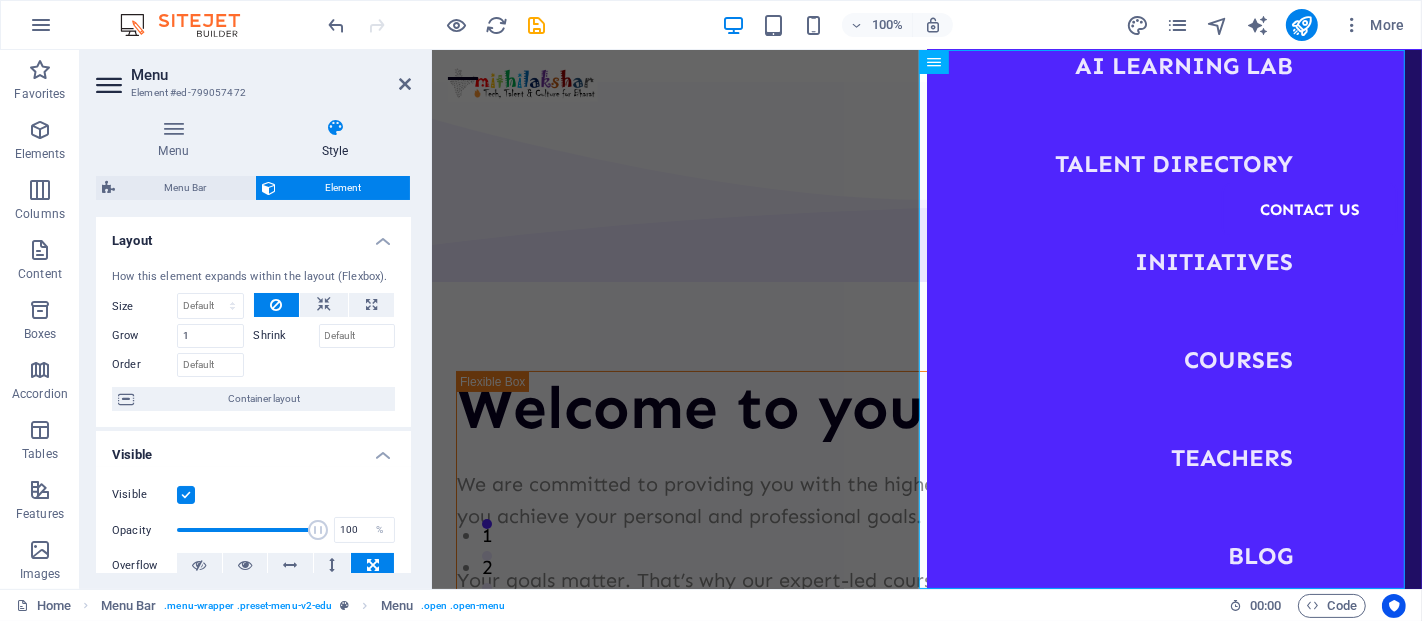 click on "Element" at bounding box center [343, 188] 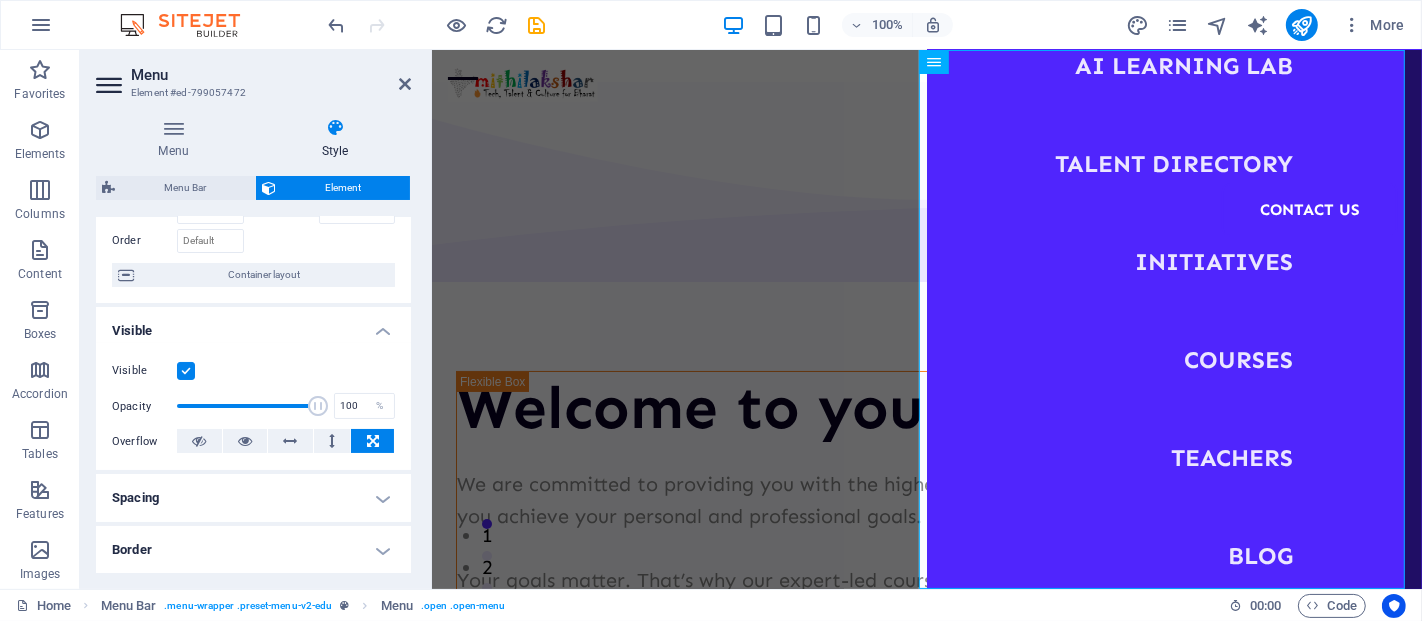scroll, scrollTop: 0, scrollLeft: 0, axis: both 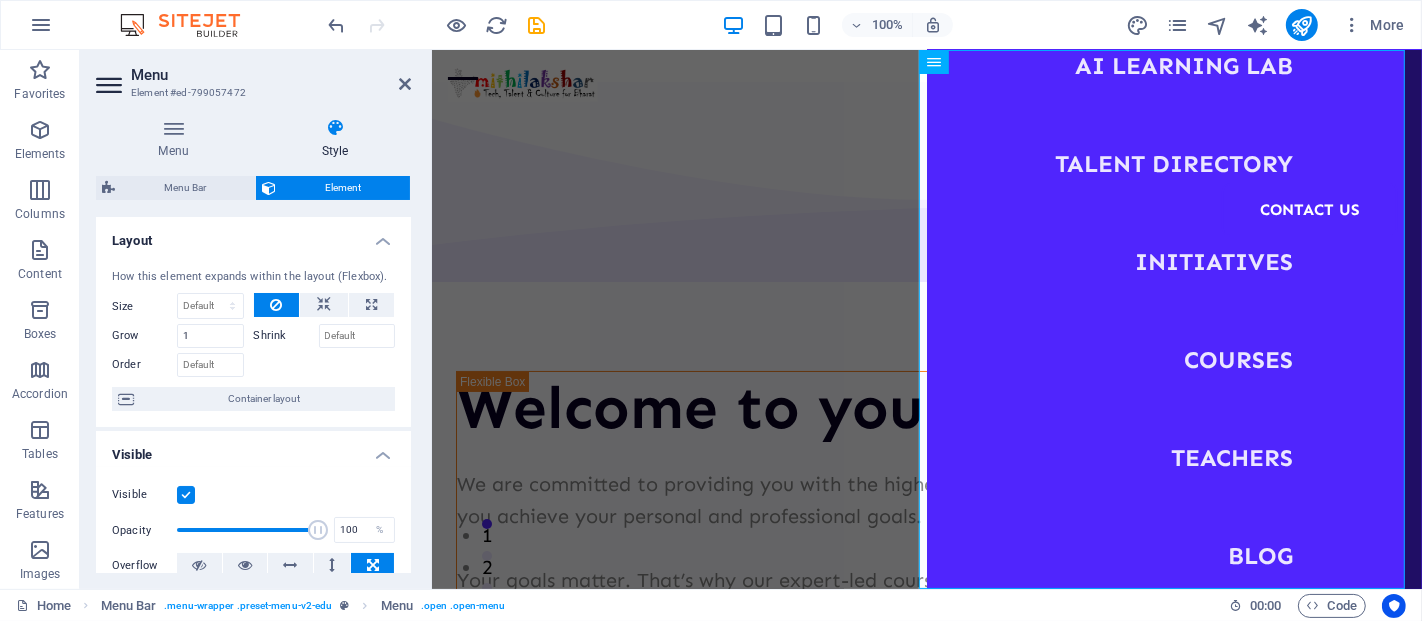 click on "Menu Style Menu Auto Custom Create custom menu items for this menu. Recommended for one-page websites. Manage pages Menu items 1 None Page External Element Phone Email Page Home About Skill Gap Report AI Learning Lab Talent Directory Initiatives Courses Teachers Blog Contact Us Legal Notice Privacy Element
URL / Phone Email Link text Home Link target New tab Same tab Overlay Title Additional link description, should not be the same as the link text. The title is most often shown as a tooltip text when the mouse moves over the element. Leave empty if uncertain. Relationship Sets the  relationship of this link to the link target . For example, the value "nofollow" instructs search engines not to follow the link. Can be left empty. alternate author bookmark external help license next nofollow noreferrer noopener prev search tag Button Design None Default Primary Secondary 2 None Page External Element Phone Email Page Home About Skill Gap Report AI Learning Lab Talent Directory Initiatives" at bounding box center [253, 345] 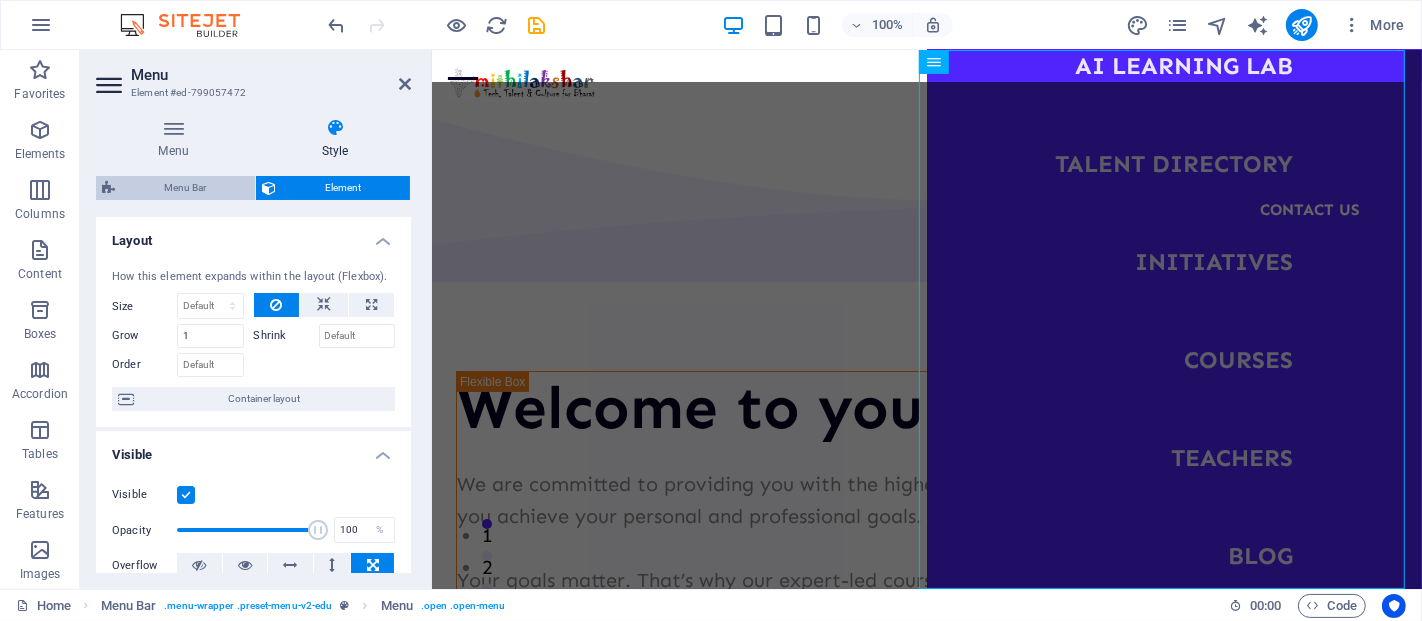 click on "Menu Bar" at bounding box center (185, 188) 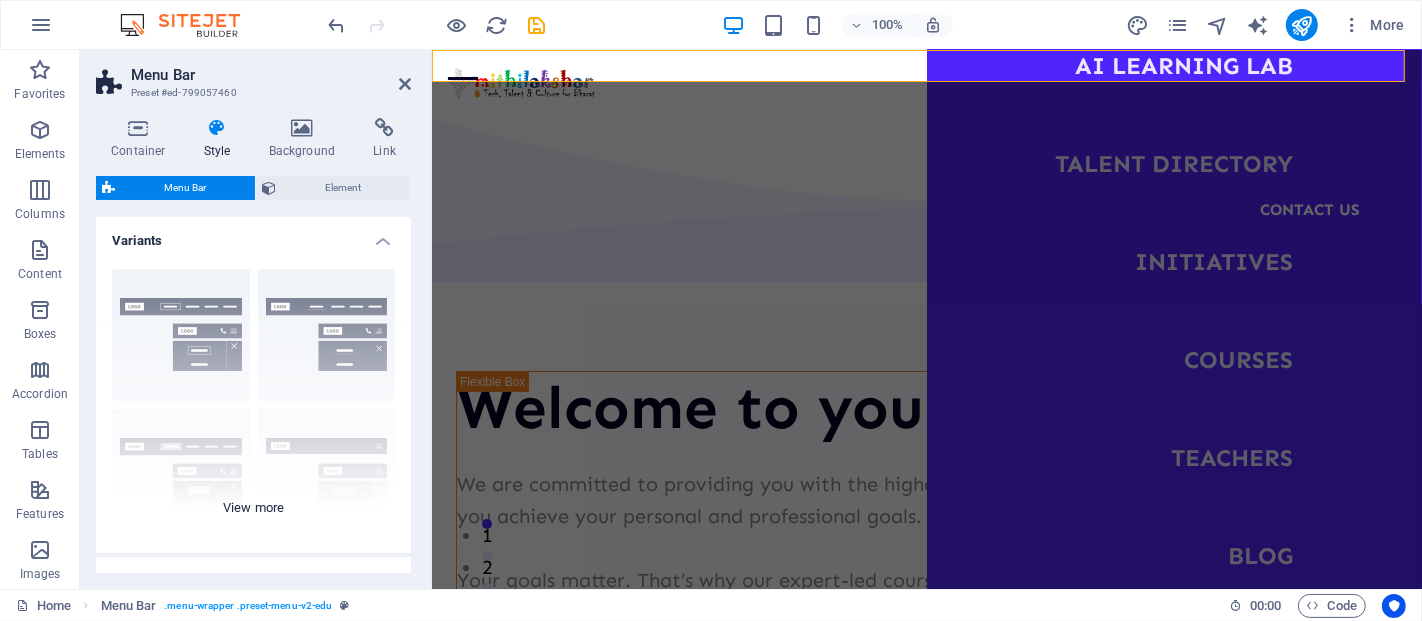 drag, startPoint x: 407, startPoint y: 286, endPoint x: 405, endPoint y: 347, distance: 61.03278 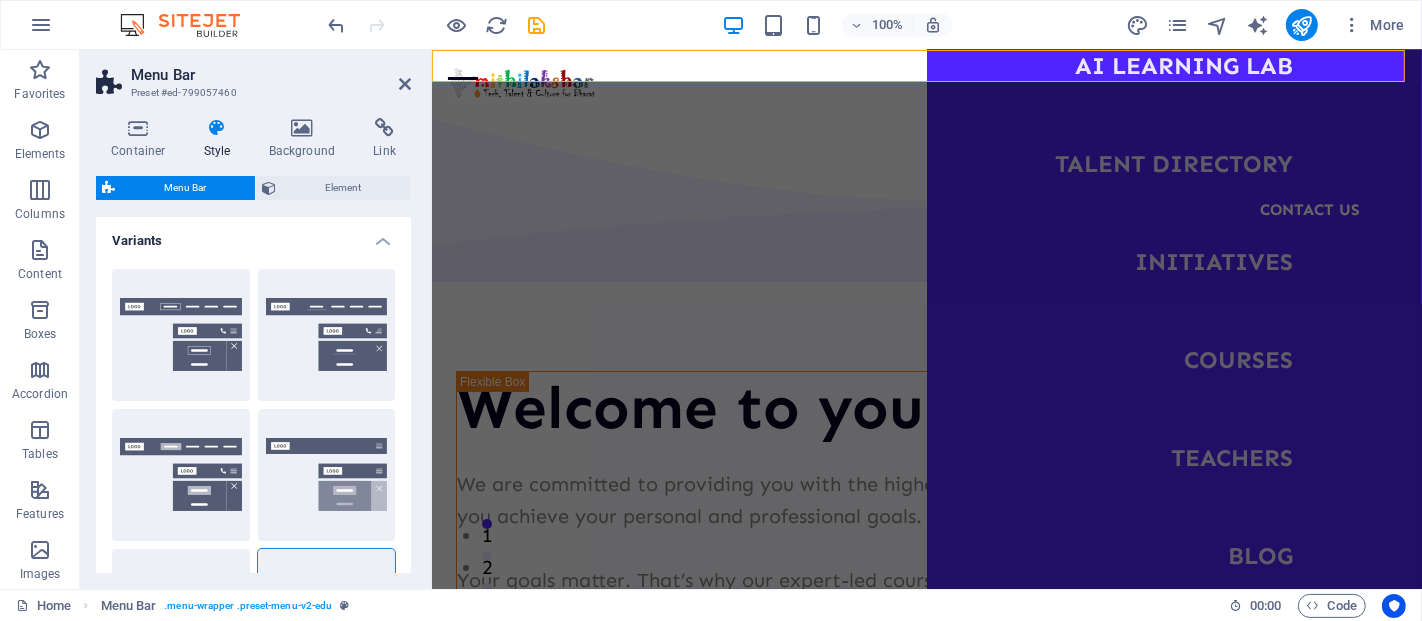 drag, startPoint x: 407, startPoint y: 315, endPoint x: 408, endPoint y: 344, distance: 29.017237 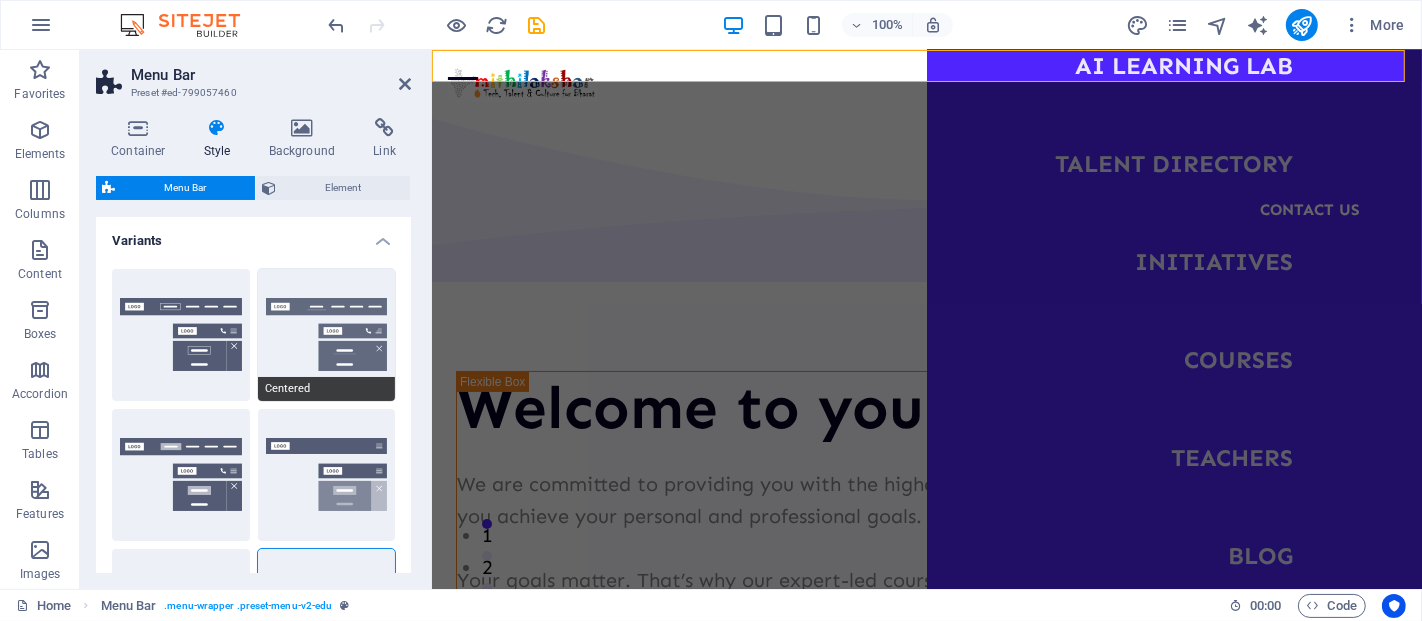 click on "Centered" at bounding box center (327, 335) 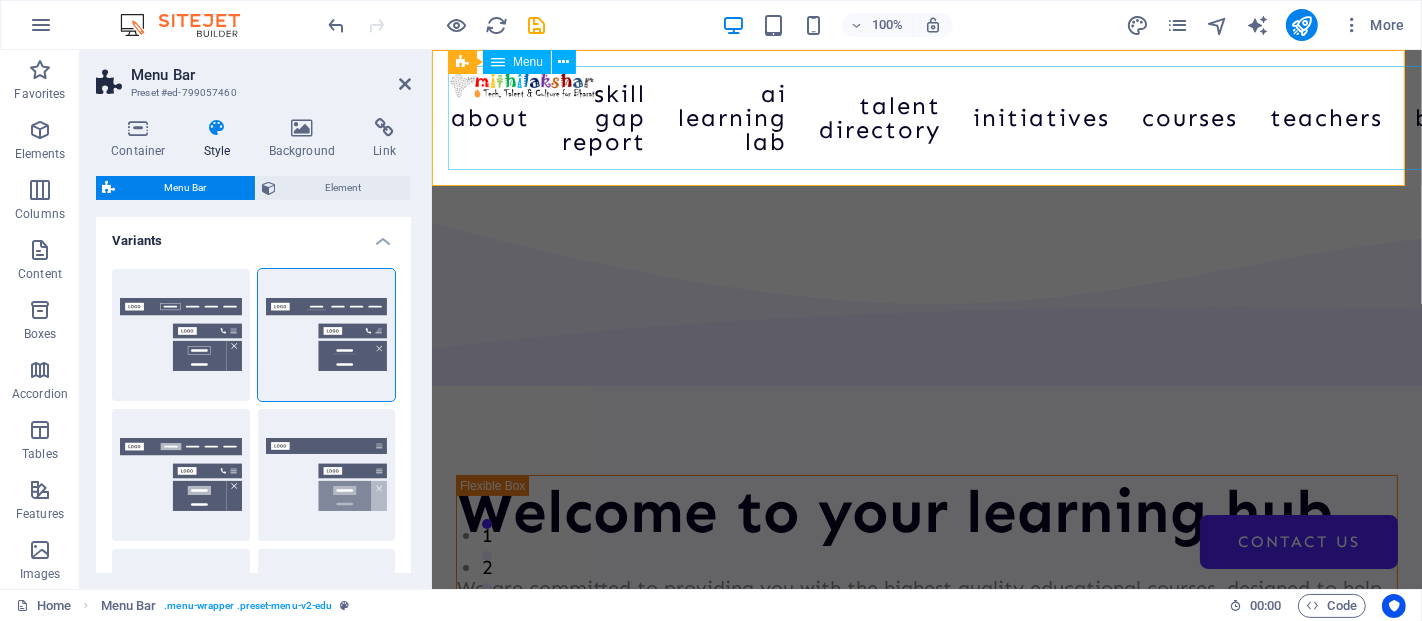click on "Home About Skill Gap Report AI Learning Lab Talent Directory Initiatives Courses Teachers Blog Contact Us" at bounding box center (926, 118) 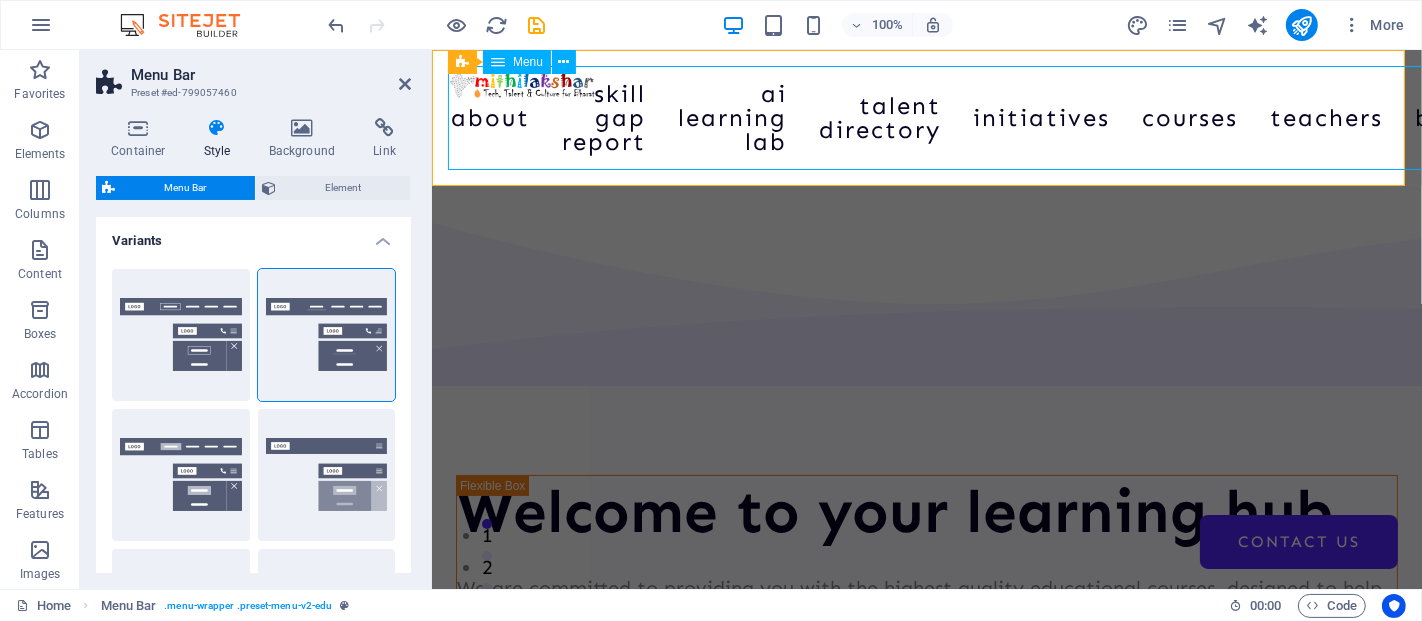 click on "Home About Skill Gap Report AI Learning Lab Talent Directory Initiatives Courses Teachers Blog Contact Us" at bounding box center (926, 118) 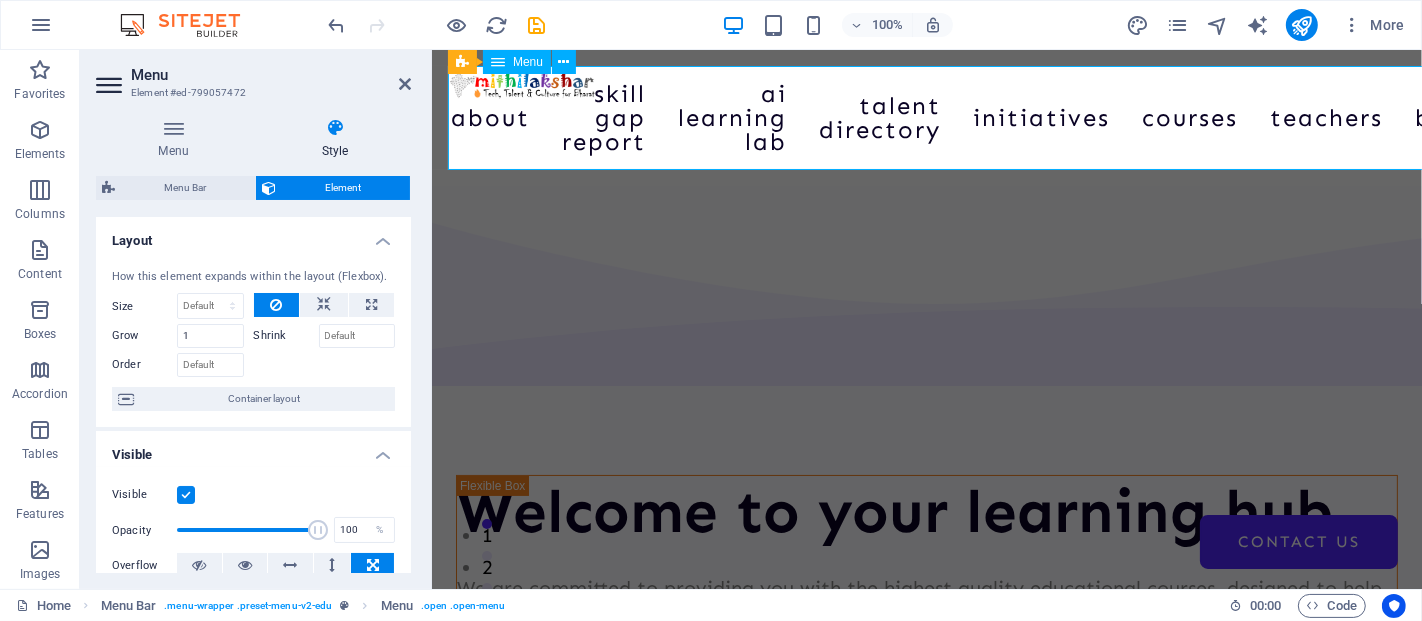 click on "Home About Skill Gap Report AI Learning Lab Talent Directory Initiatives Courses Teachers Blog Contact Us" at bounding box center [926, 118] 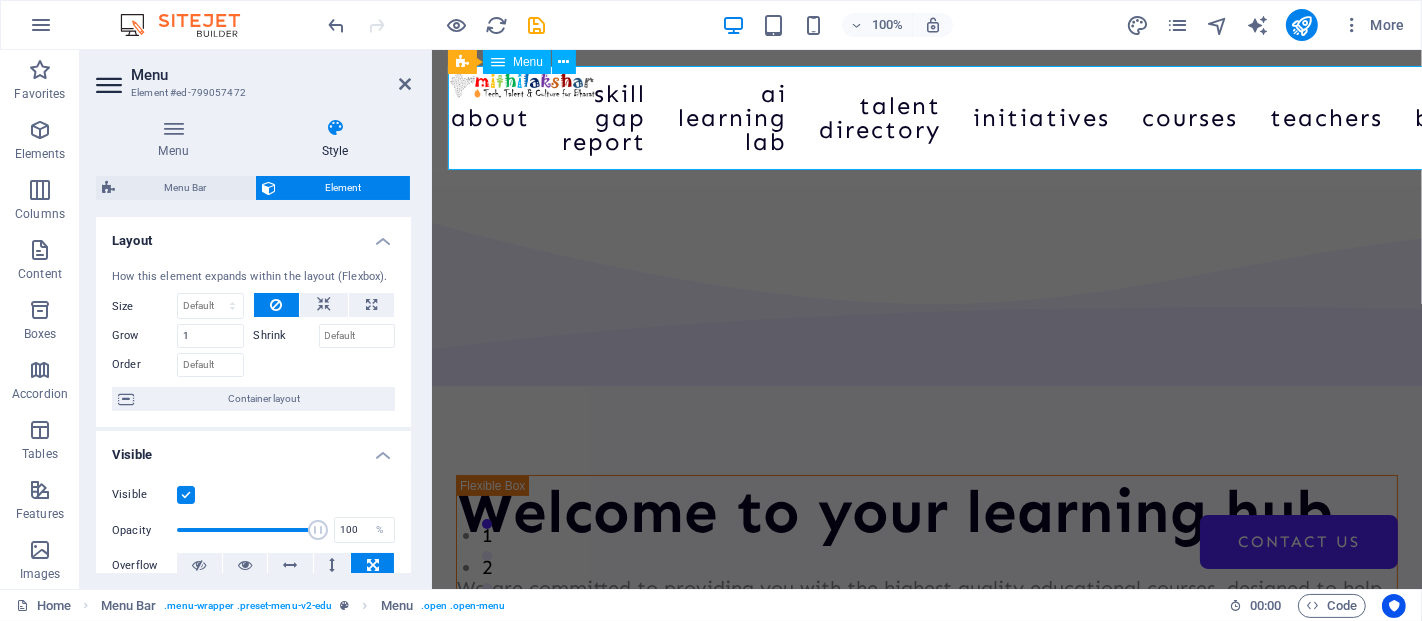 click on "Home About Skill Gap Report AI Learning Lab Talent Directory Initiatives Courses Teachers Blog Contact Us" at bounding box center [926, 118] 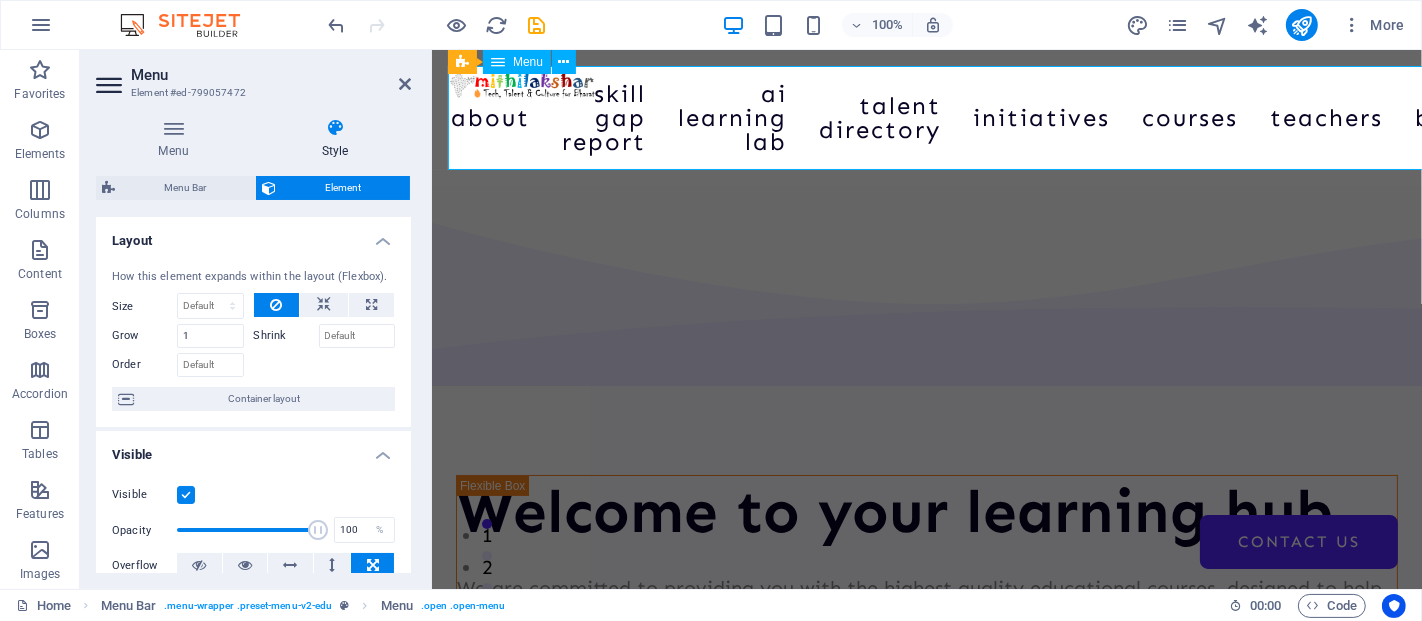 click on "Home About Skill Gap Report AI Learning Lab Talent Directory Initiatives Courses Teachers Blog Contact Us" at bounding box center (926, 118) 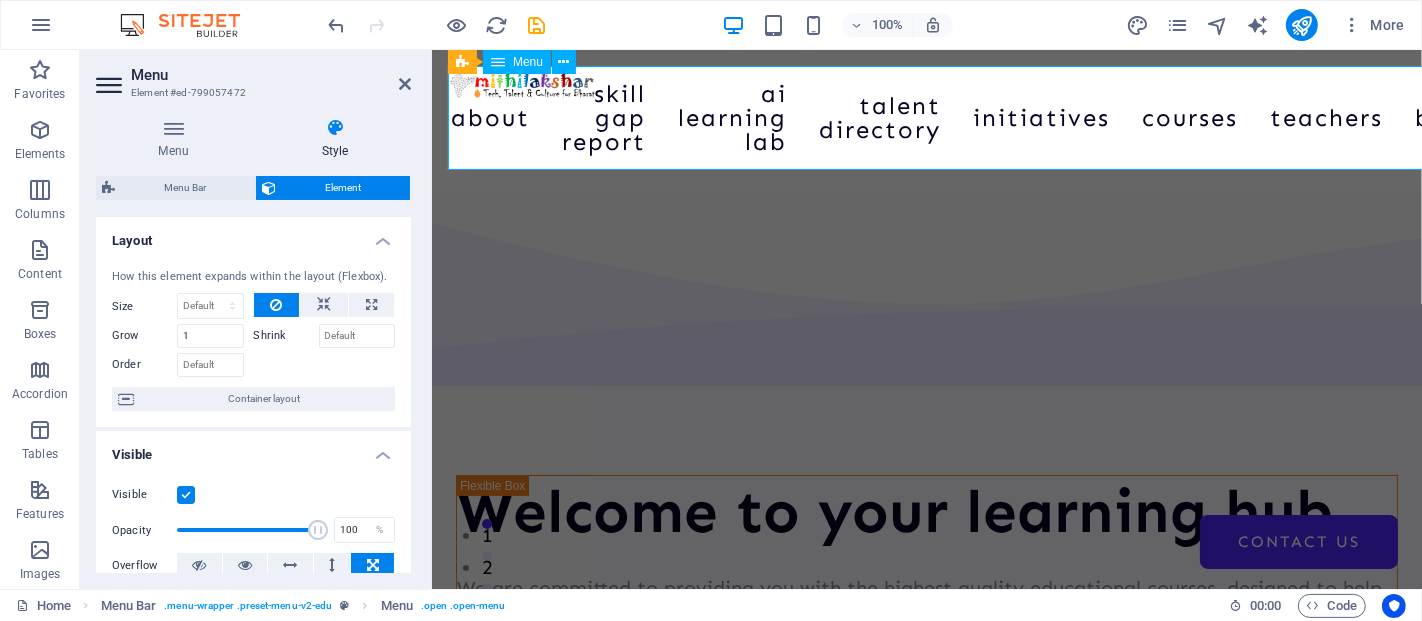 click on "Home About Skill Gap Report AI Learning Lab Talent Directory Initiatives Courses Teachers Blog Contact Us" at bounding box center (926, 118) 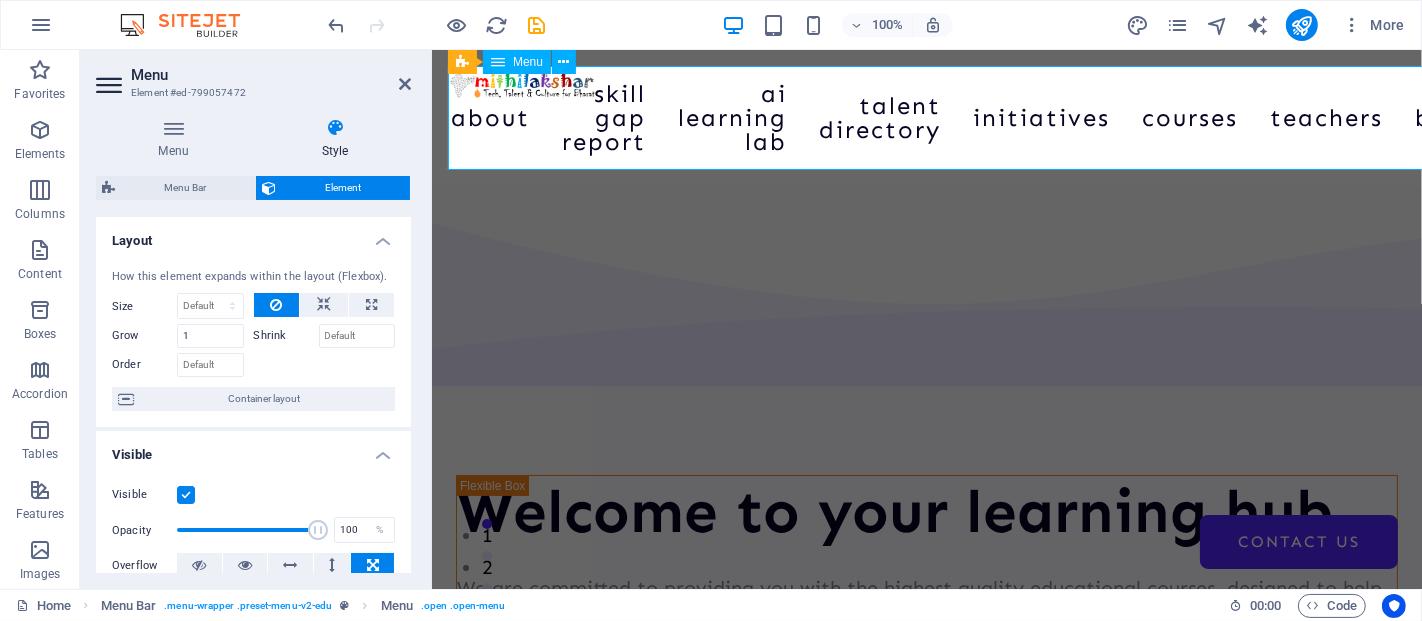 click on "Home About Skill Gap Report AI Learning Lab Talent Directory Initiatives Courses Teachers Blog Contact Us" at bounding box center (926, 118) 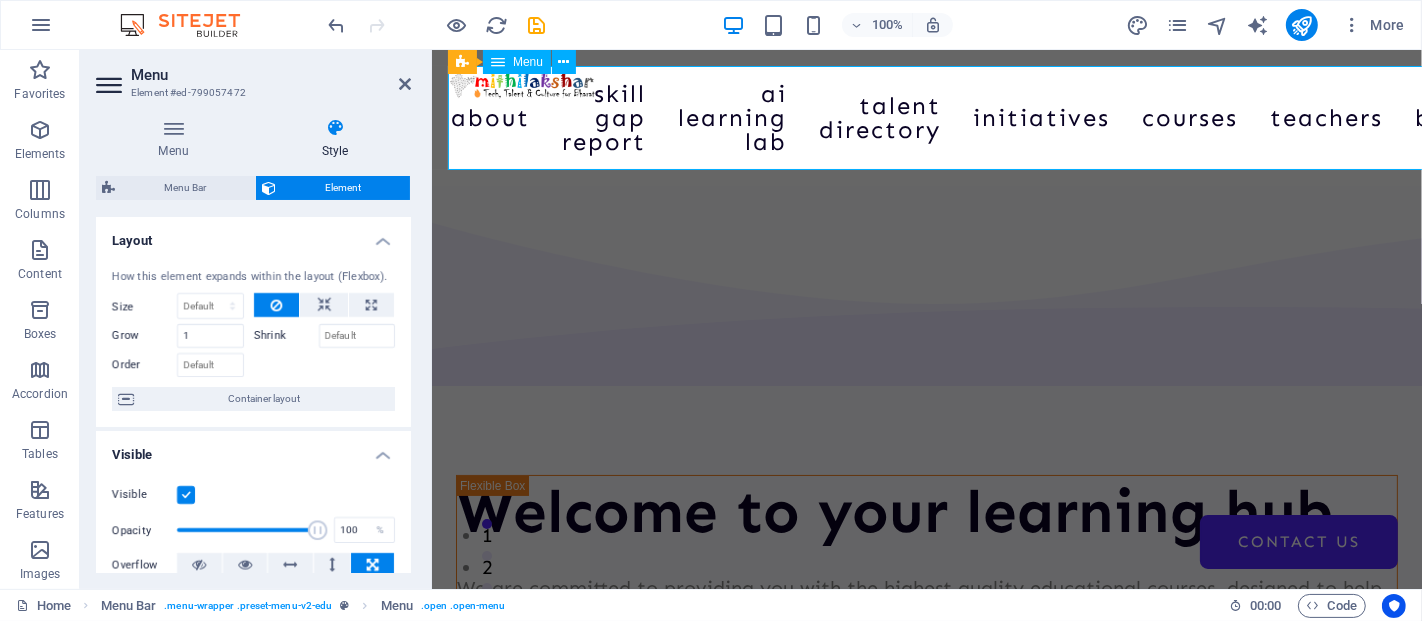 click on "Home About Skill Gap Report AI Learning Lab Talent Directory Initiatives Courses Teachers Blog Contact Us" at bounding box center [926, 118] 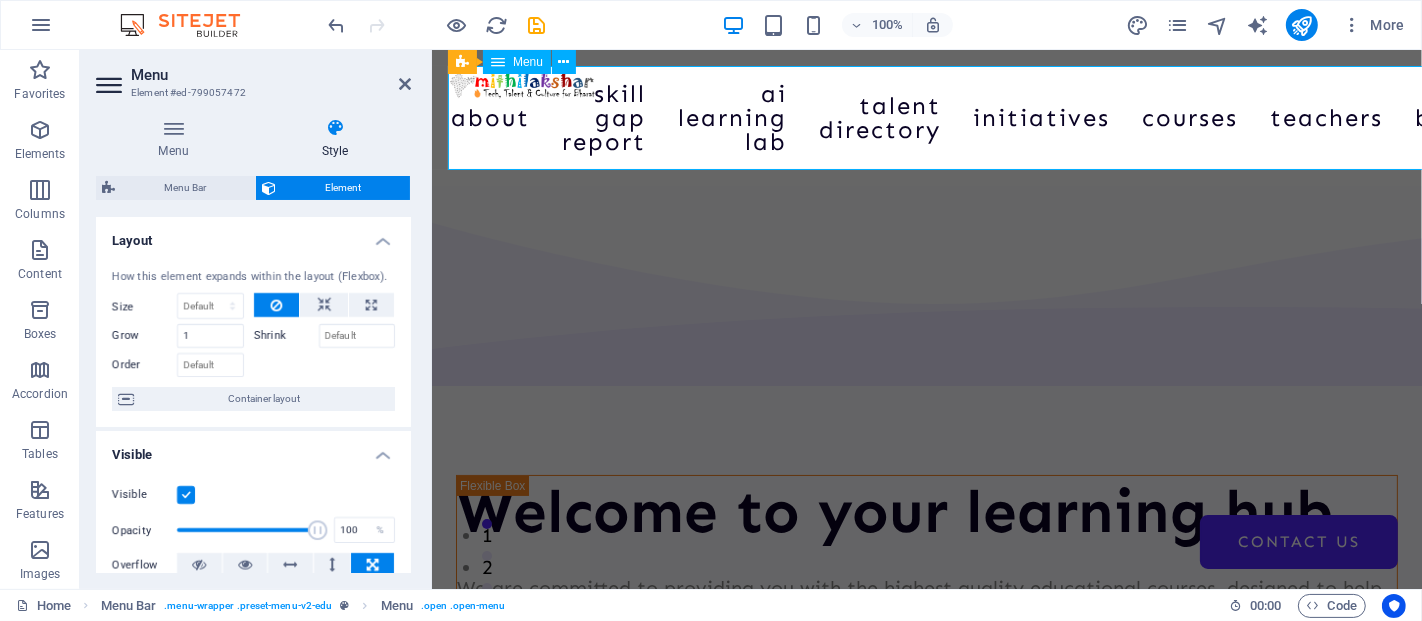 click on "Home About Skill Gap Report AI Learning Lab Talent Directory Initiatives Courses Teachers Blog Contact Us" at bounding box center [926, 118] 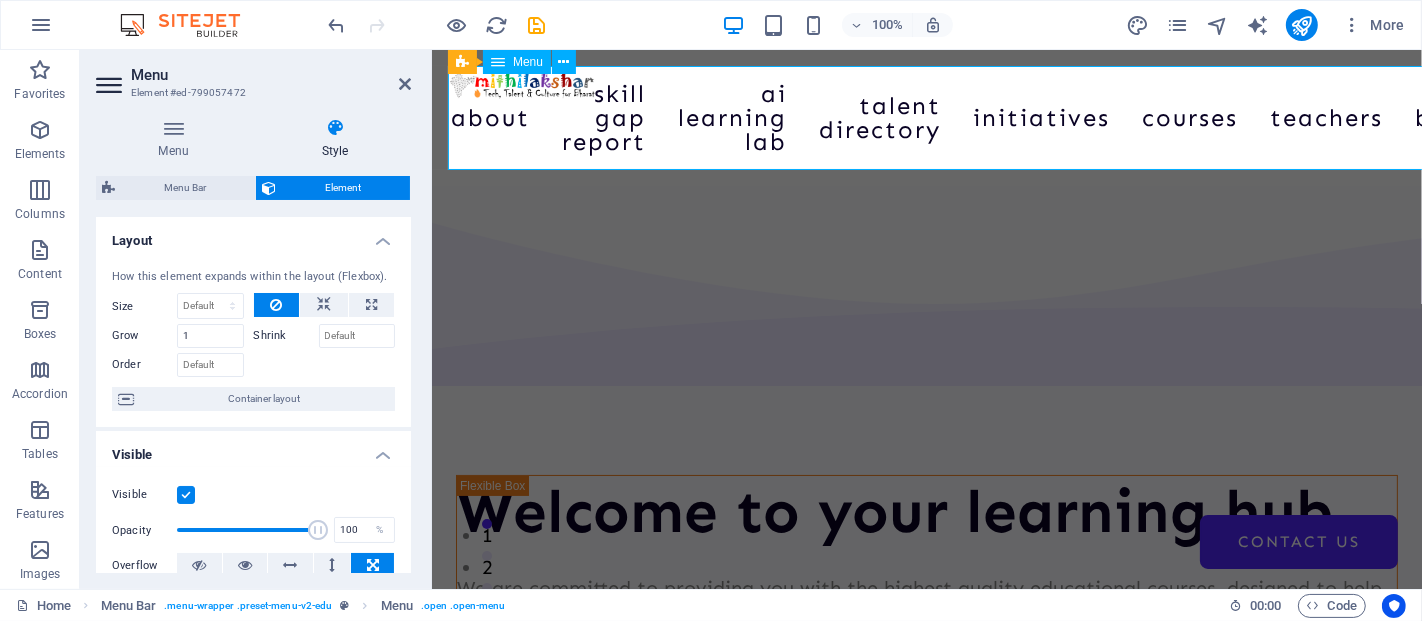 click on "Home About Skill Gap Report AI Learning Lab Talent Directory Initiatives Courses Teachers Blog Contact Us" at bounding box center (926, 118) 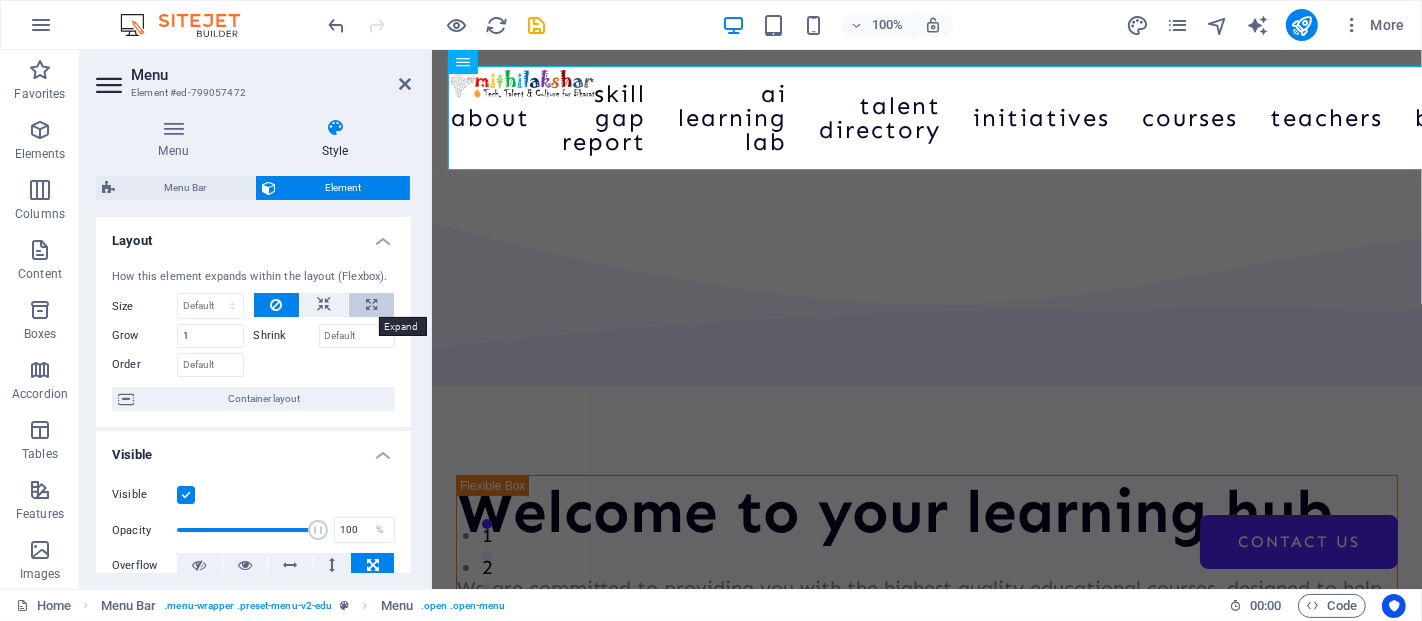 click at bounding box center (371, 305) 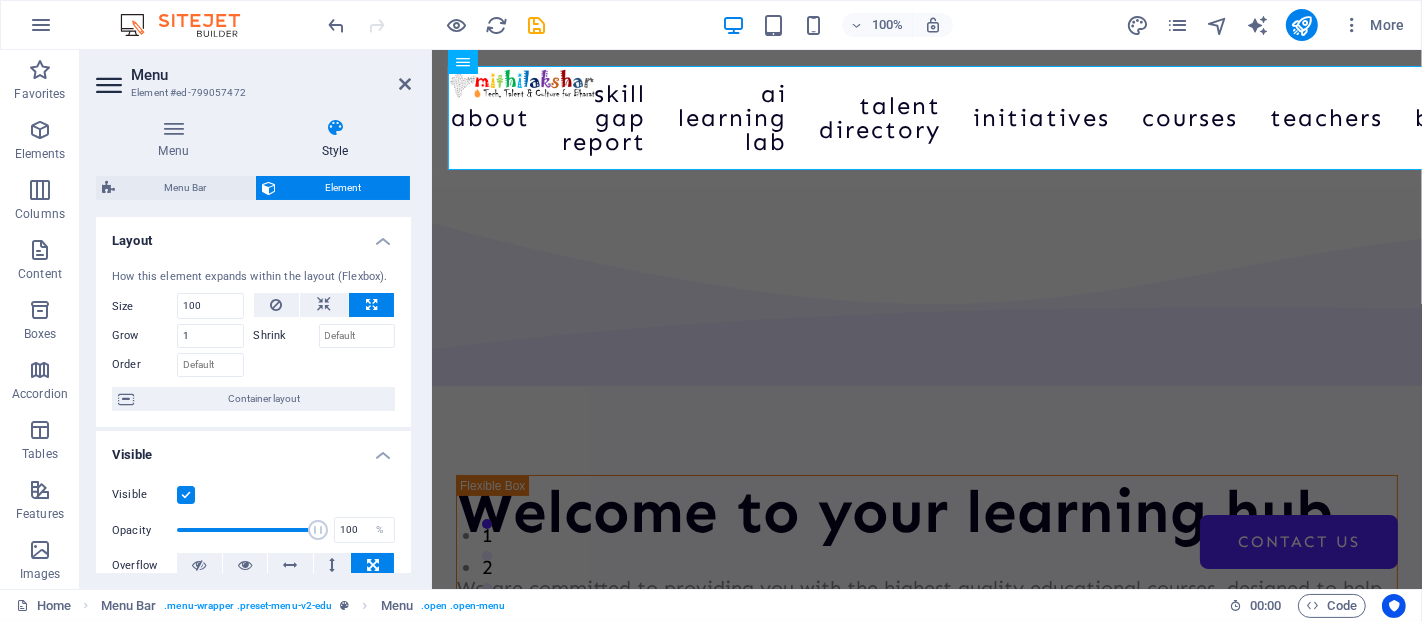 type on "100" 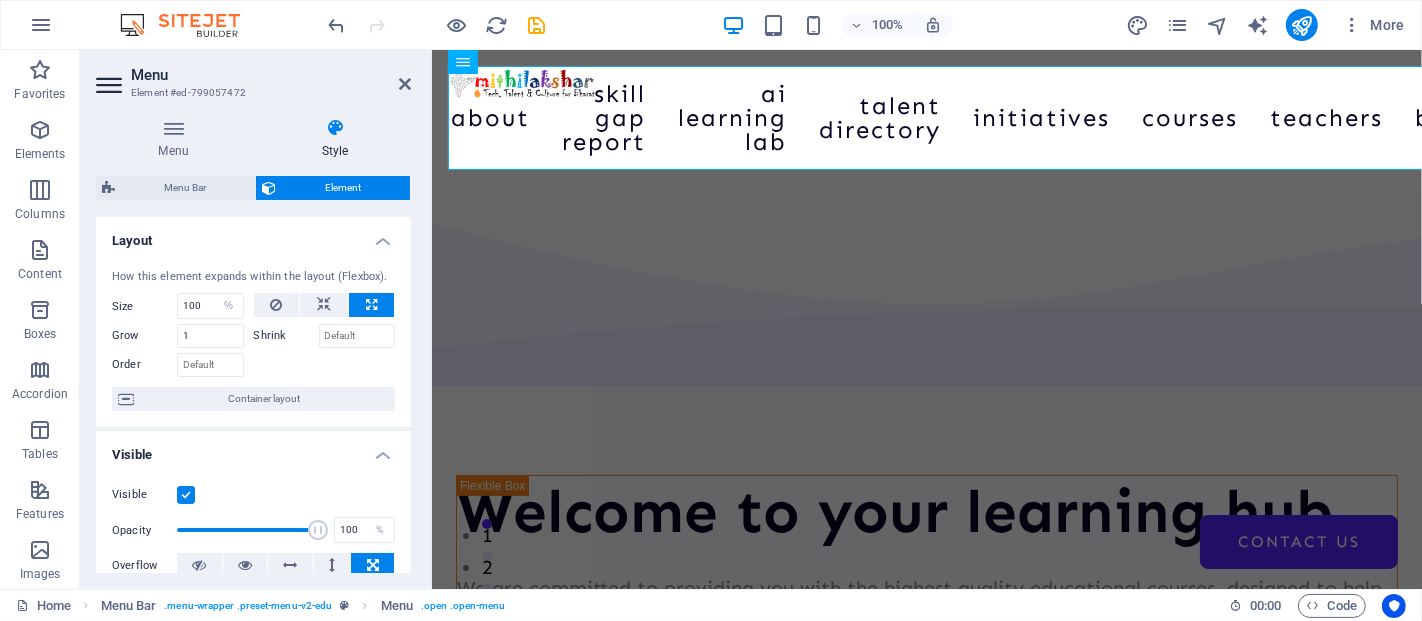 drag, startPoint x: 407, startPoint y: 284, endPoint x: 404, endPoint y: 321, distance: 37.12142 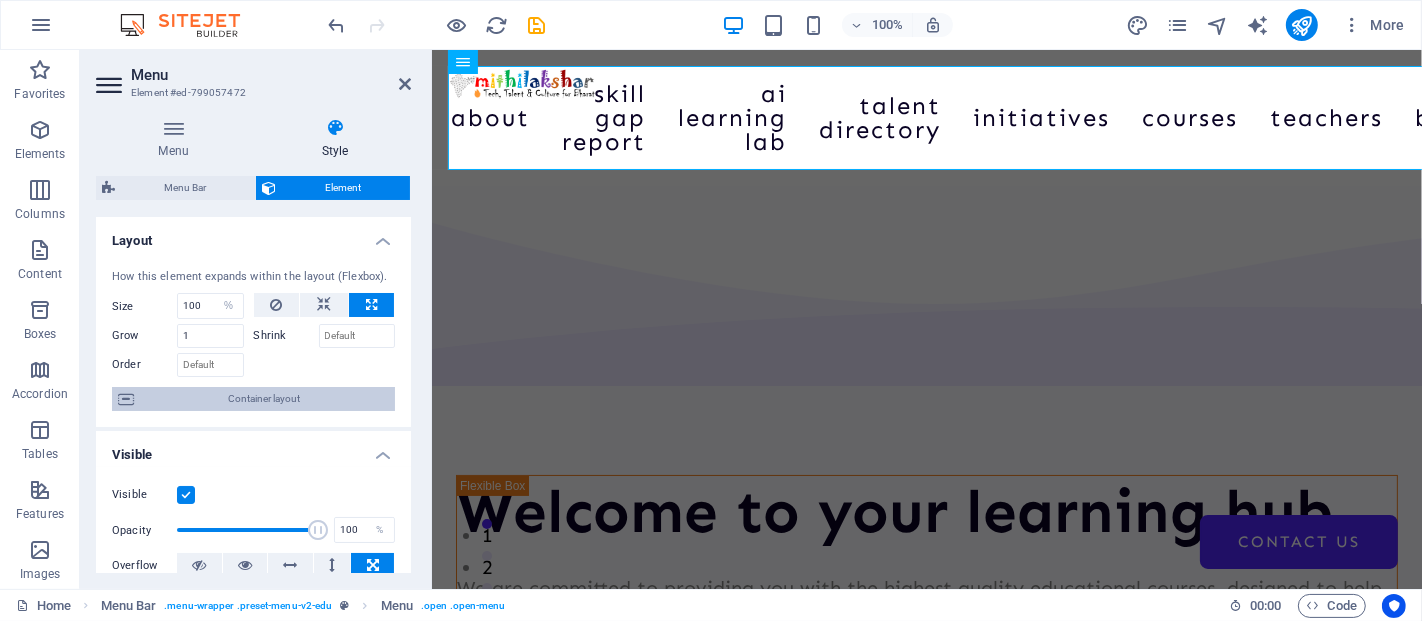click on "Container layout" at bounding box center [264, 399] 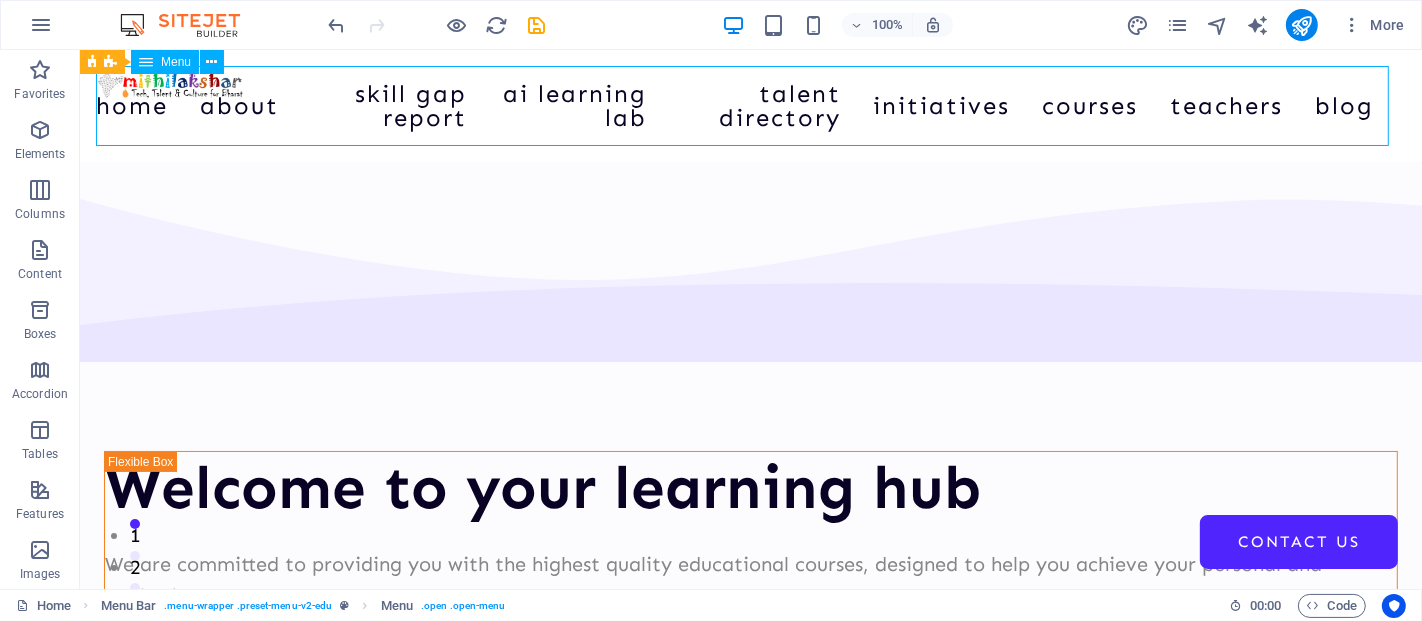 drag, startPoint x: 751, startPoint y: 119, endPoint x: 1103, endPoint y: 115, distance: 352.02274 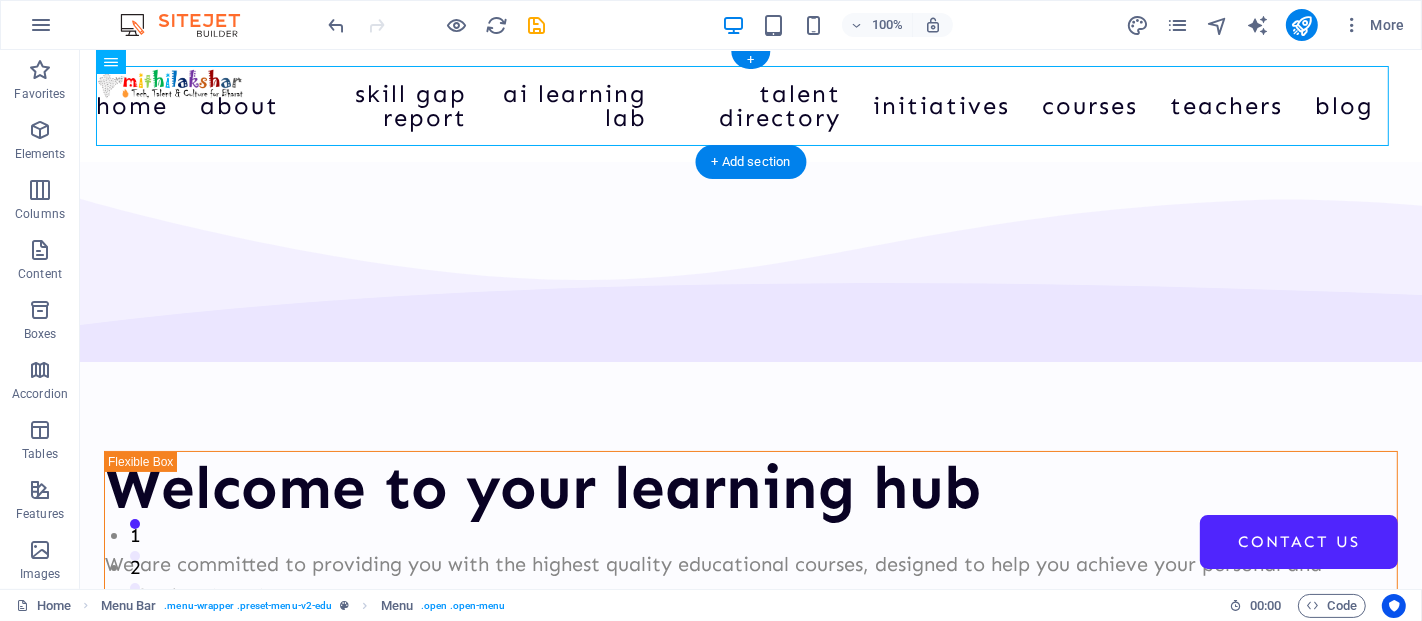 drag, startPoint x: 994, startPoint y: 154, endPoint x: 831, endPoint y: 132, distance: 164.47797 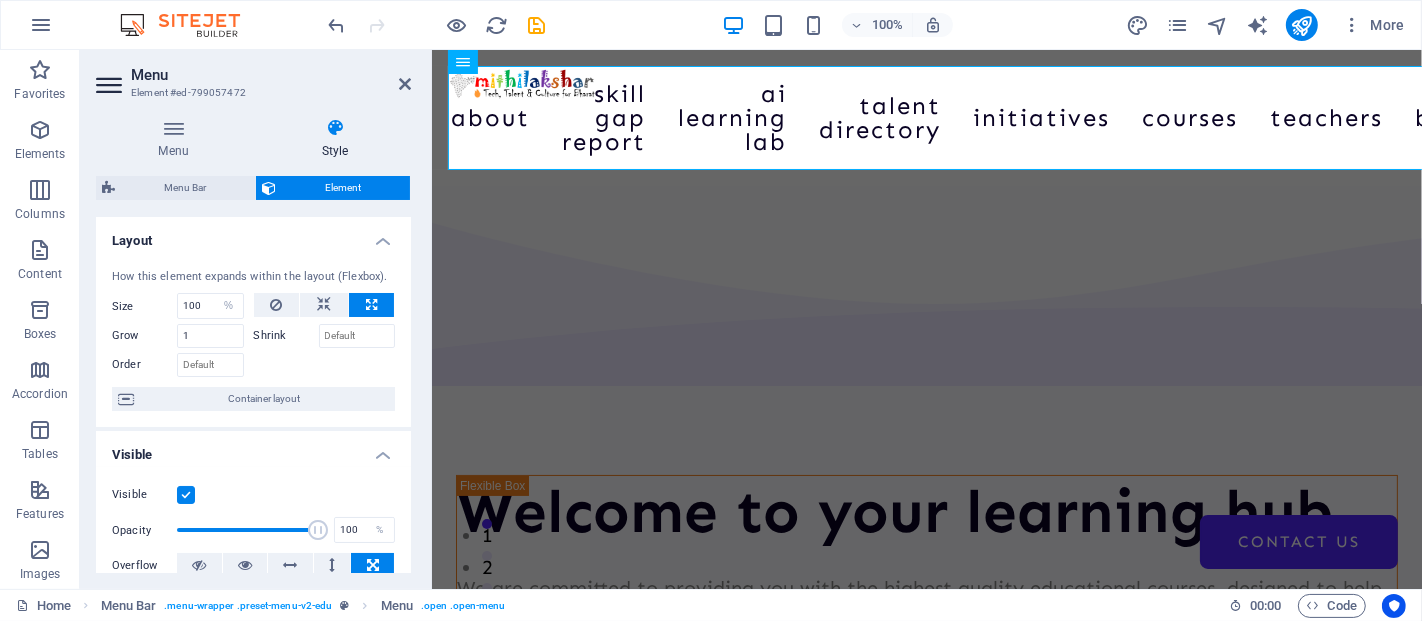 drag, startPoint x: 413, startPoint y: 258, endPoint x: 411, endPoint y: 280, distance: 22.090721 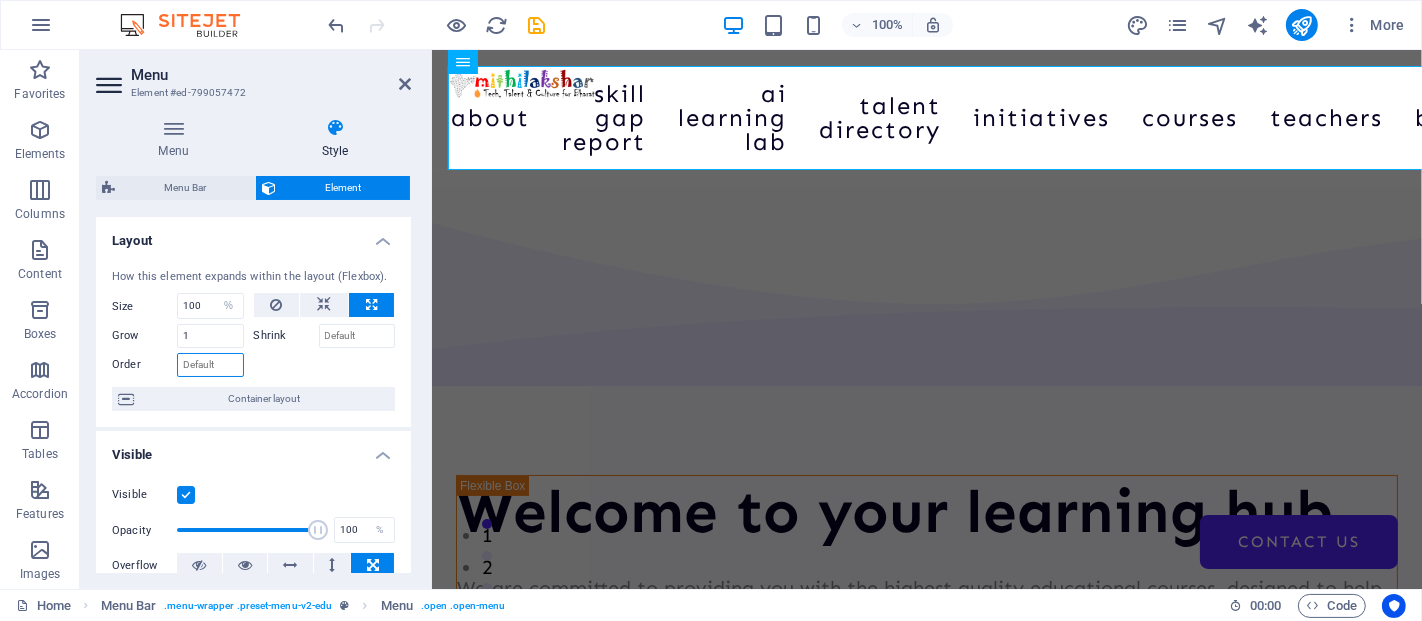 click on "Order" at bounding box center [210, 365] 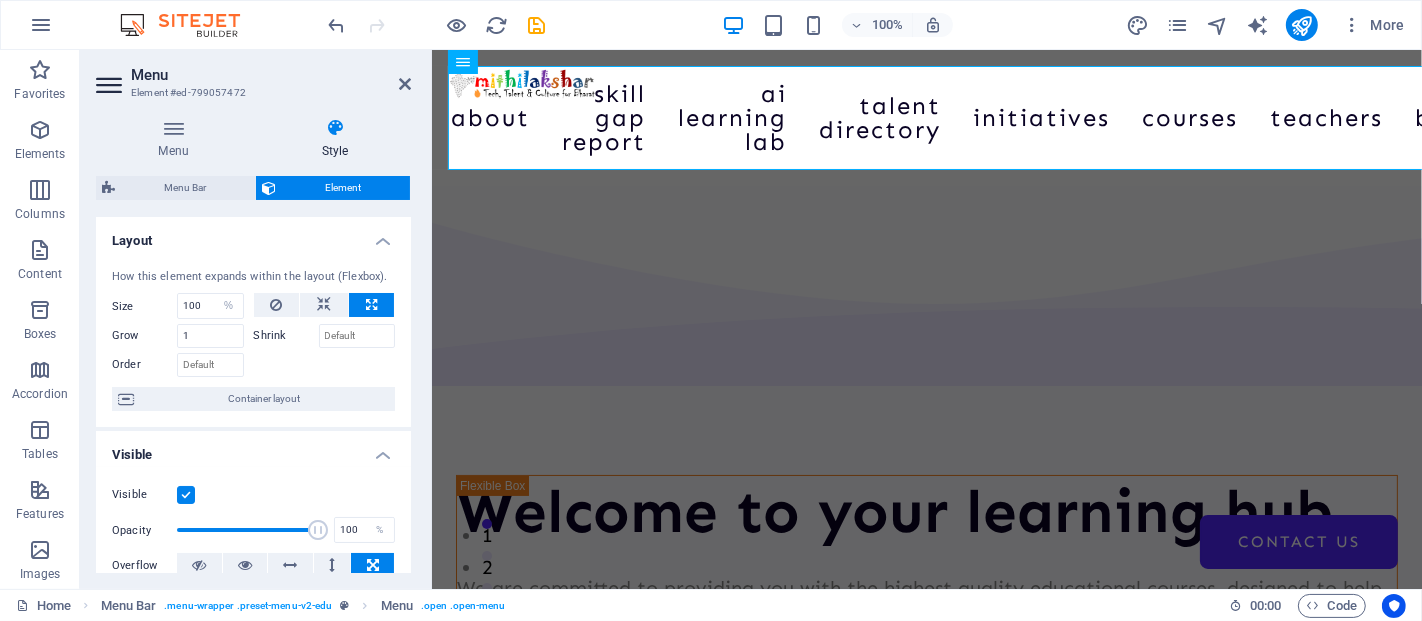 drag, startPoint x: 407, startPoint y: 304, endPoint x: 410, endPoint y: 335, distance: 31.144823 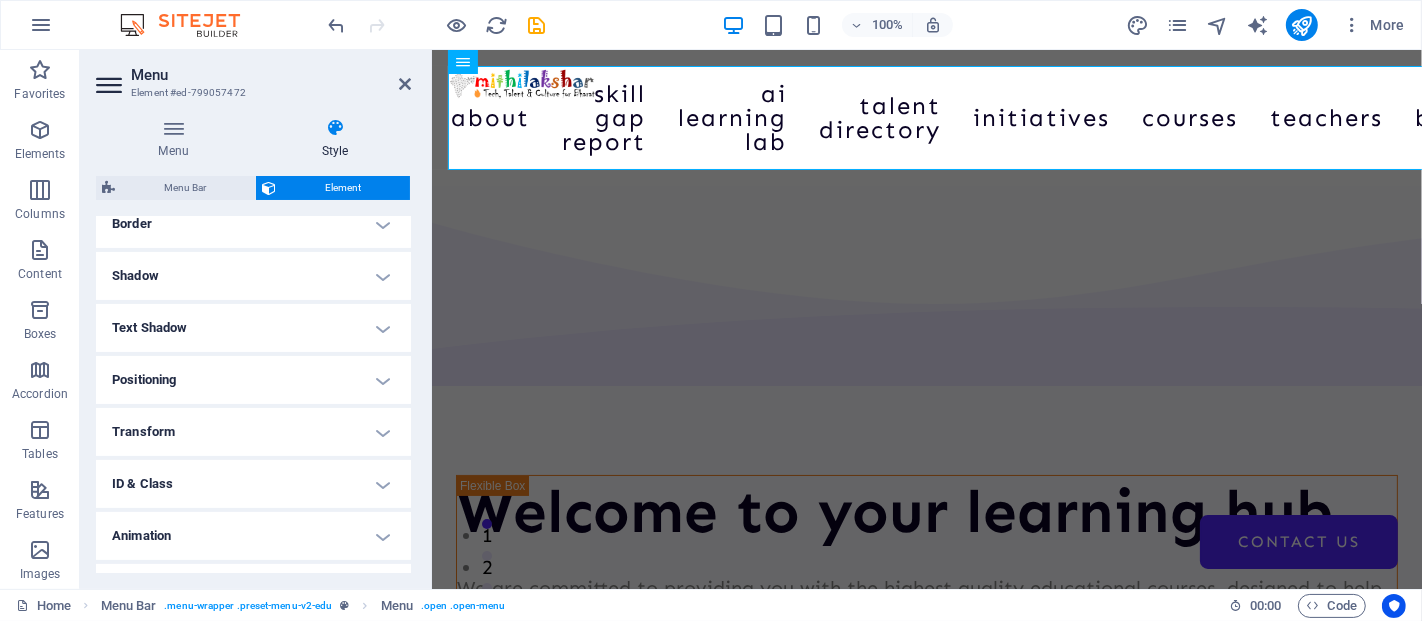 scroll, scrollTop: 487, scrollLeft: 0, axis: vertical 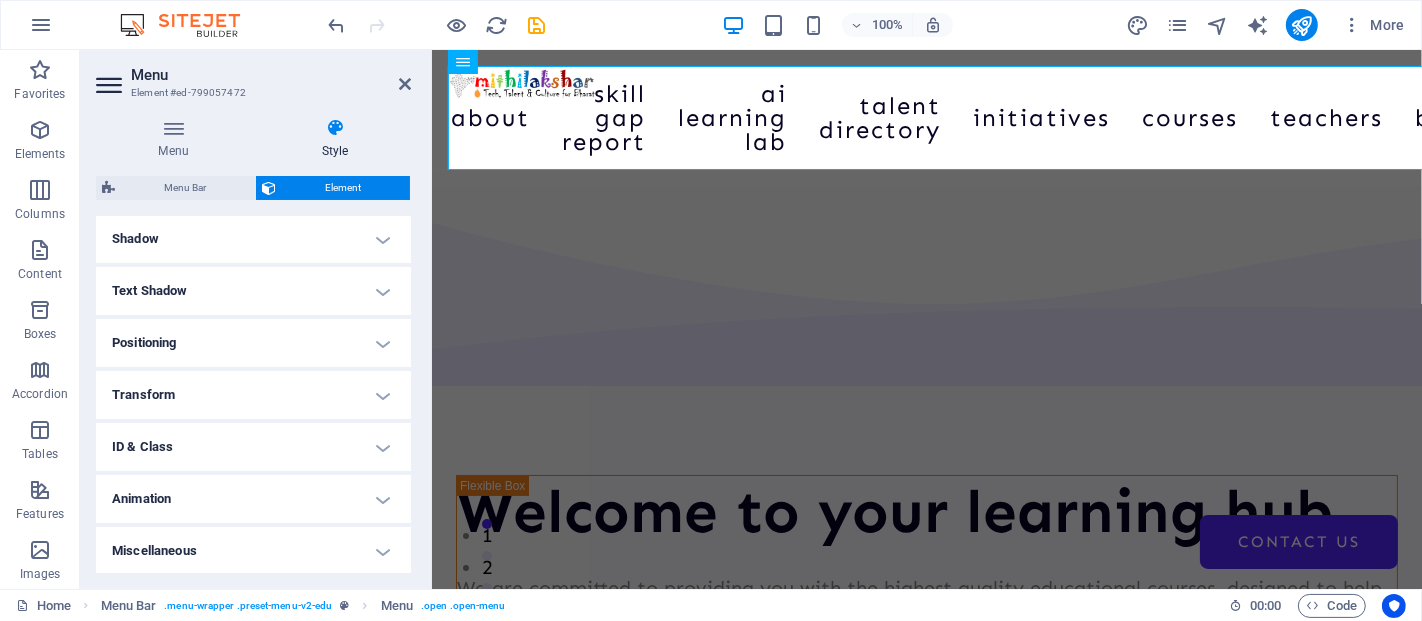 click at bounding box center (335, 128) 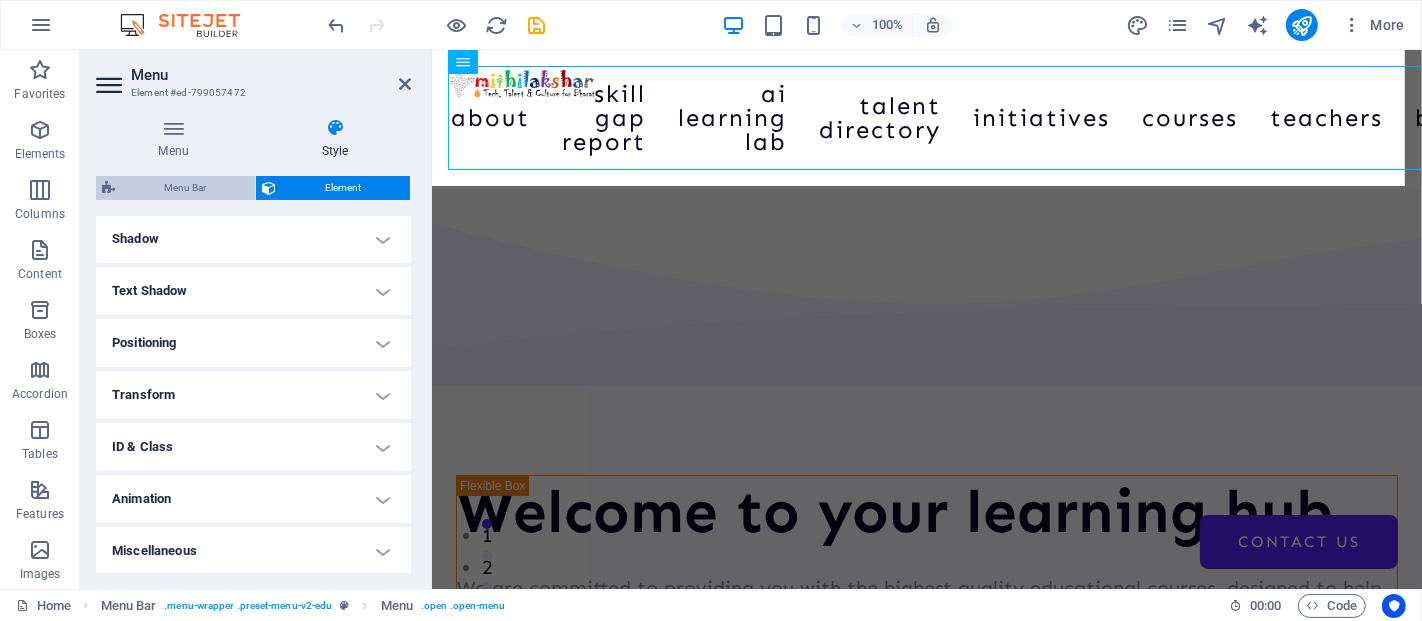 click on "Menu Bar" at bounding box center [185, 188] 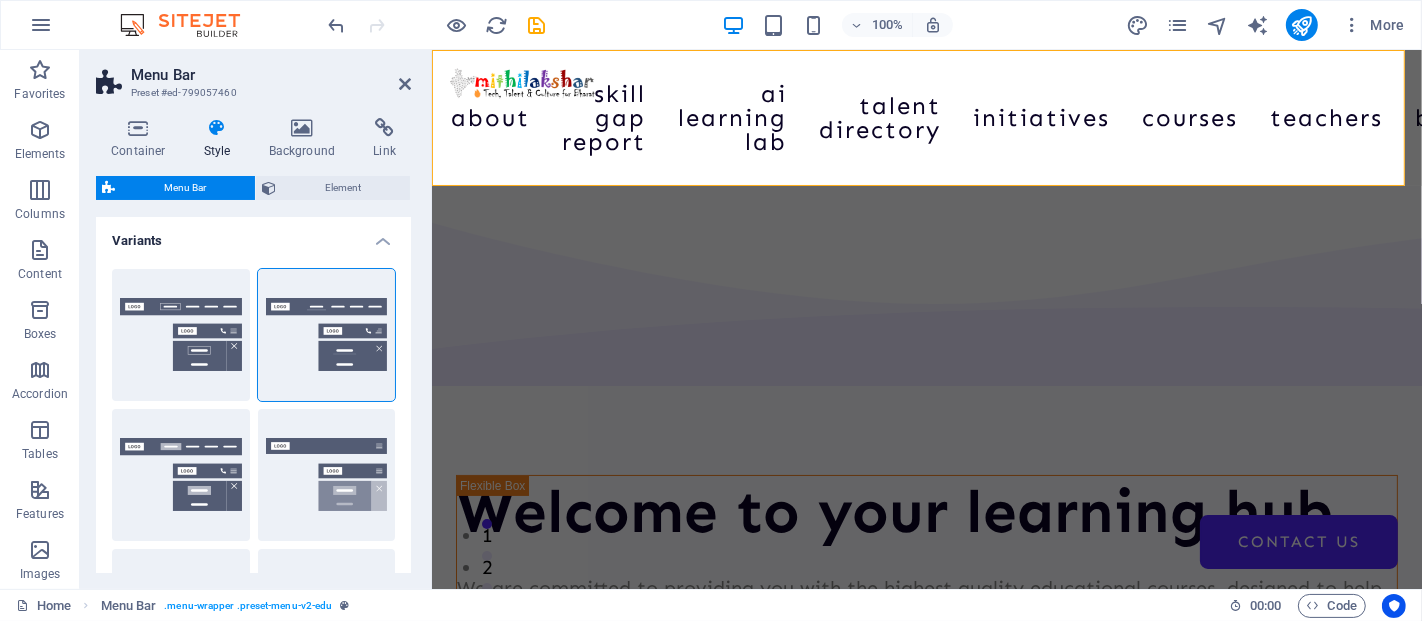 click on "Menu Bar" at bounding box center [185, 188] 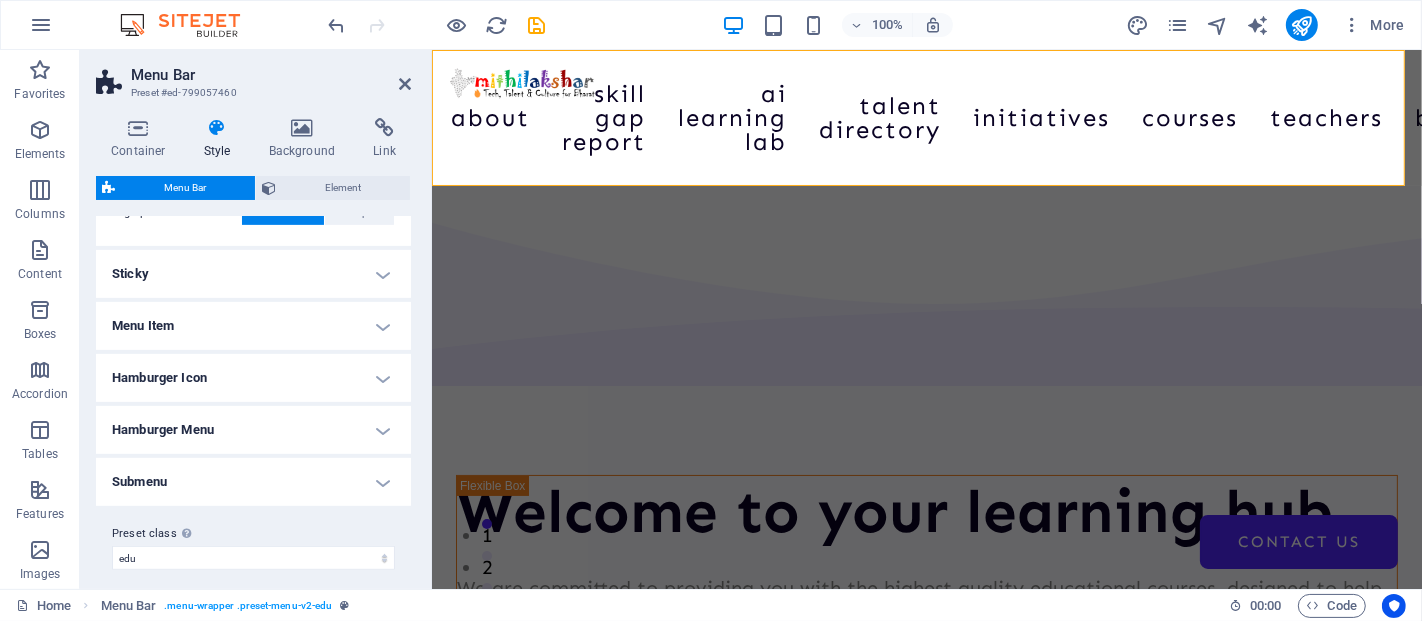 scroll, scrollTop: 731, scrollLeft: 0, axis: vertical 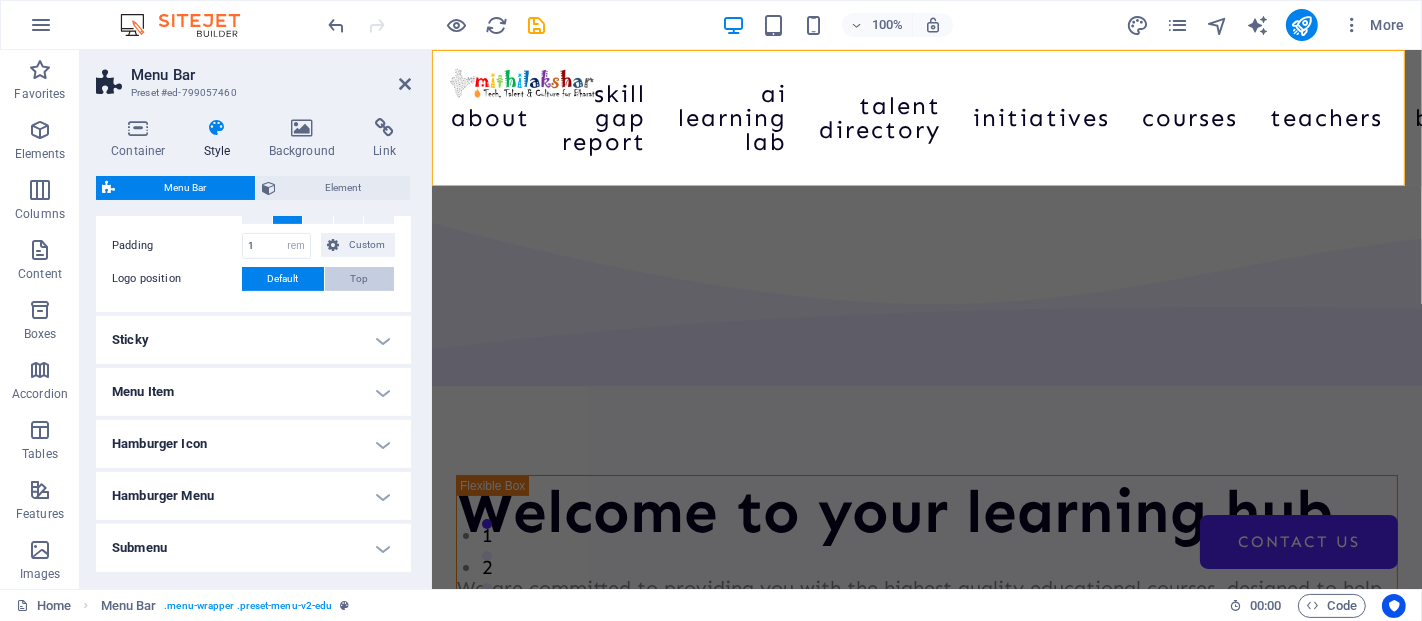 click on "Top" at bounding box center [359, 279] 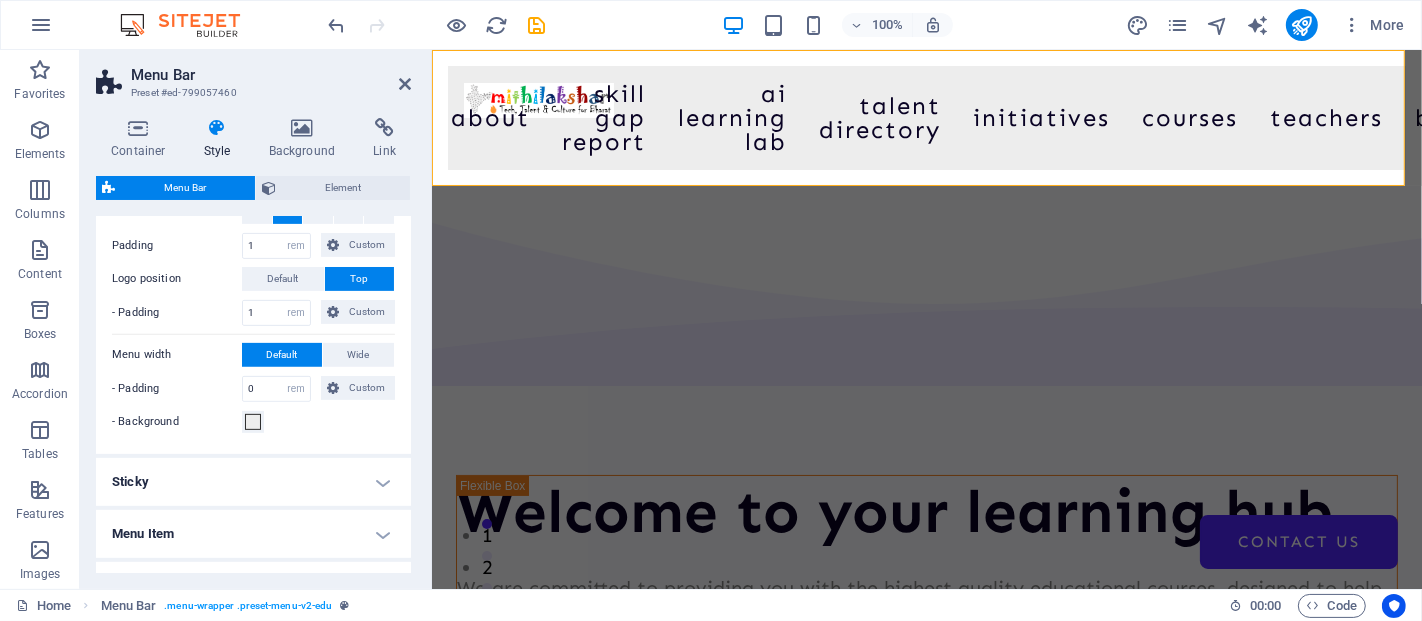 drag, startPoint x: 407, startPoint y: 460, endPoint x: 405, endPoint y: 481, distance: 21.095022 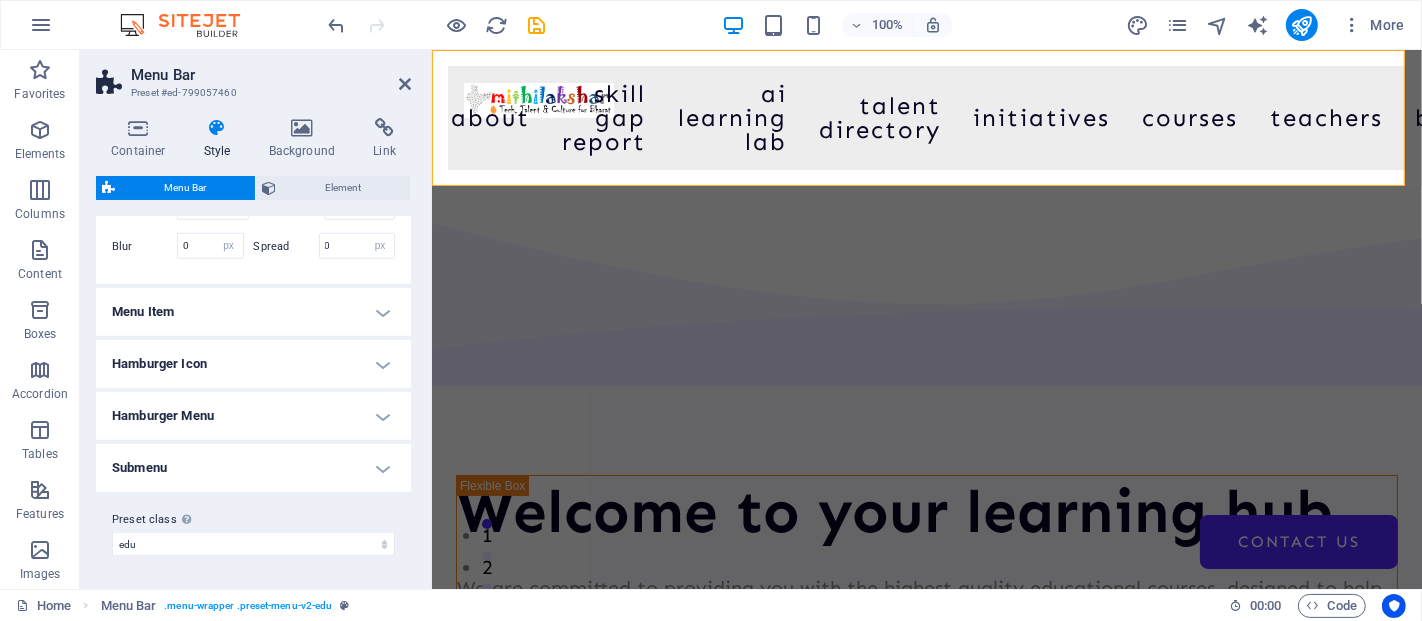 scroll, scrollTop: 1289, scrollLeft: 0, axis: vertical 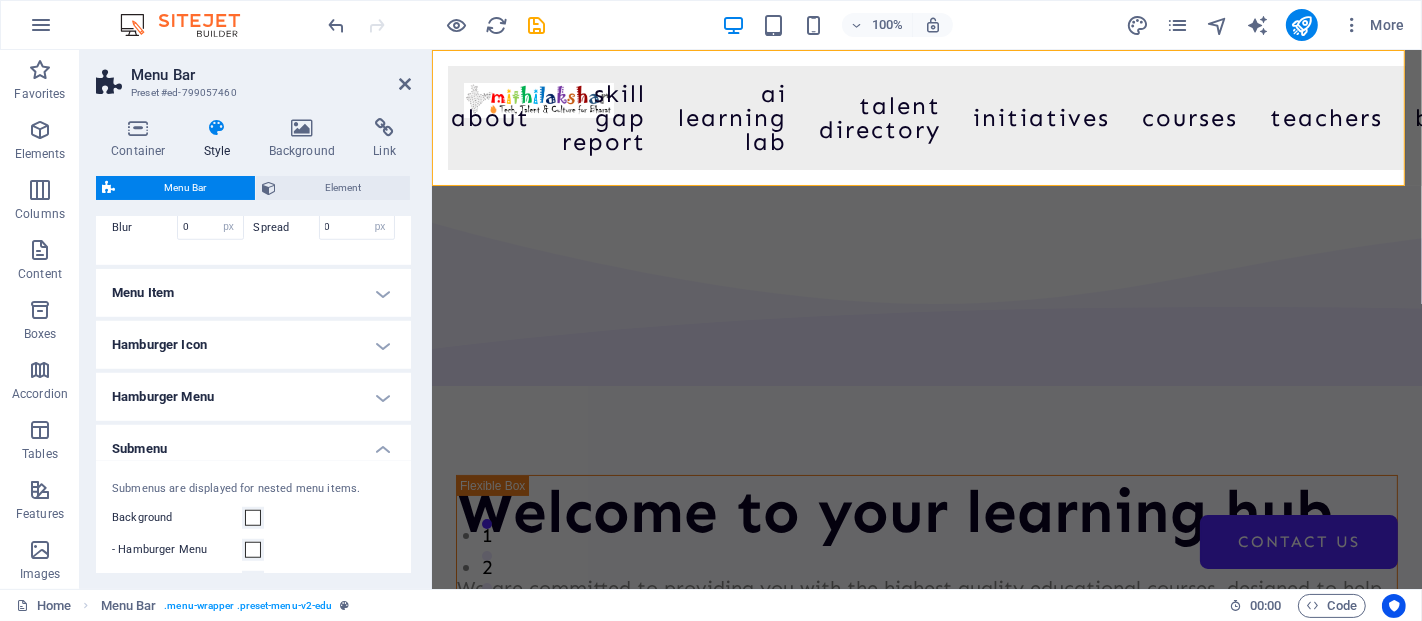 drag, startPoint x: 403, startPoint y: 488, endPoint x: 405, endPoint y: 512, distance: 24.083189 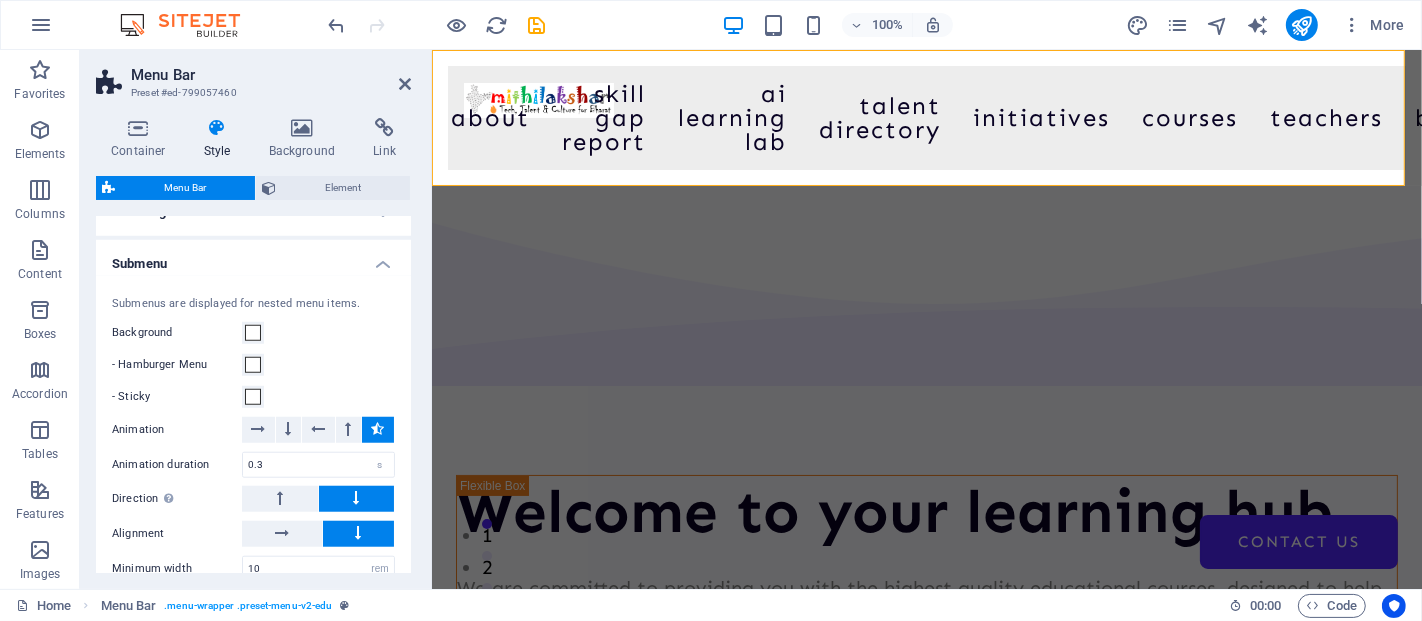 scroll, scrollTop: 1507, scrollLeft: 0, axis: vertical 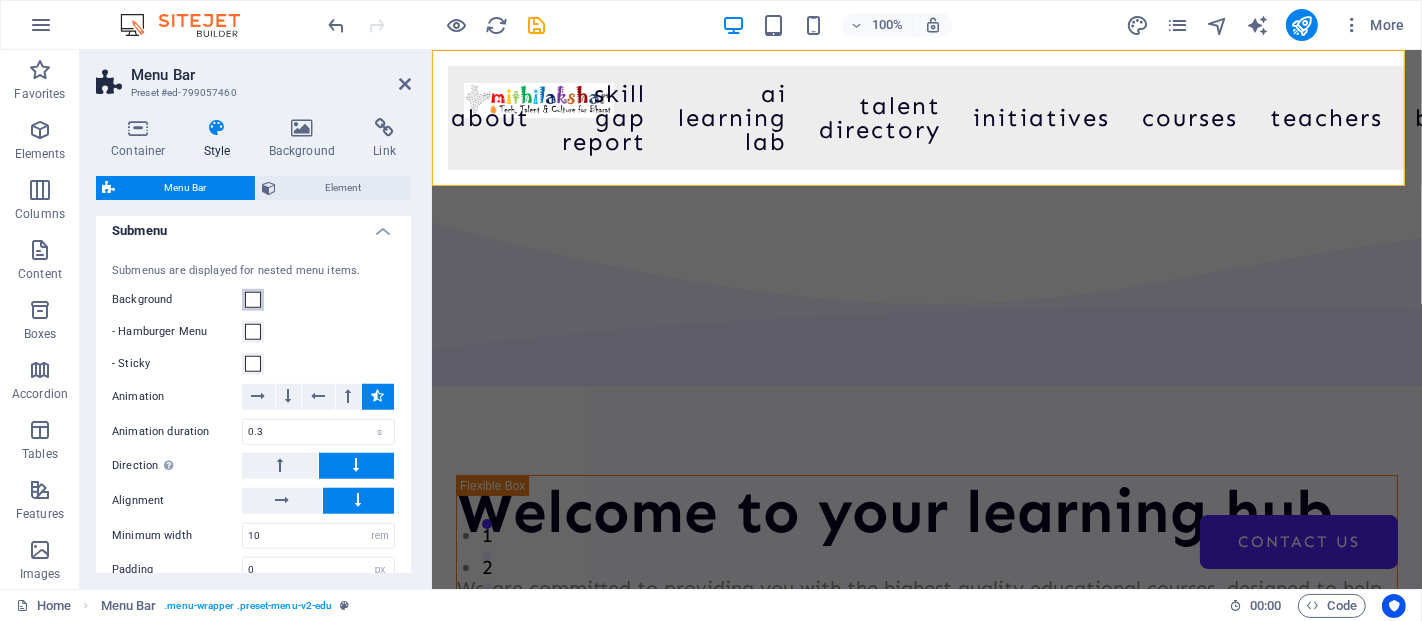 click at bounding box center [253, 300] 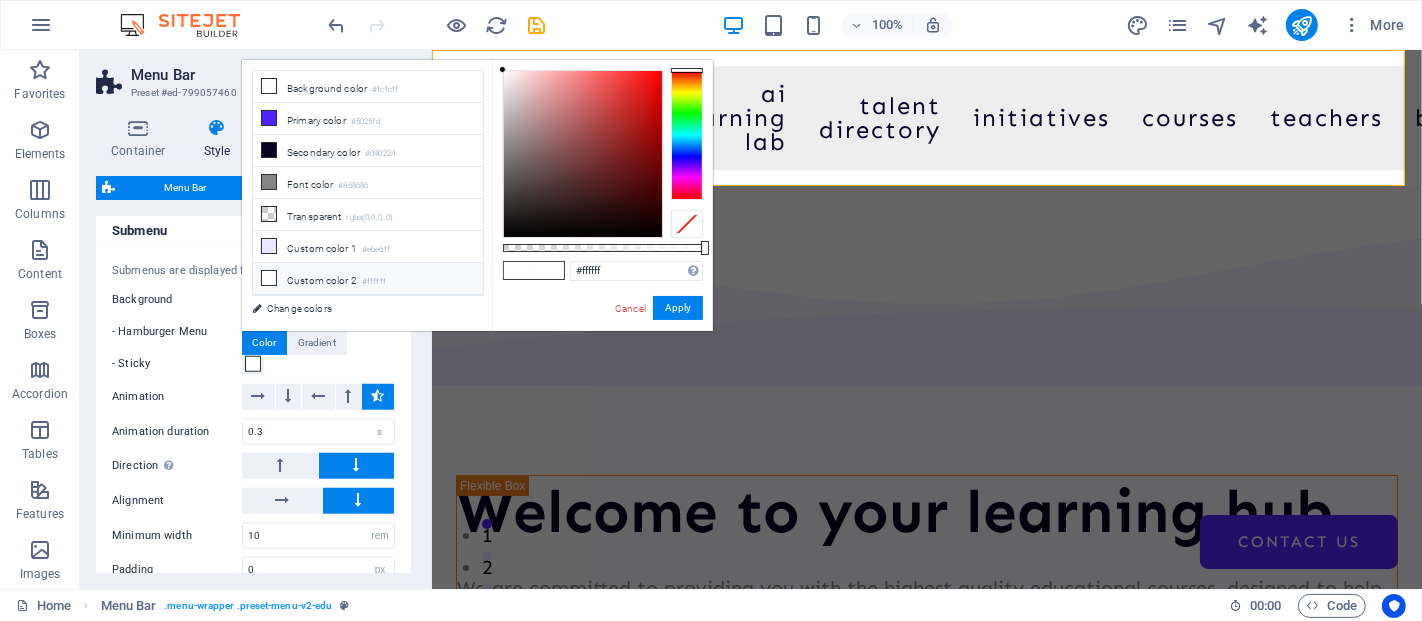 click on "Submenus are displayed for nested menu items.  Background  - Hamburger Menu  - Sticky Animation Animation duration 0.3 s Direction Choose top if your menu is positioned at the bottom of the screen. Alignment Main axis Minimum width 10 px rem % vh vw Padding 0 px rem % vh vw" at bounding box center (253, 423) 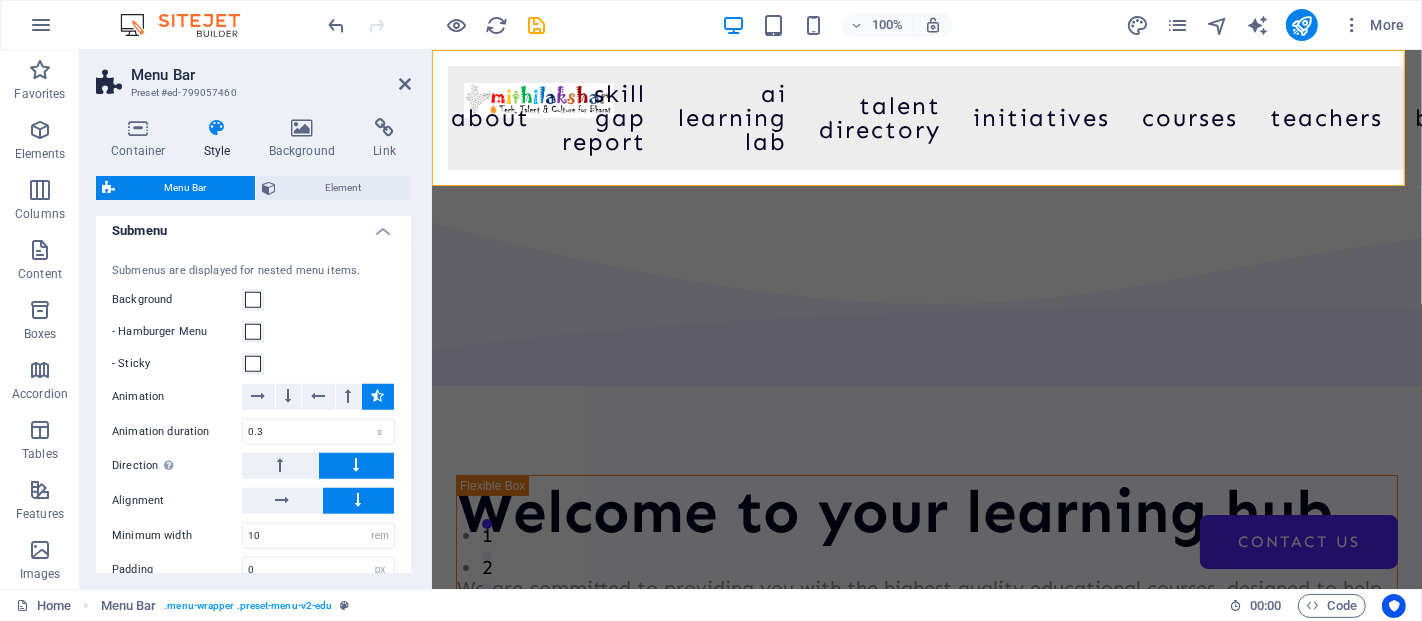 drag, startPoint x: 414, startPoint y: 529, endPoint x: 417, endPoint y: 545, distance: 16.27882 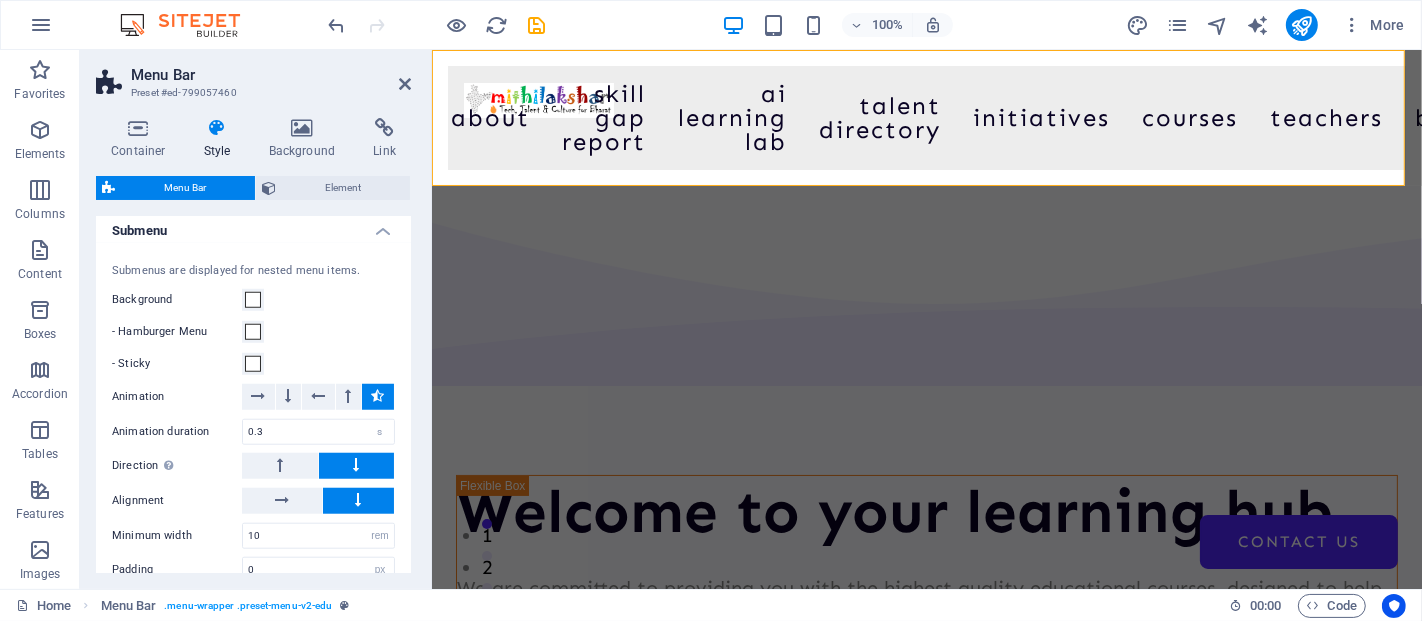 click on "Submenus are displayed for nested menu items." at bounding box center [253, 271] 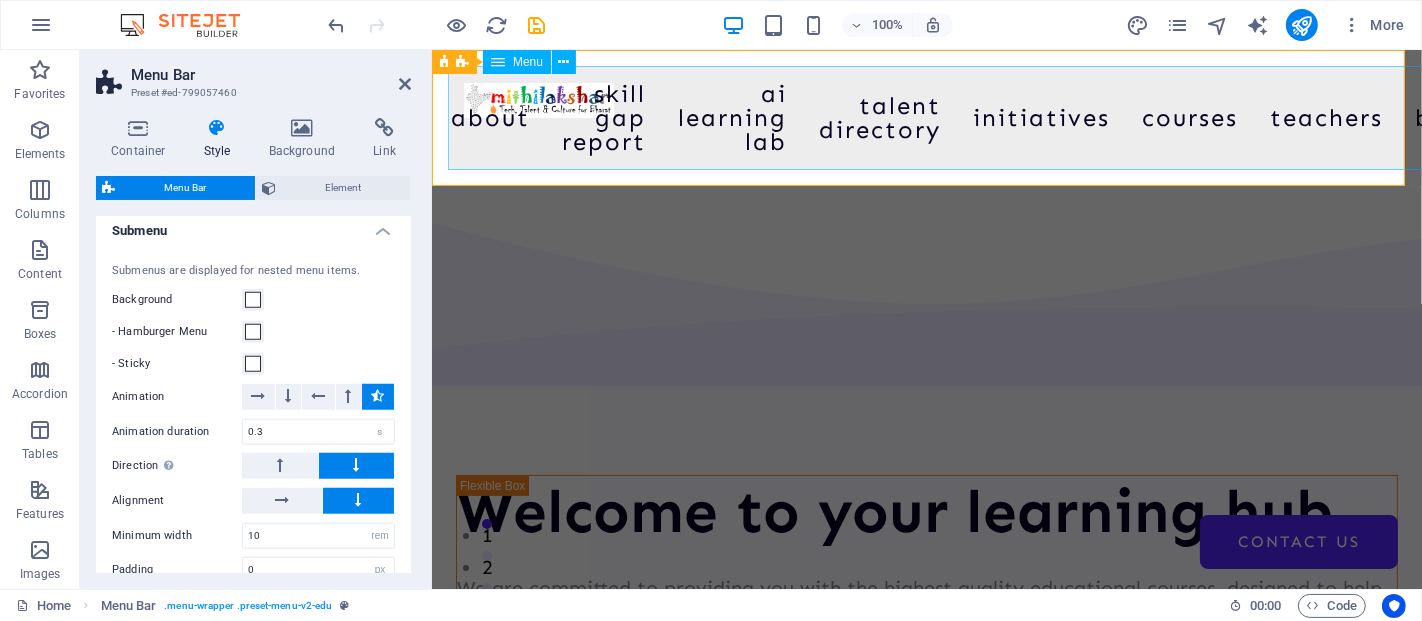 click on "Home About Skill Gap Report AI Learning Lab Talent Directory Initiatives Courses Teachers Blog Contact Us" at bounding box center (926, 118) 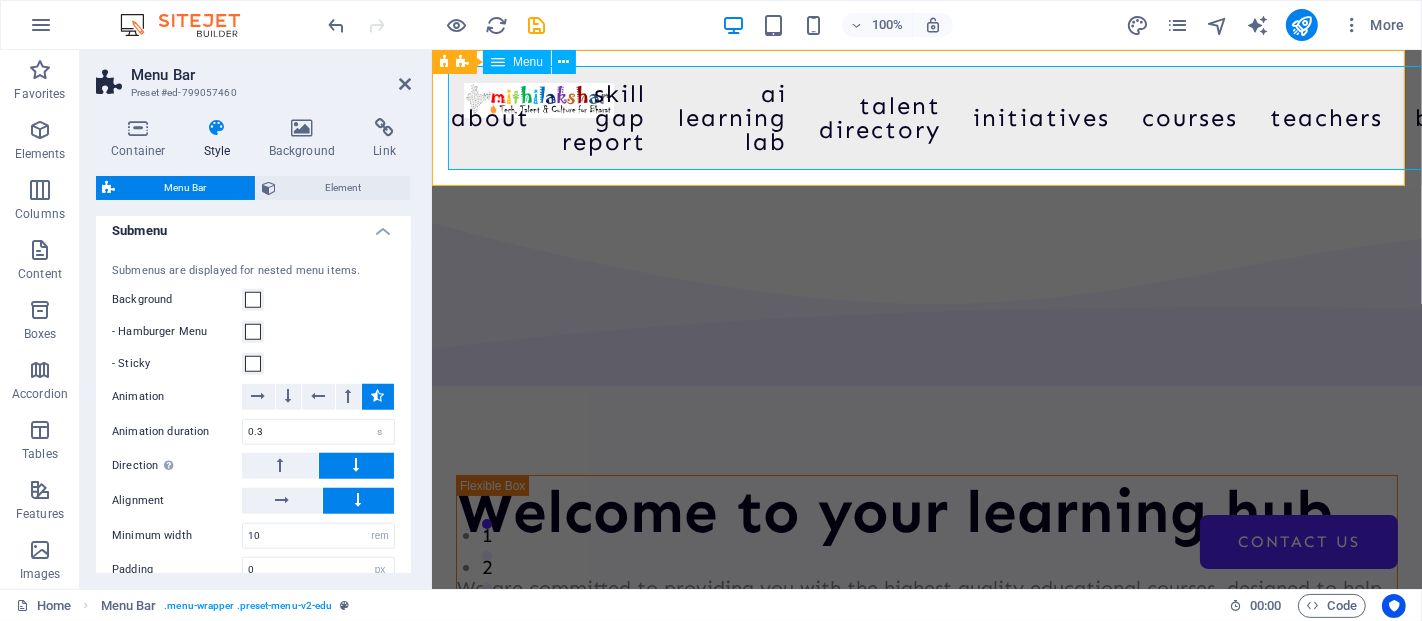 click on "Home About Skill Gap Report AI Learning Lab Talent Directory Initiatives Courses Teachers Blog Contact Us" at bounding box center (926, 118) 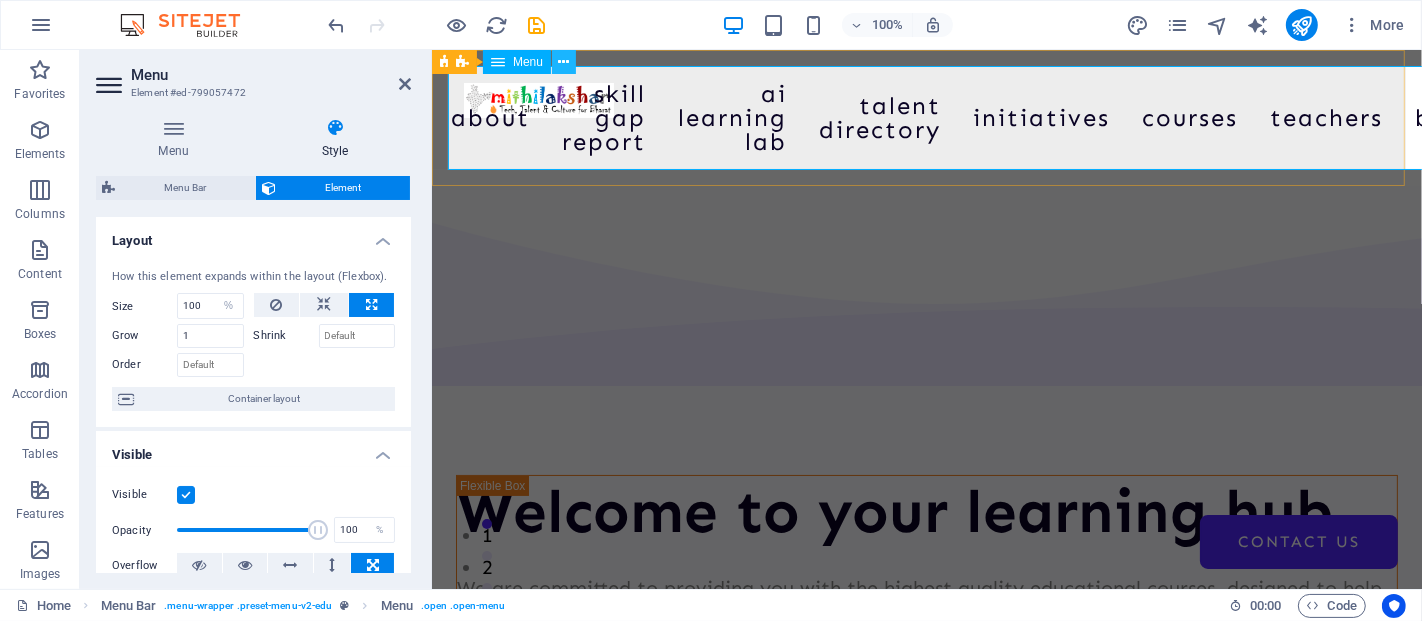 click at bounding box center (564, 62) 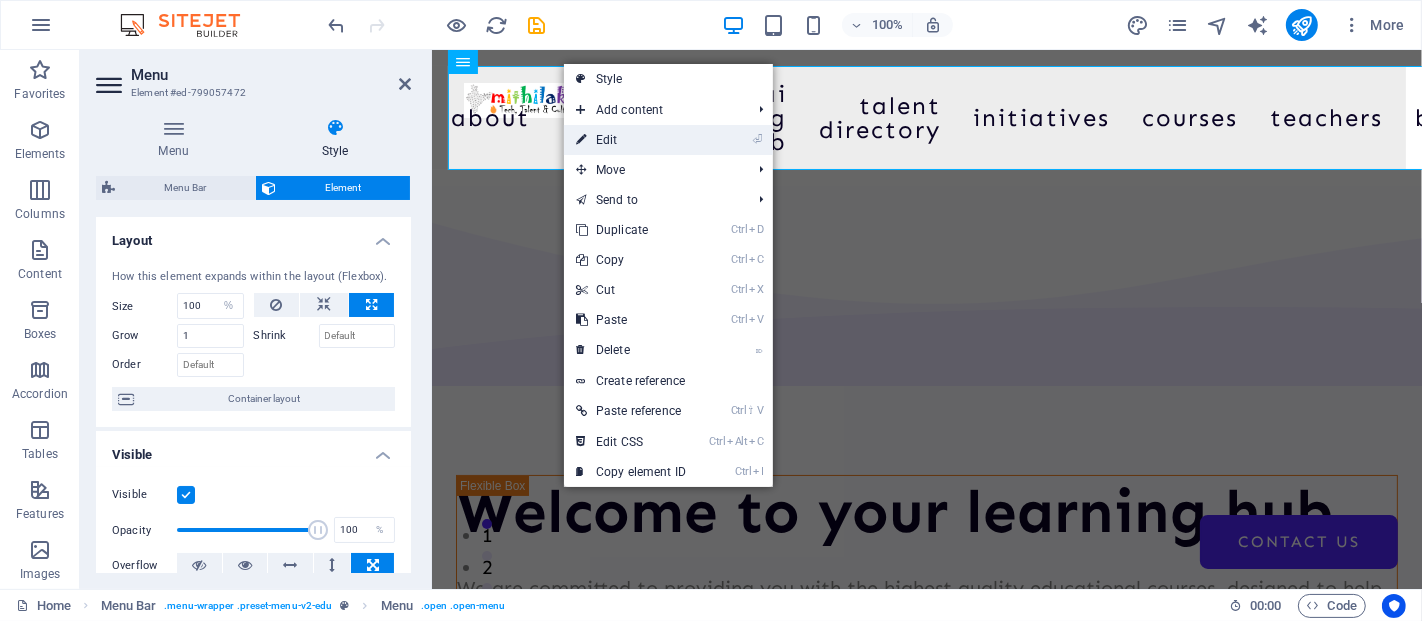 click on "⏎  Edit" at bounding box center (631, 140) 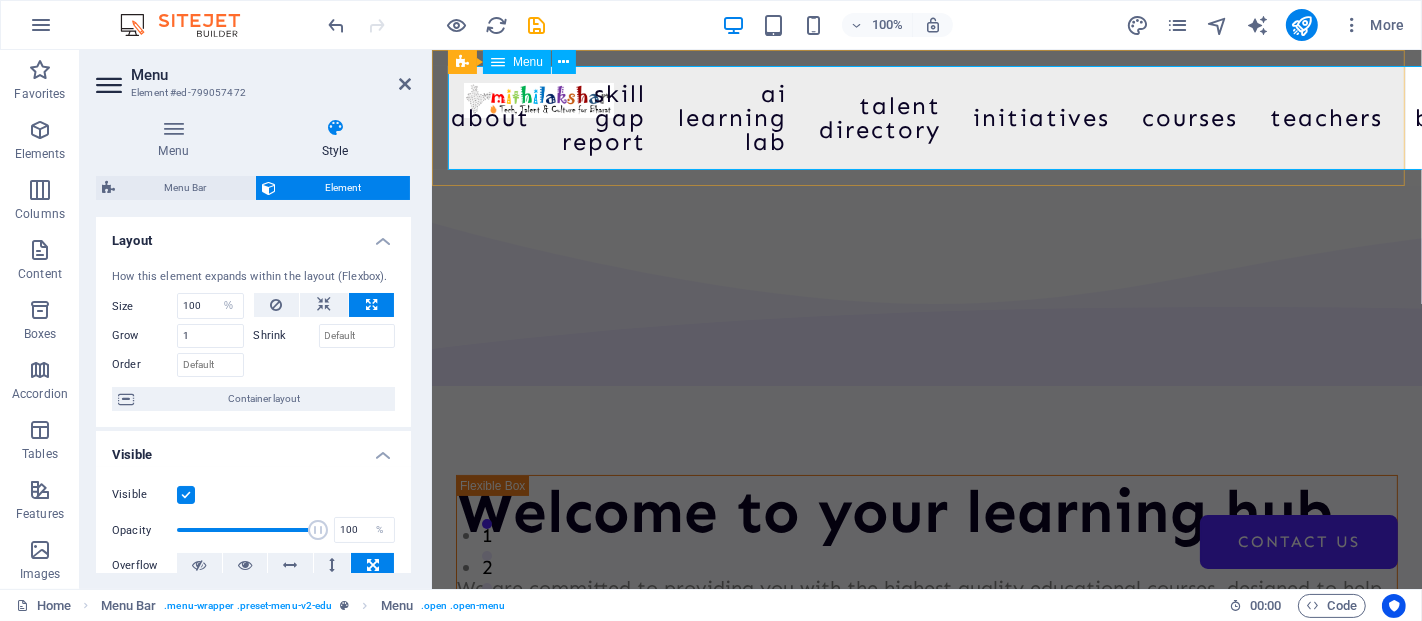 click on "Home About Skill Gap Report AI Learning Lab Talent Directory Initiatives Courses Teachers Blog Contact Us" at bounding box center (926, 118) 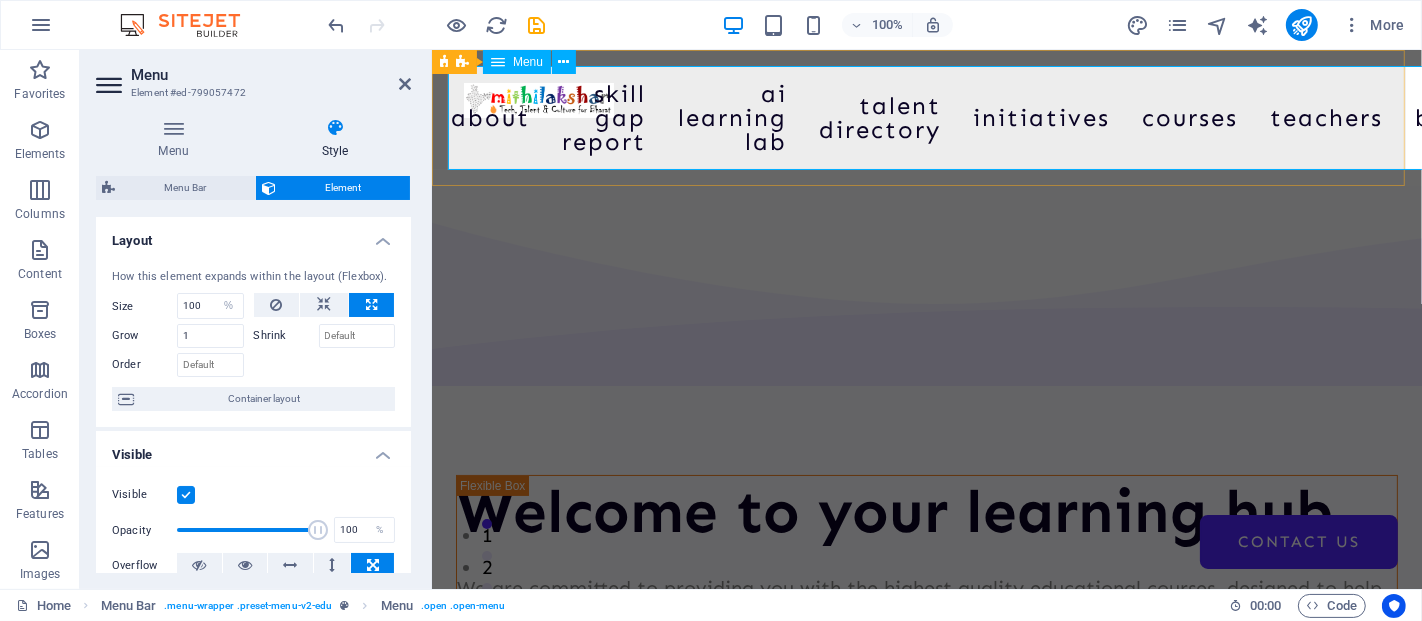 click on "Home About Skill Gap Report AI Learning Lab Talent Directory Initiatives Courses Teachers Blog Contact Us" at bounding box center [926, 118] 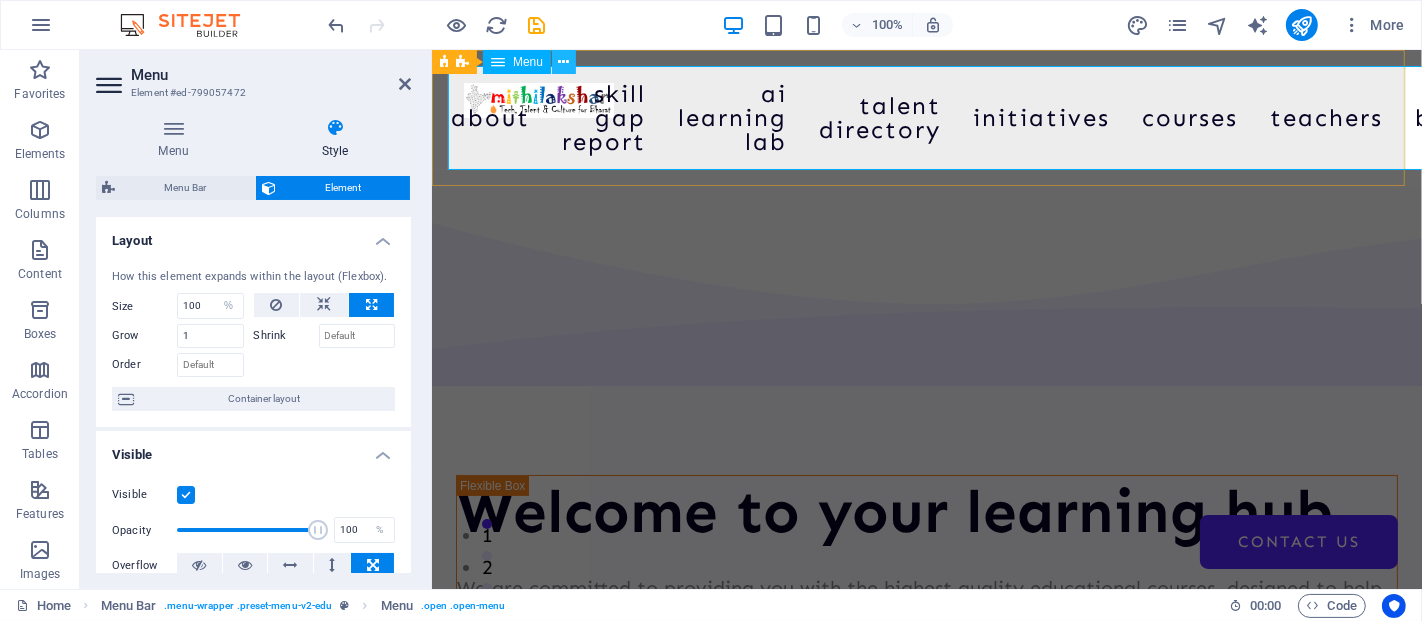 click at bounding box center (564, 62) 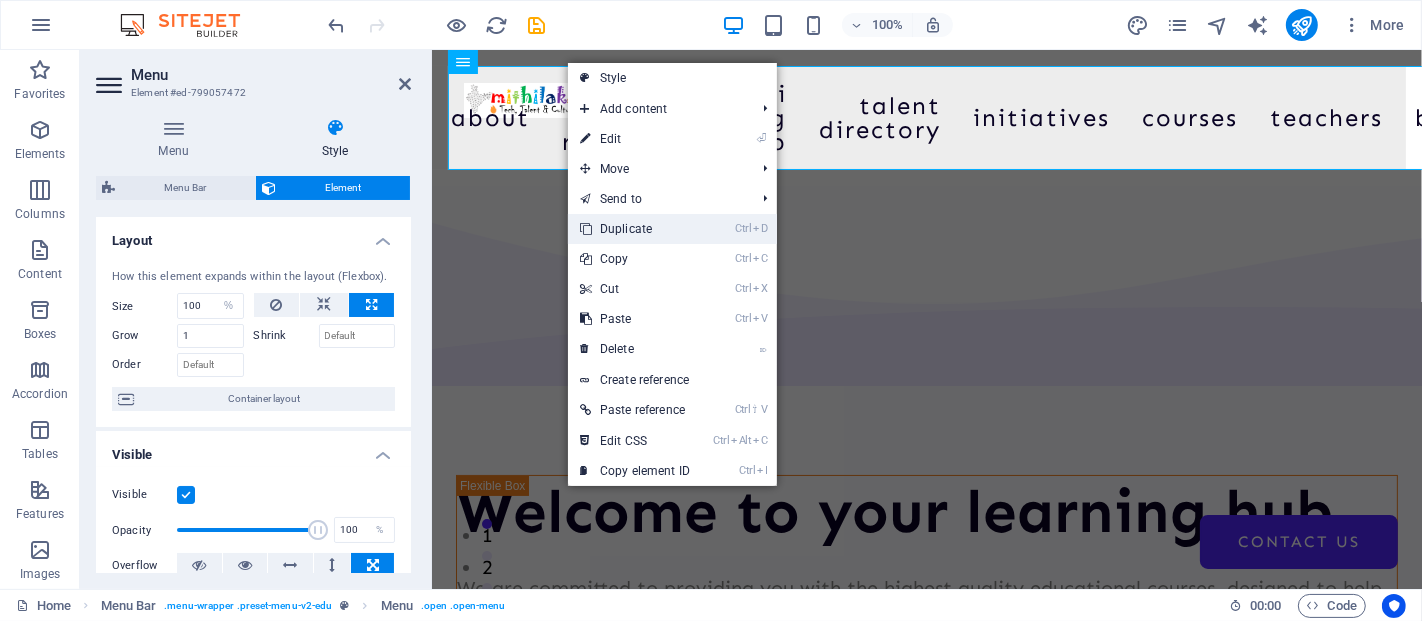 click on "Ctrl D  Duplicate" at bounding box center [635, 229] 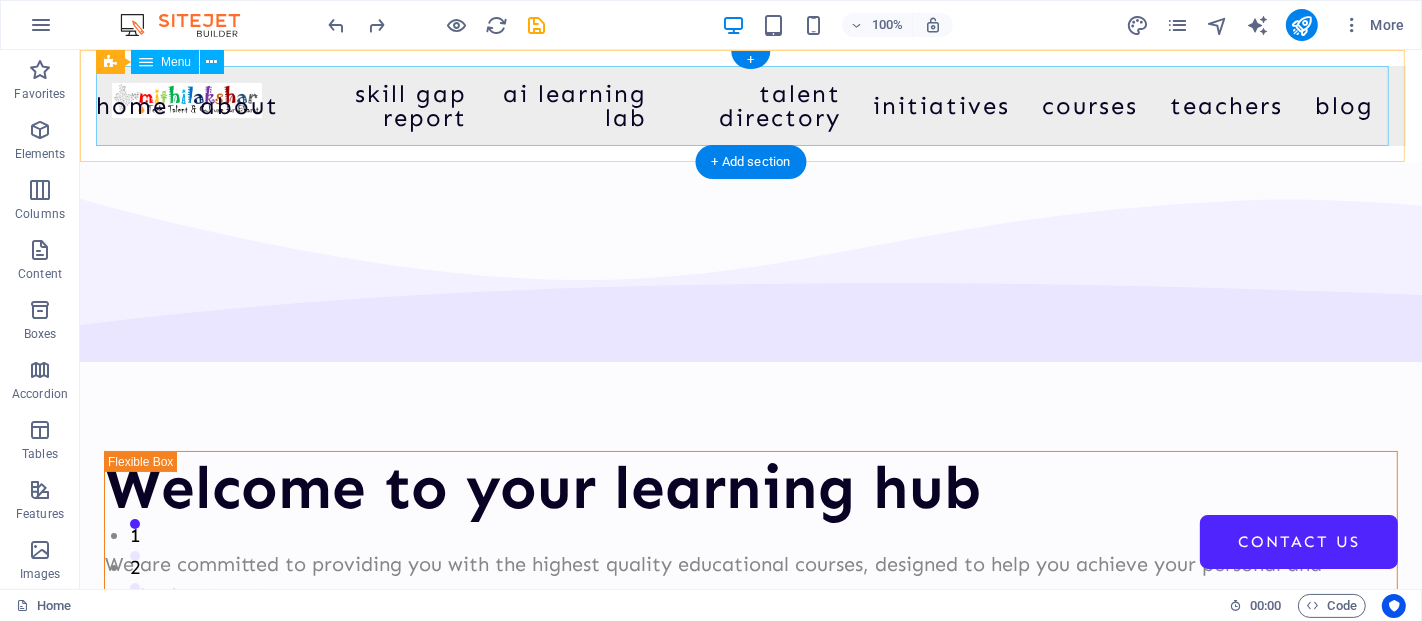 click on "Home About Skill Gap Report AI Learning Lab Talent Directory Initiatives Courses Teachers Blog Contact Us" at bounding box center [750, 106] 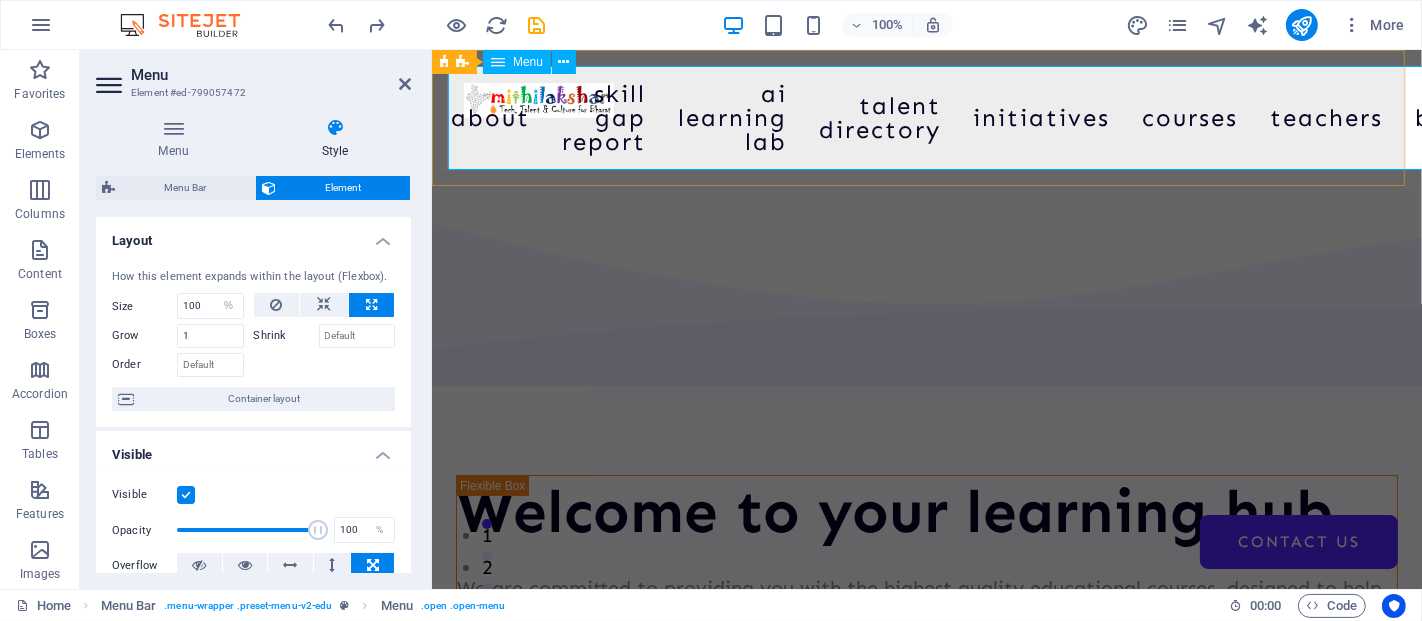 click on "Home About Skill Gap Report AI Learning Lab Talent Directory Initiatives Courses Teachers Blog Contact Us" at bounding box center [926, 118] 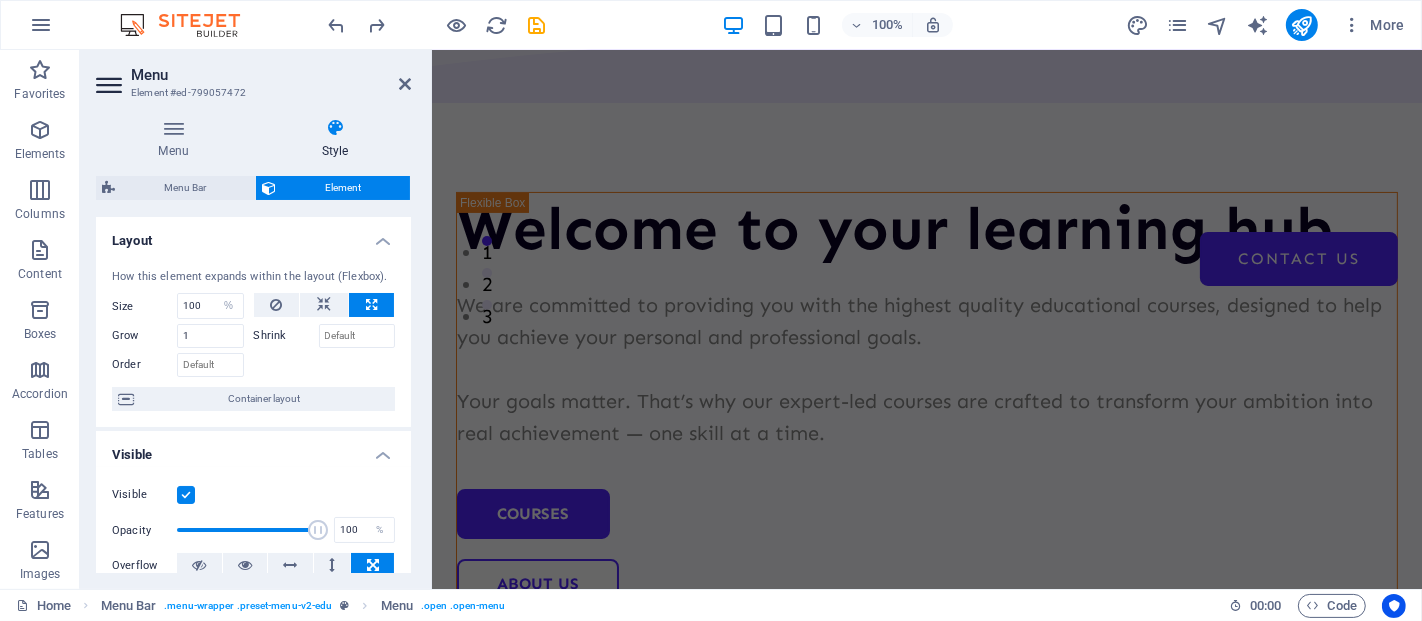 scroll, scrollTop: 0, scrollLeft: 0, axis: both 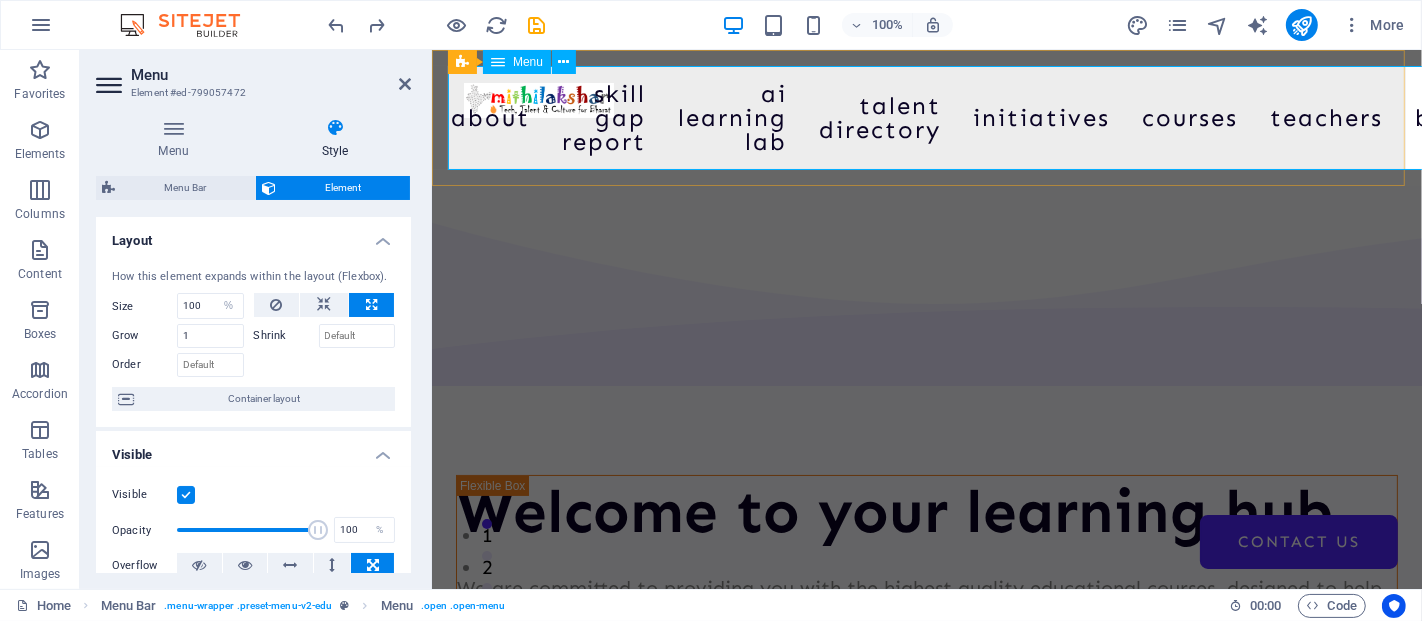 click on "Home About Skill Gap Report AI Learning Lab Talent Directory Initiatives Courses Teachers Blog Contact Us" at bounding box center [926, 118] 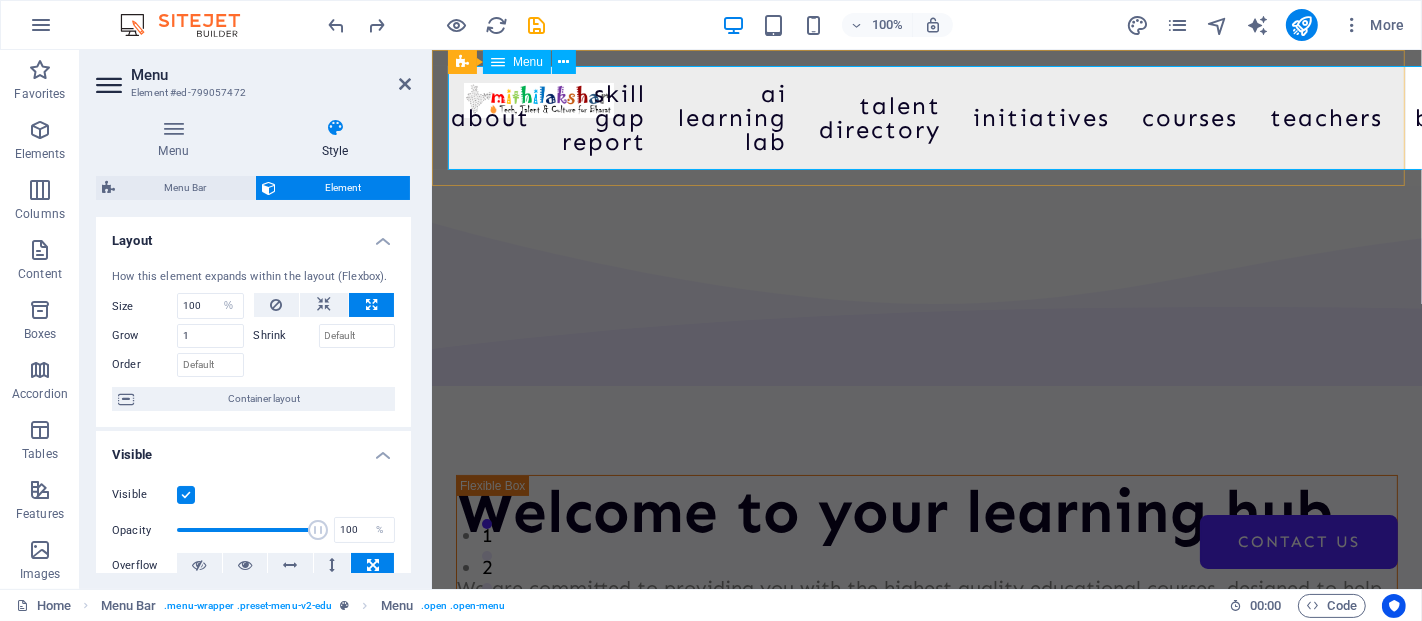 click on "Home About Skill Gap Report AI Learning Lab Talent Directory Initiatives Courses Teachers Blog Contact Us" at bounding box center (926, 118) 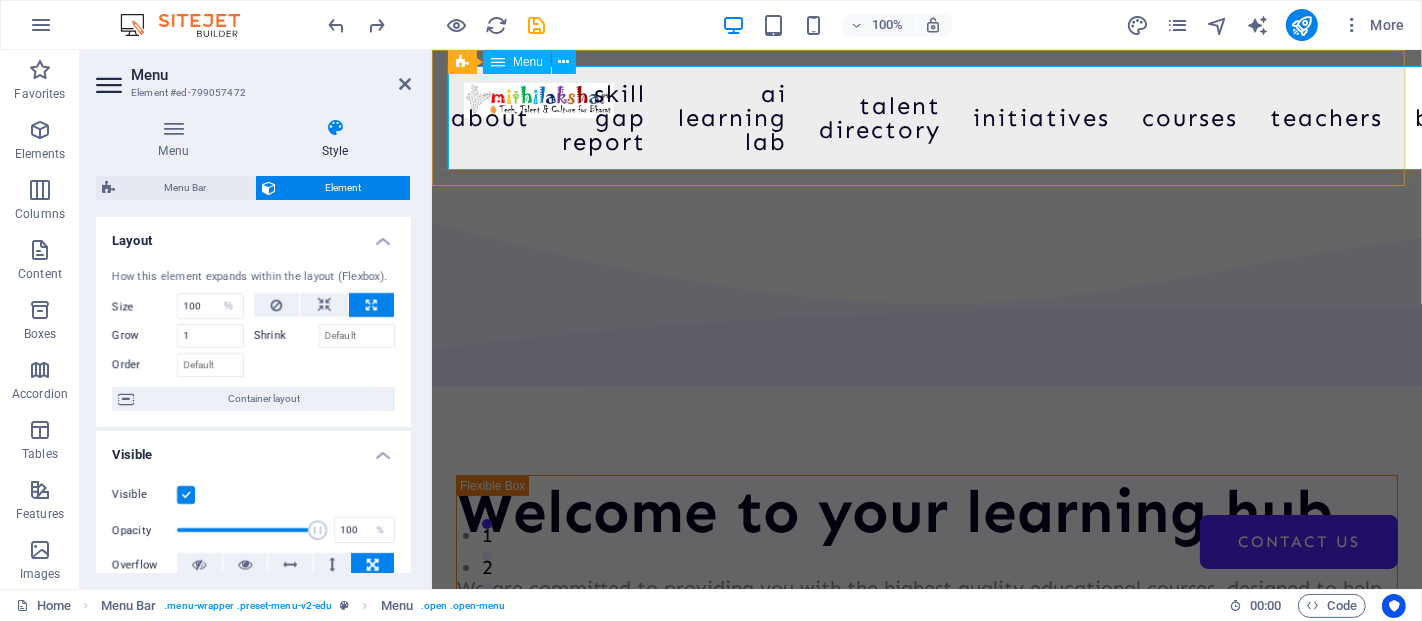 click on "Home About Skill Gap Report AI Learning Lab Talent Directory Initiatives Courses Teachers Blog Contact Us" at bounding box center (926, 118) 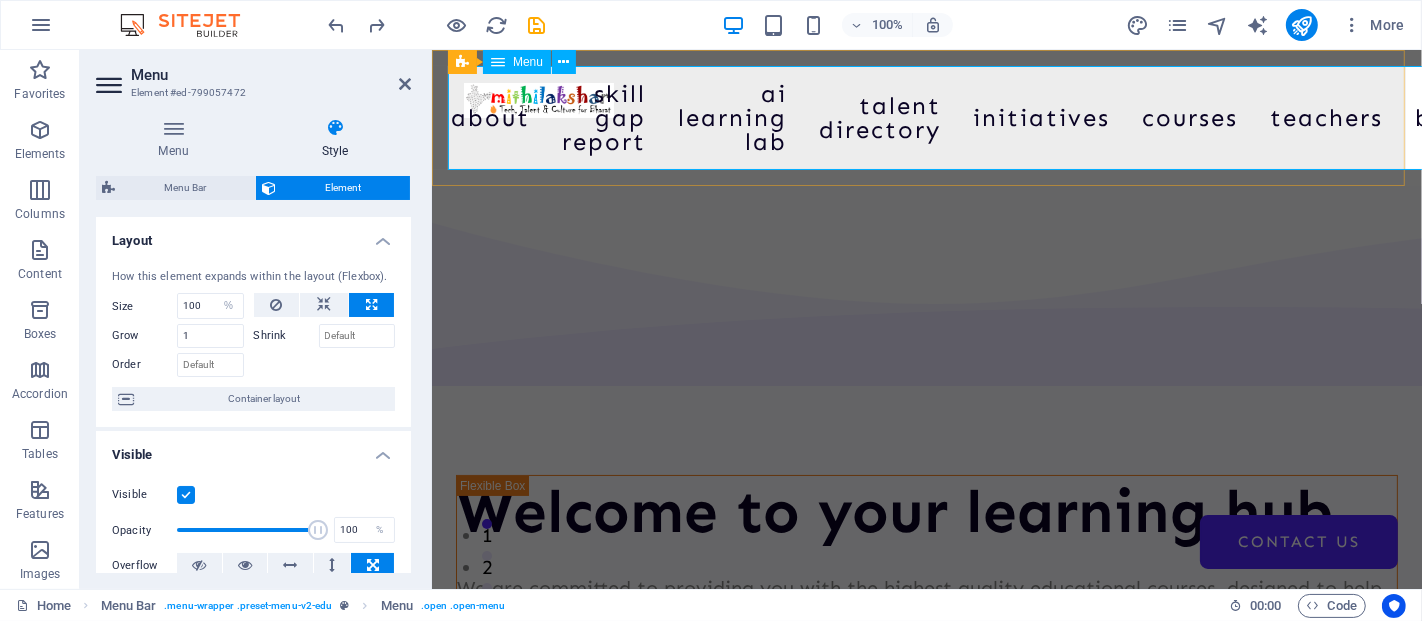 click on "Home About Skill Gap Report AI Learning Lab Talent Directory Initiatives Courses Teachers Blog Contact Us" at bounding box center (926, 118) 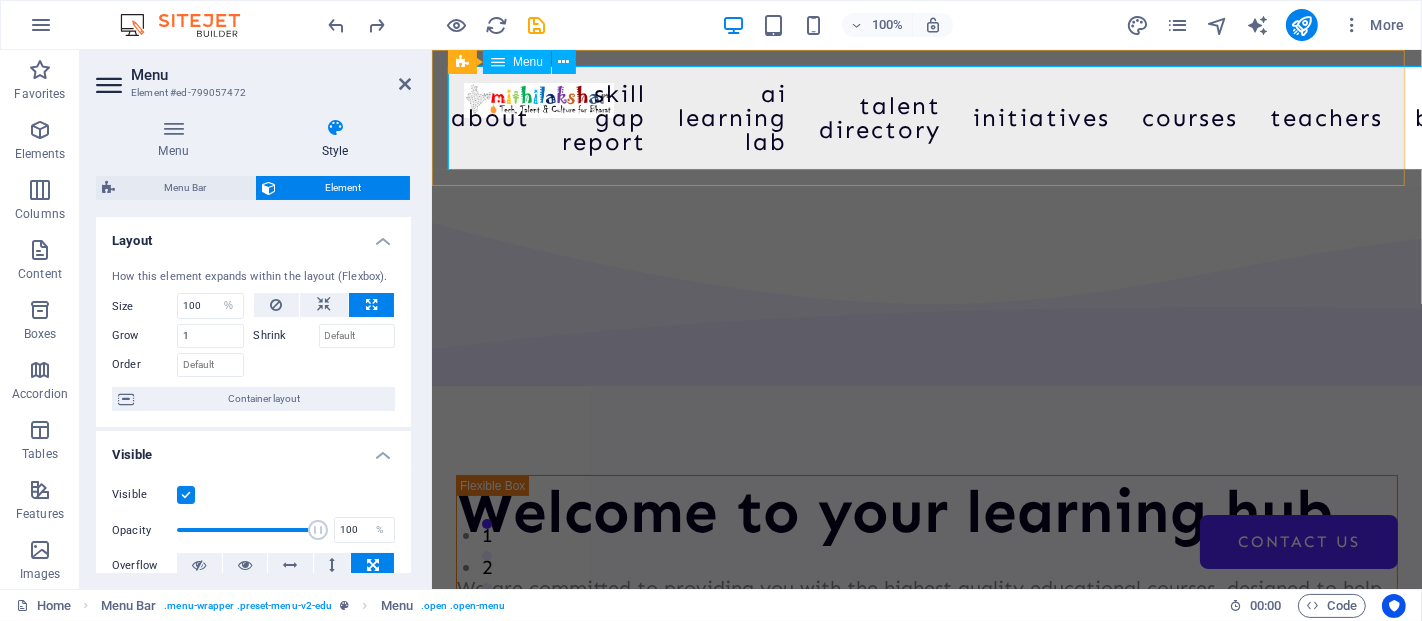 click on "Home About Skill Gap Report AI Learning Lab Talent Directory Initiatives Courses Teachers Blog Contact Us" at bounding box center (926, 118) 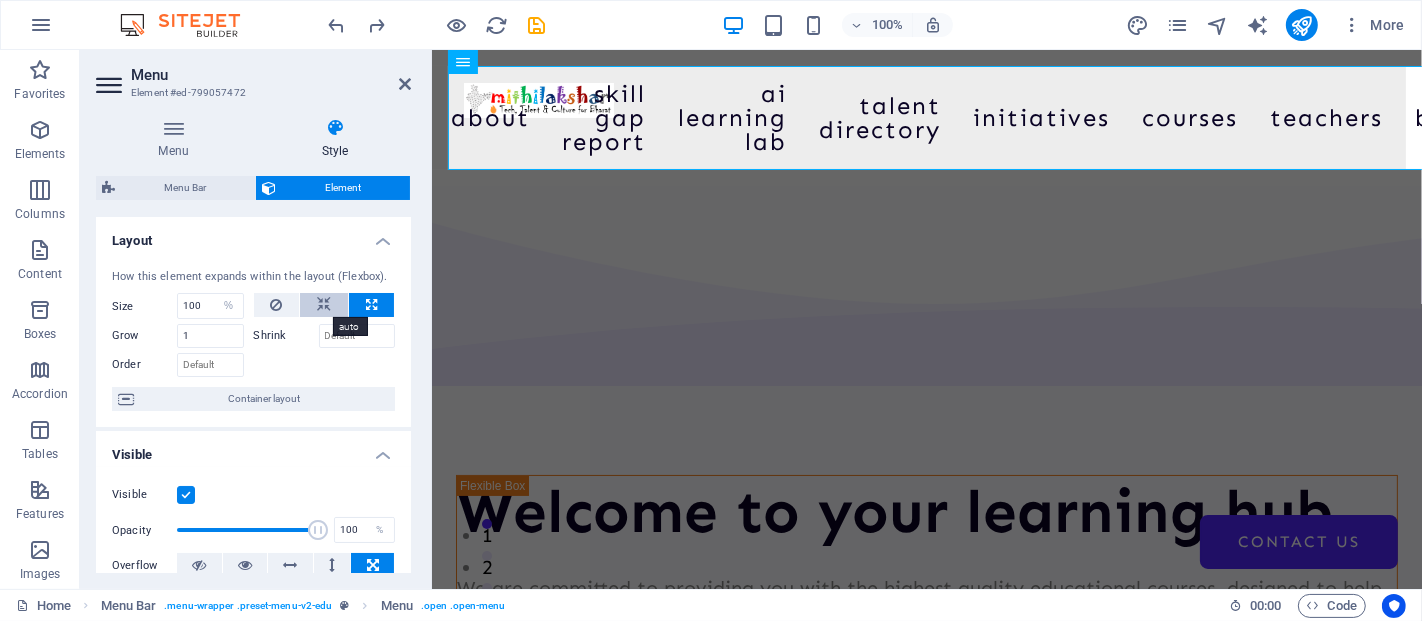 click at bounding box center [324, 305] 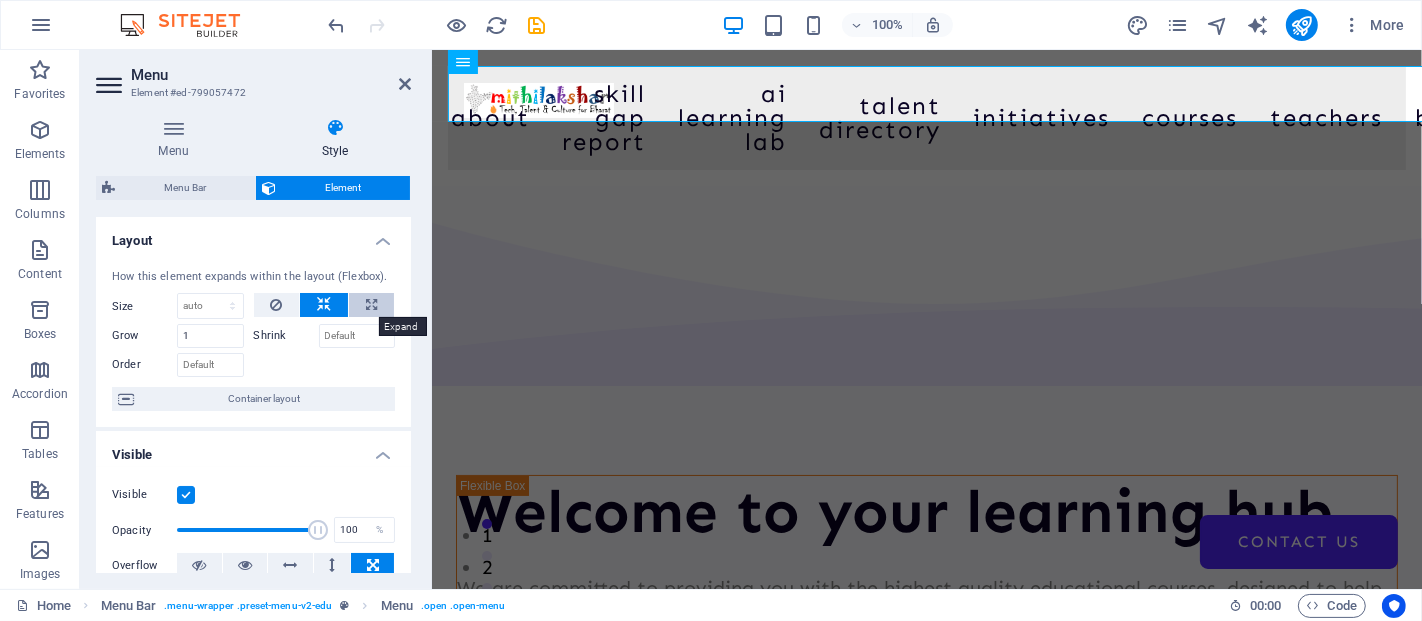 click at bounding box center [371, 305] 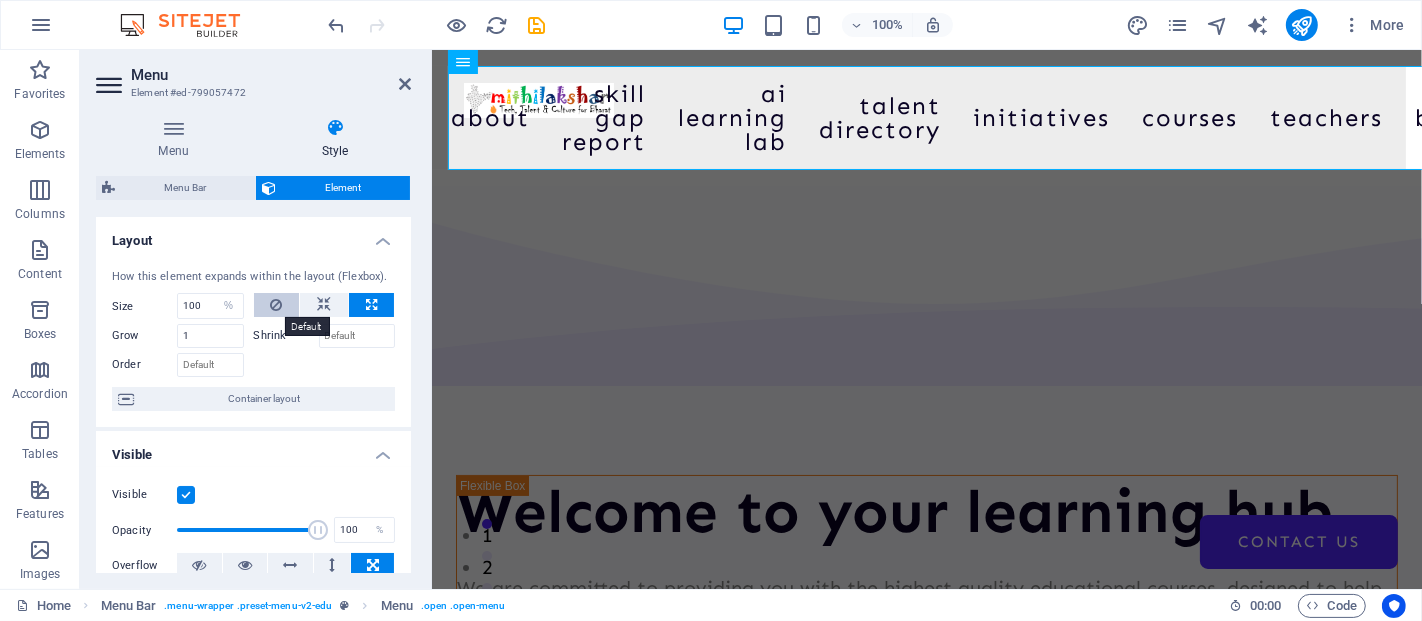 click at bounding box center (277, 305) 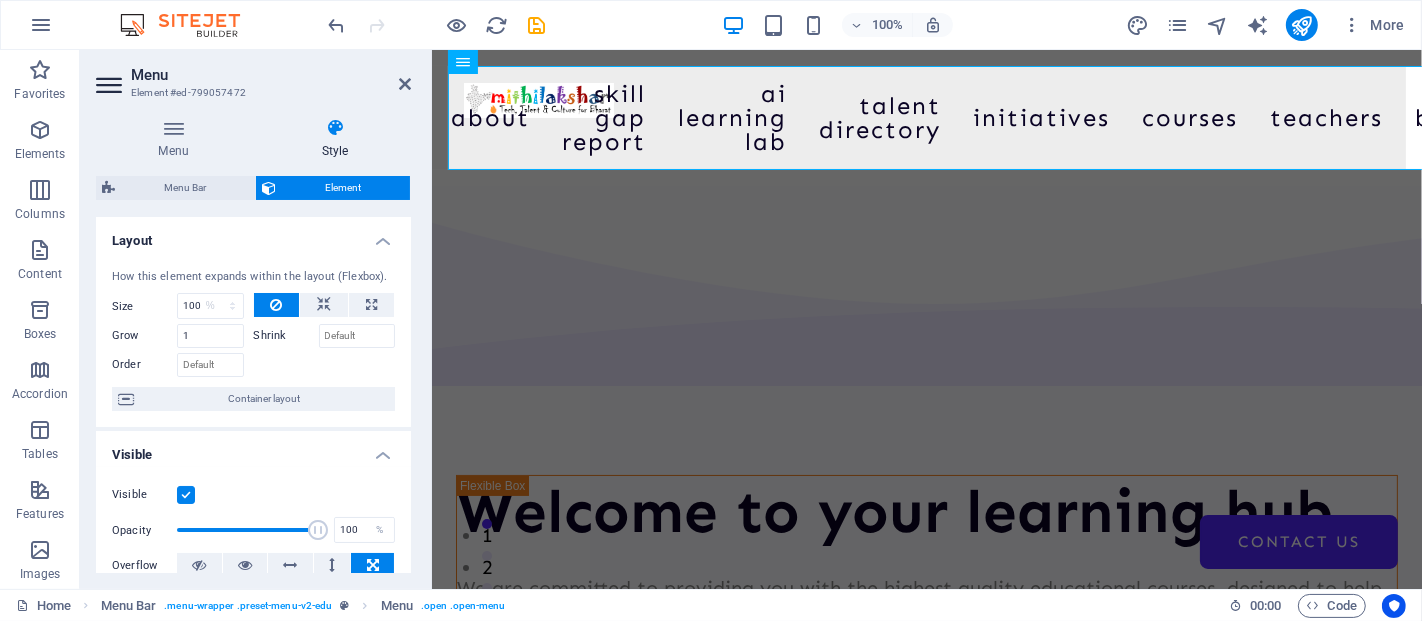 type 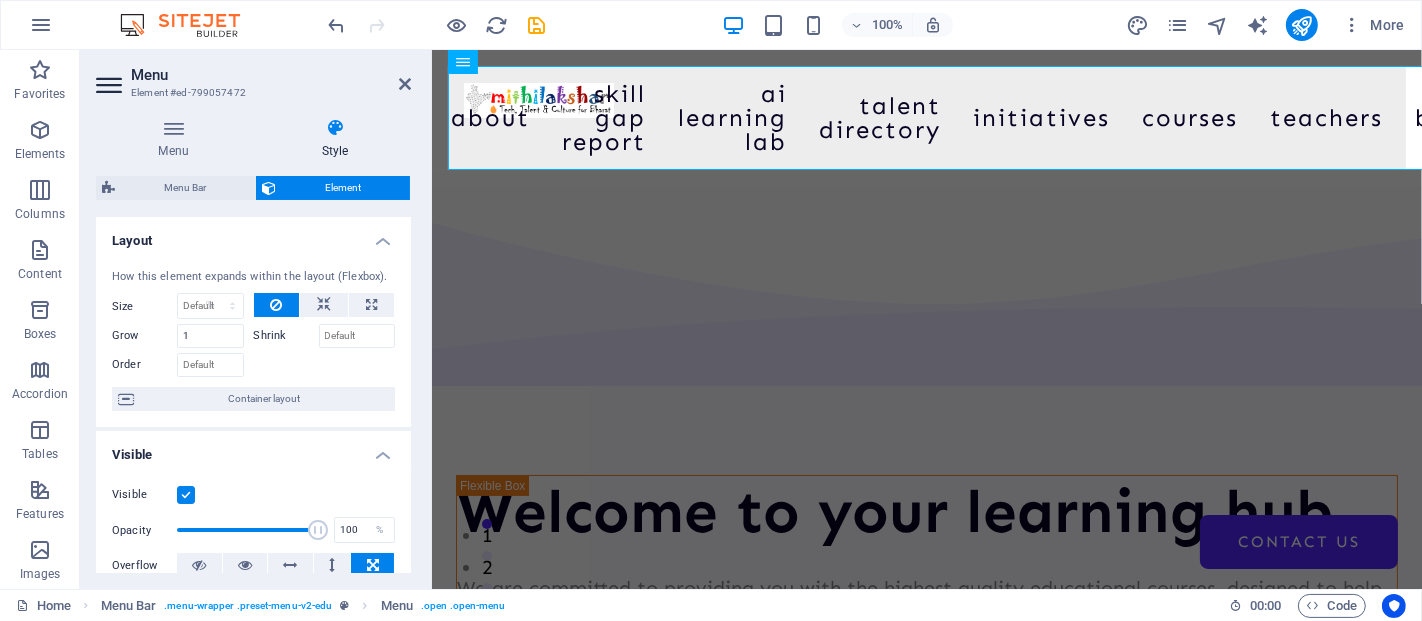 select on "DISABLED_OPTION_VALUE" 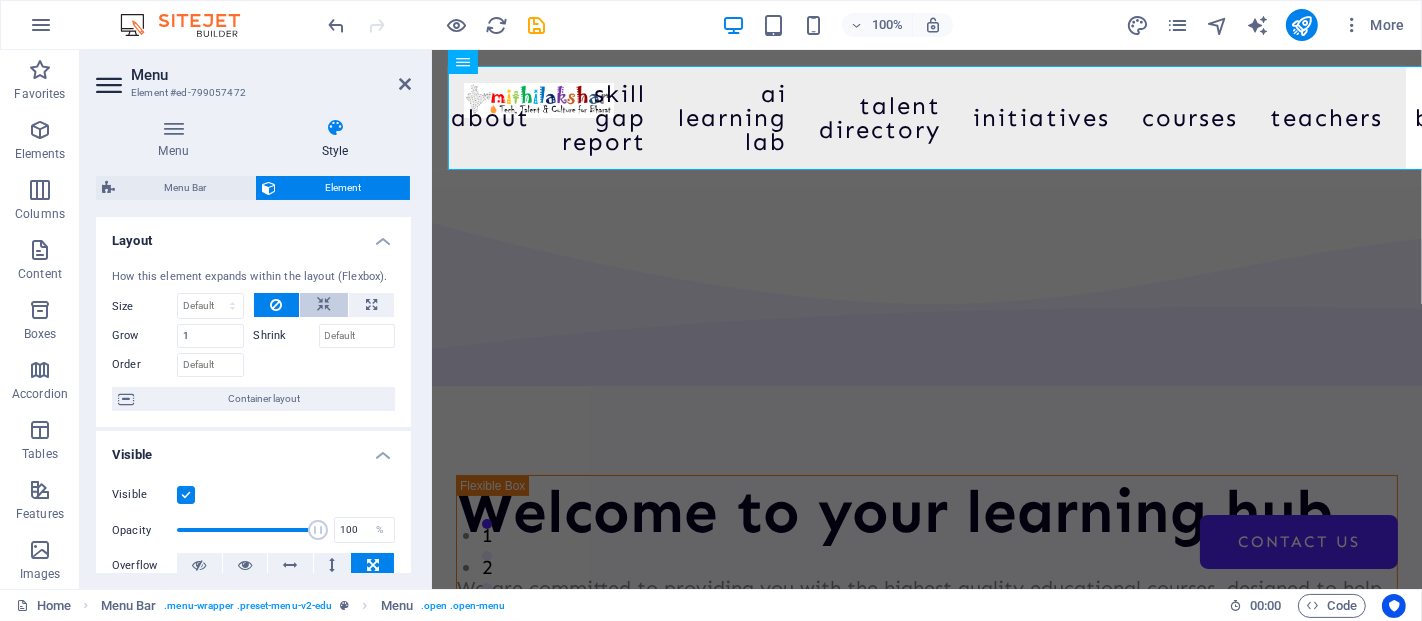click at bounding box center [324, 305] 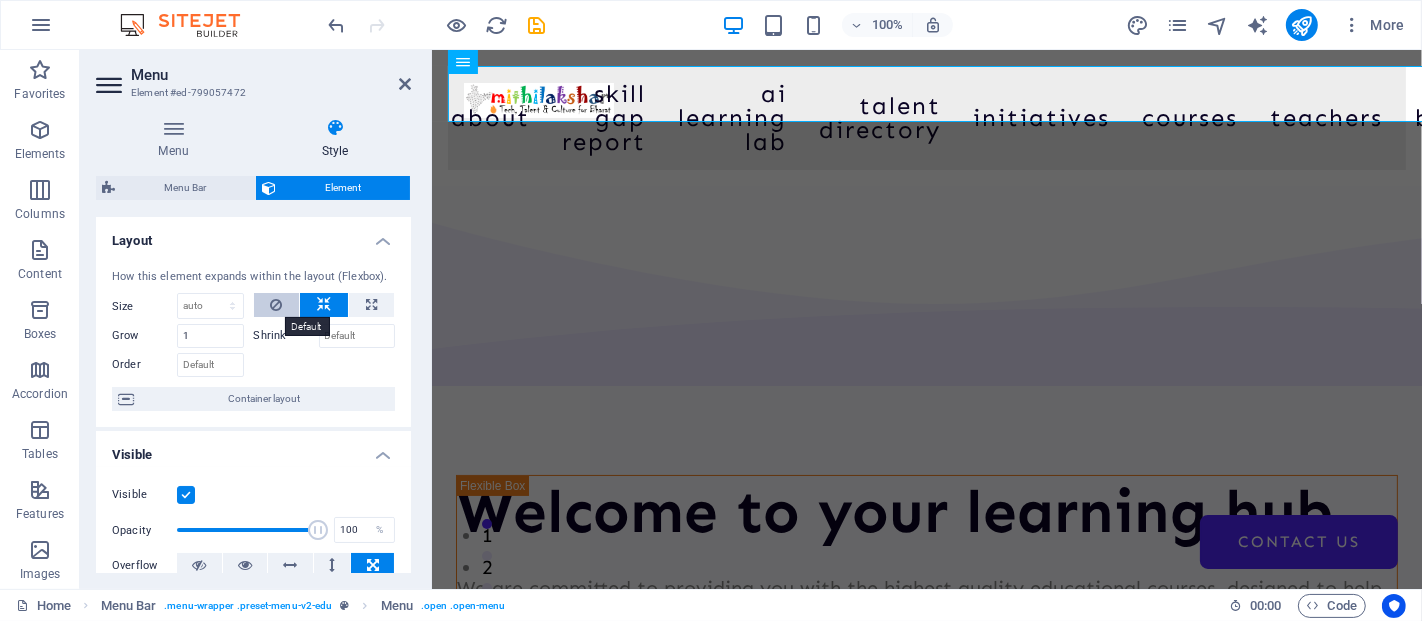 click at bounding box center [277, 305] 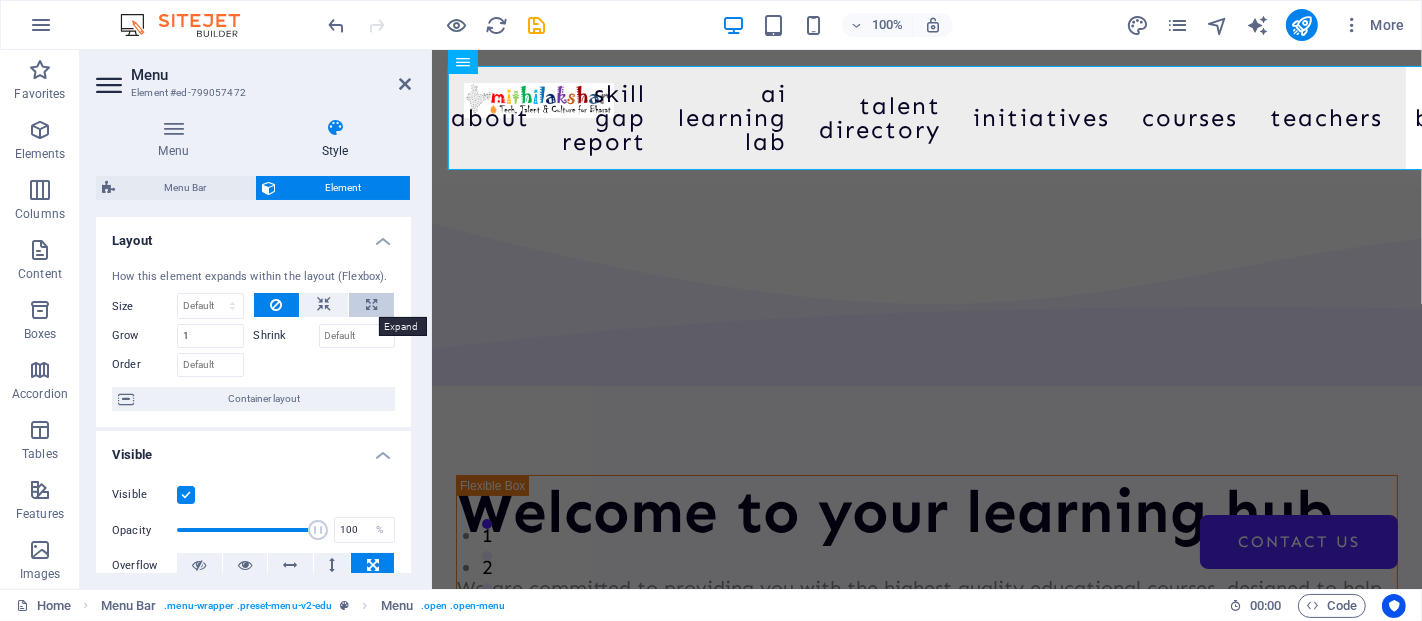 click at bounding box center [371, 305] 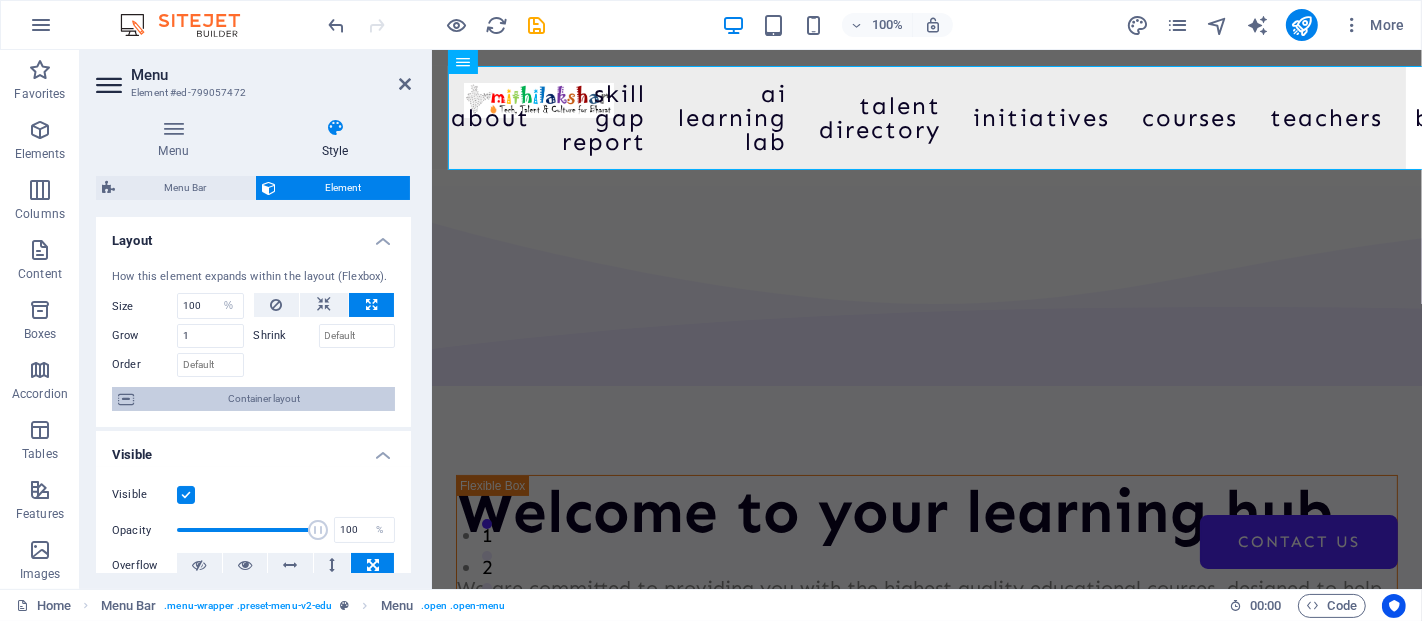 click on "Container layout" at bounding box center [264, 399] 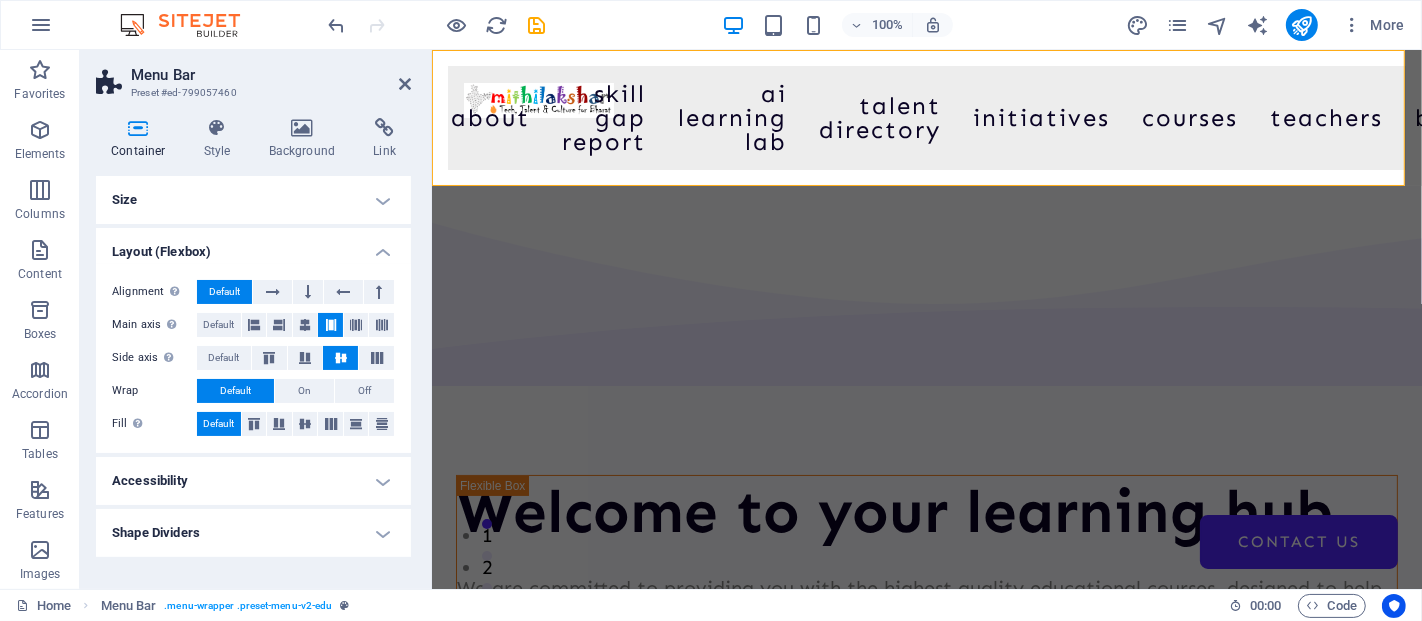 click on "Accessibility" at bounding box center [253, 481] 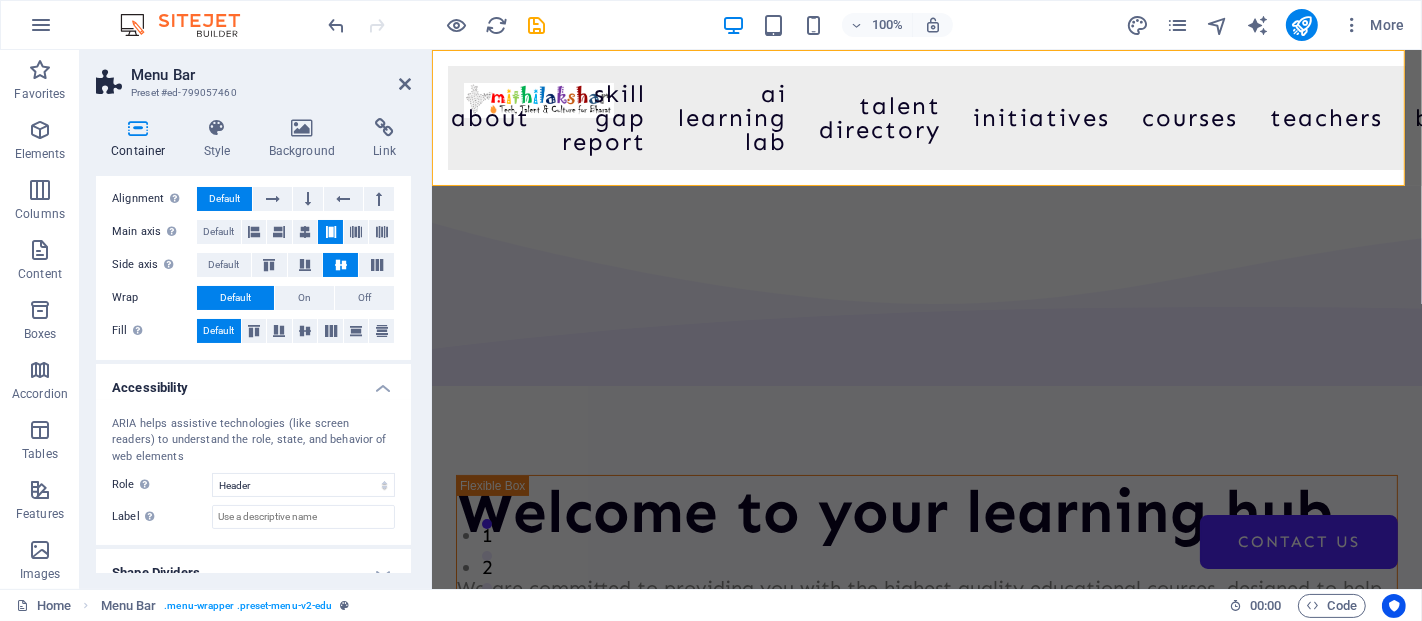 scroll, scrollTop: 116, scrollLeft: 0, axis: vertical 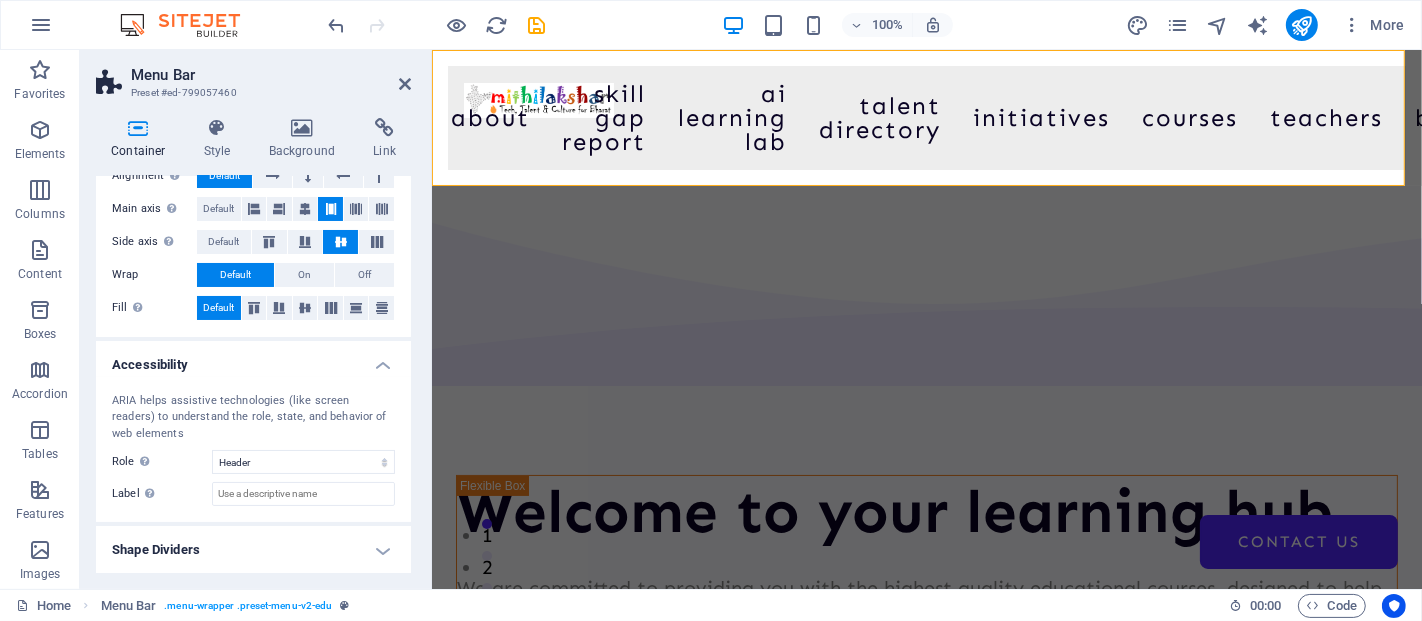 click on "Shape Dividers" at bounding box center (253, 550) 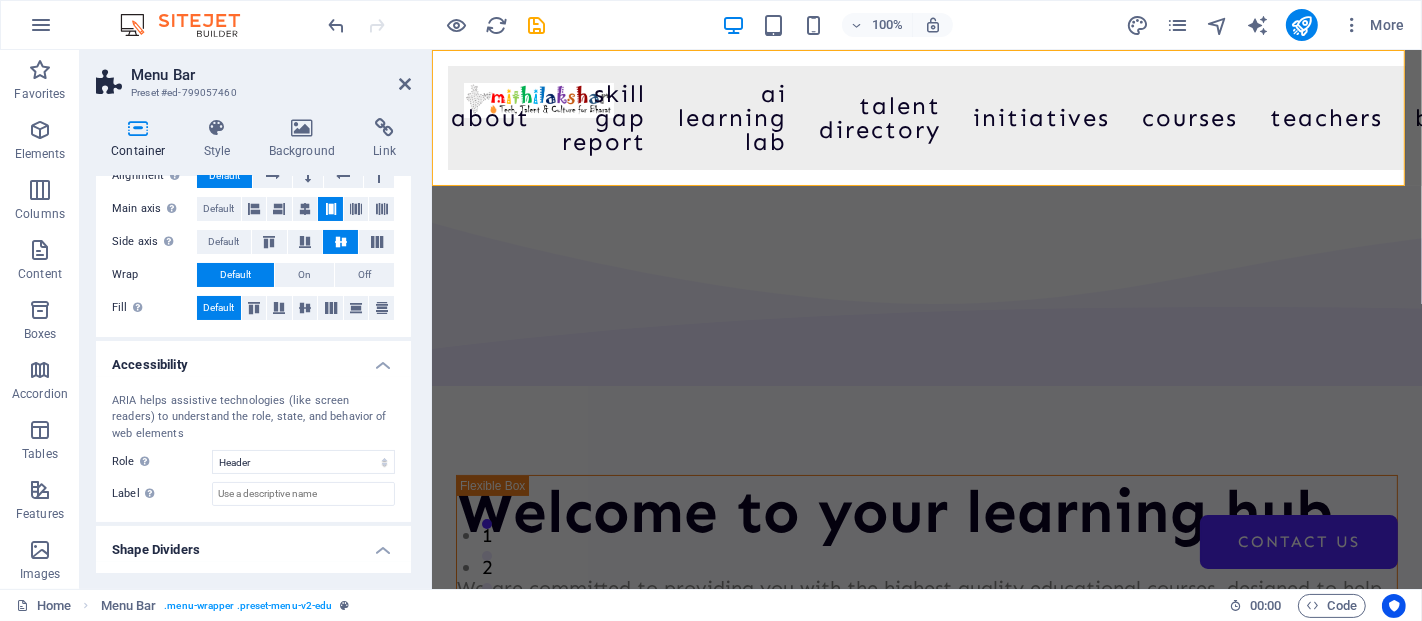 drag, startPoint x: 411, startPoint y: 529, endPoint x: 412, endPoint y: 561, distance: 32.01562 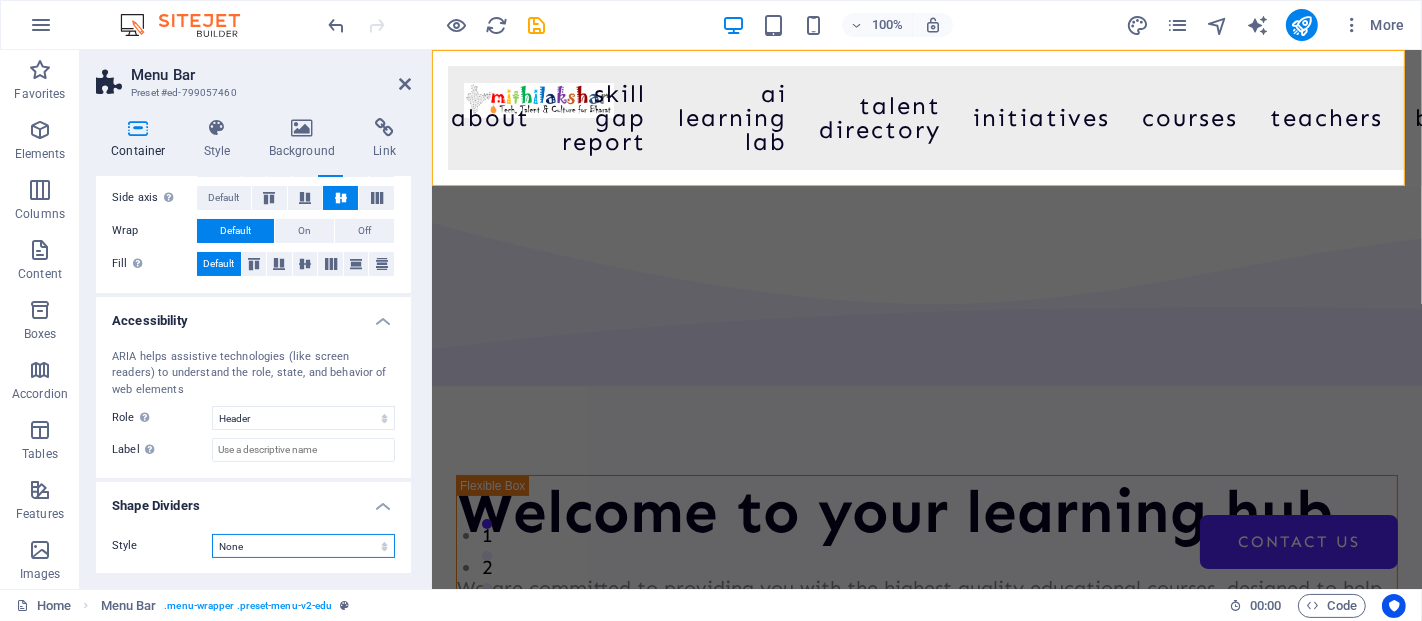 click on "None Triangle Square Diagonal Polygon 1 Polygon 2 Zigzag Multiple Zigzags Waves Multiple Waves Half Circle Circle Circle Shadow Blocks Hexagons Clouds Multiple Clouds Fan Pyramids Book Paint Drip Fire Shredded Paper Arrow" at bounding box center [303, 546] 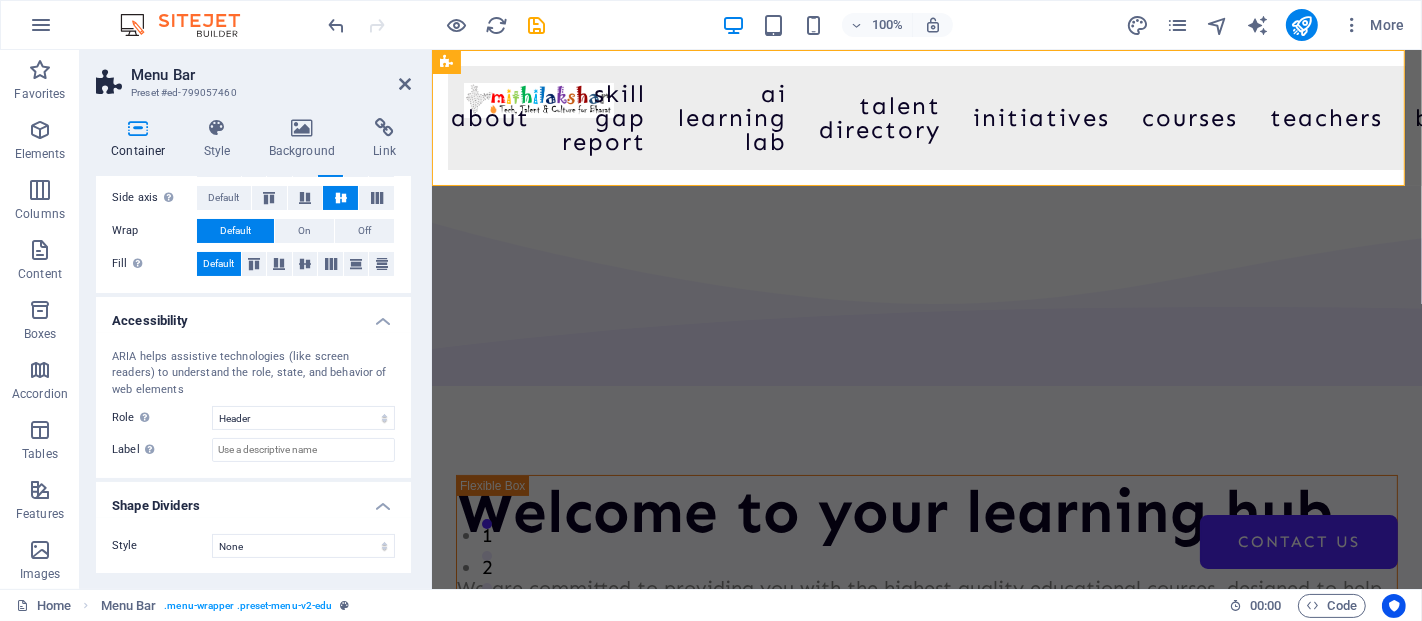 click on "100% More" at bounding box center (869, 25) 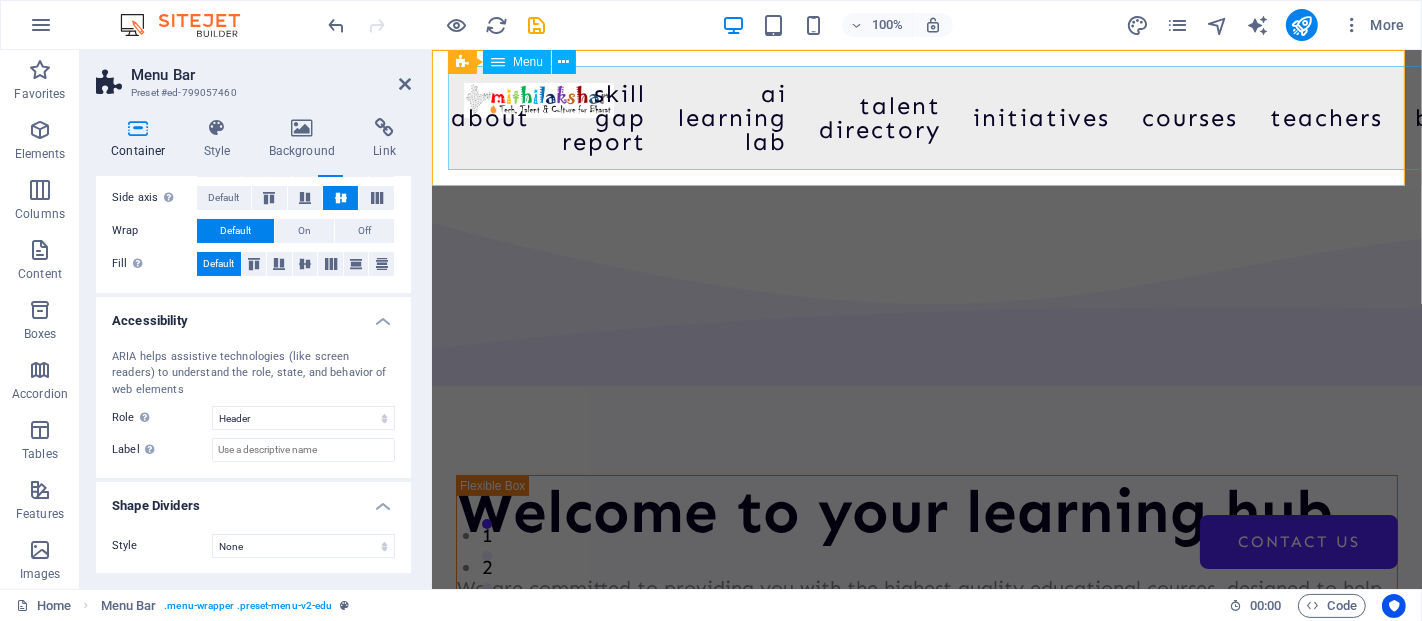 click on "Home About Skill Gap Report AI Learning Lab Talent Directory Initiatives Courses Teachers Blog Contact Us" at bounding box center [926, 118] 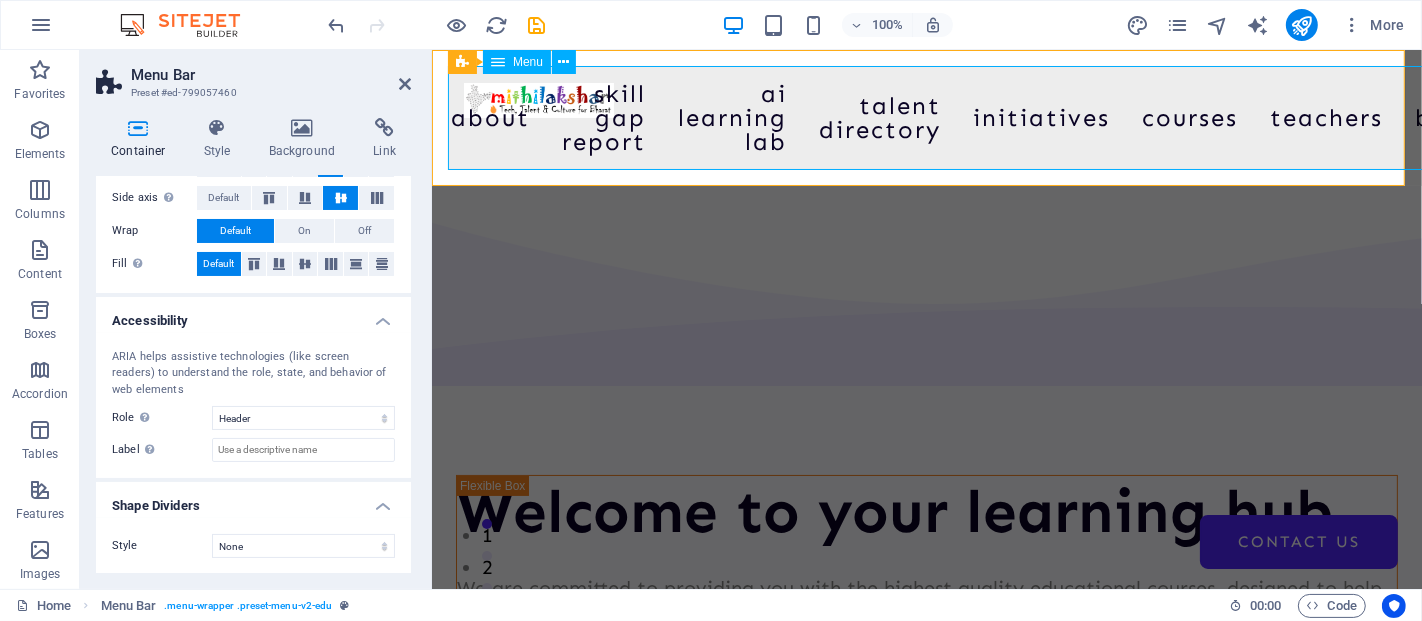 click on "Home About Skill Gap Report AI Learning Lab Talent Directory Initiatives Courses Teachers Blog Contact Us" at bounding box center (926, 118) 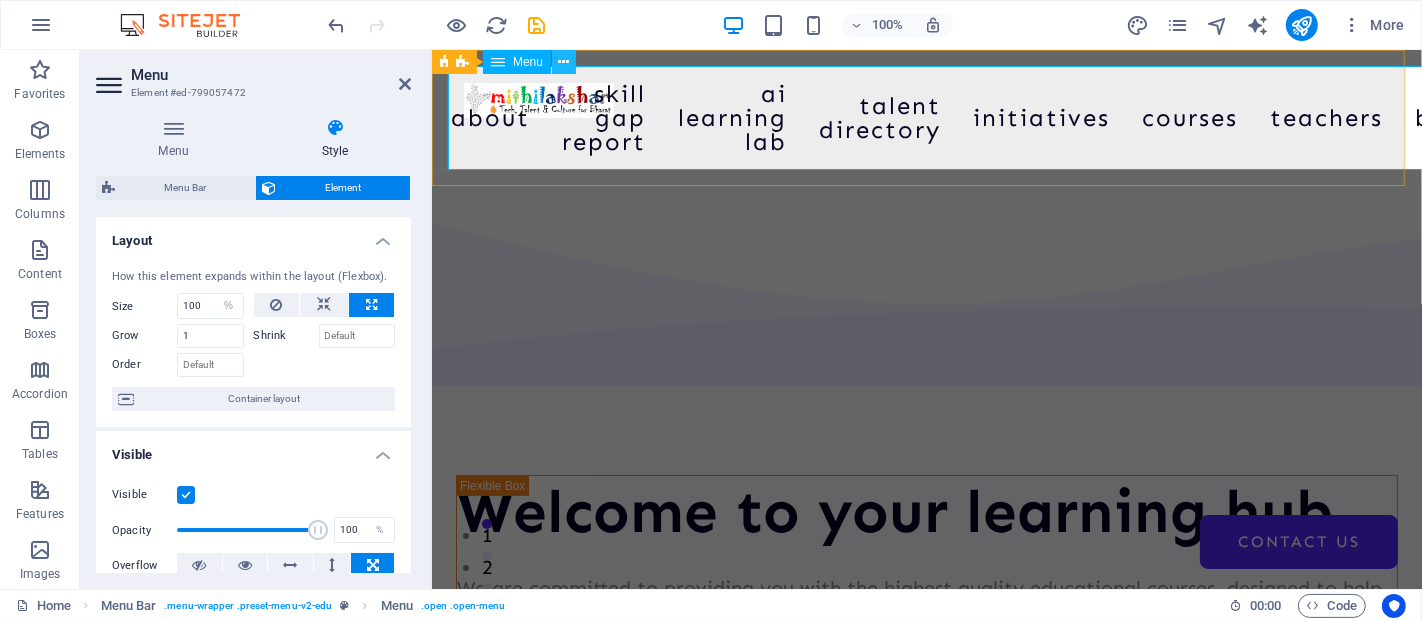 click at bounding box center [564, 62] 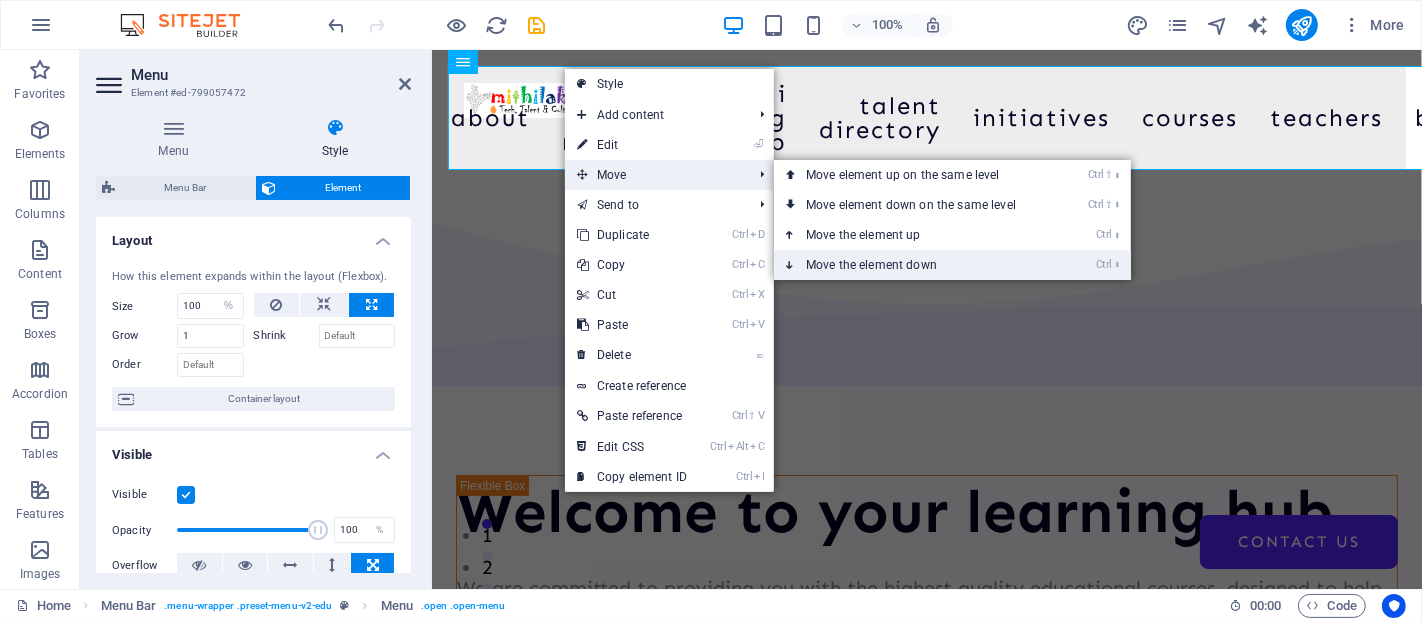 click on "Ctrl ⬇  Move the element down" at bounding box center (915, 265) 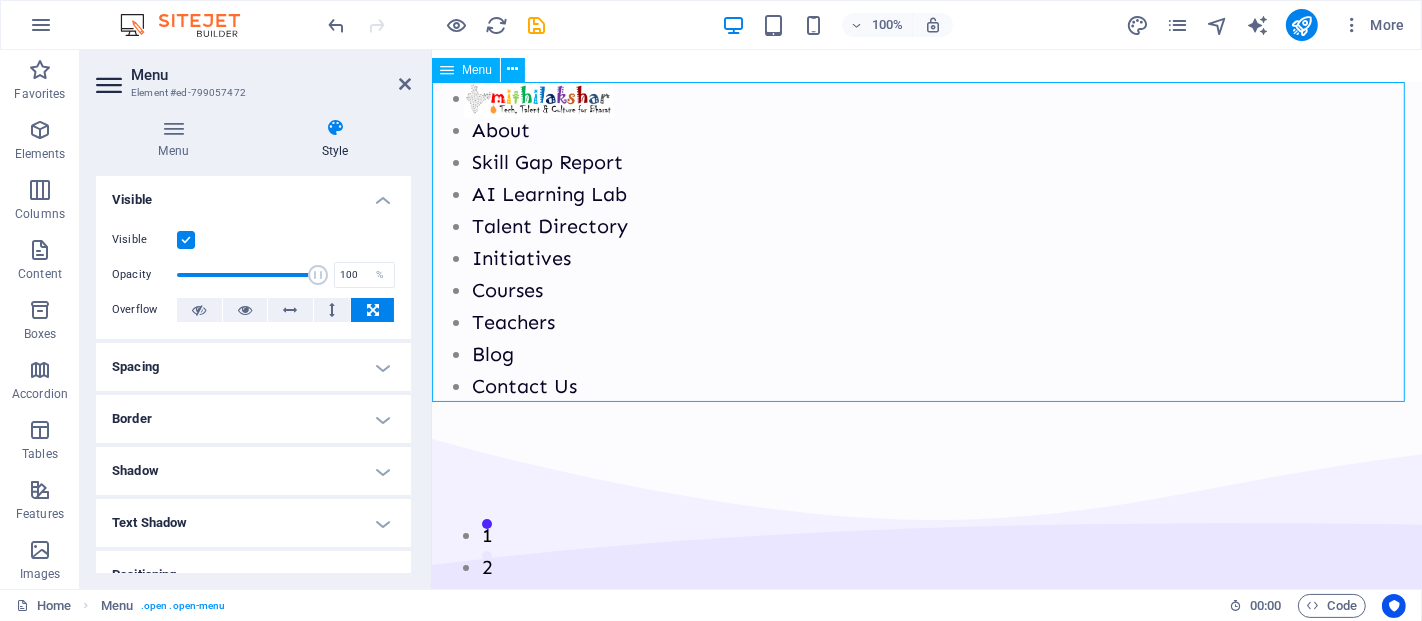 drag, startPoint x: 524, startPoint y: 164, endPoint x: 544, endPoint y: 155, distance: 21.931713 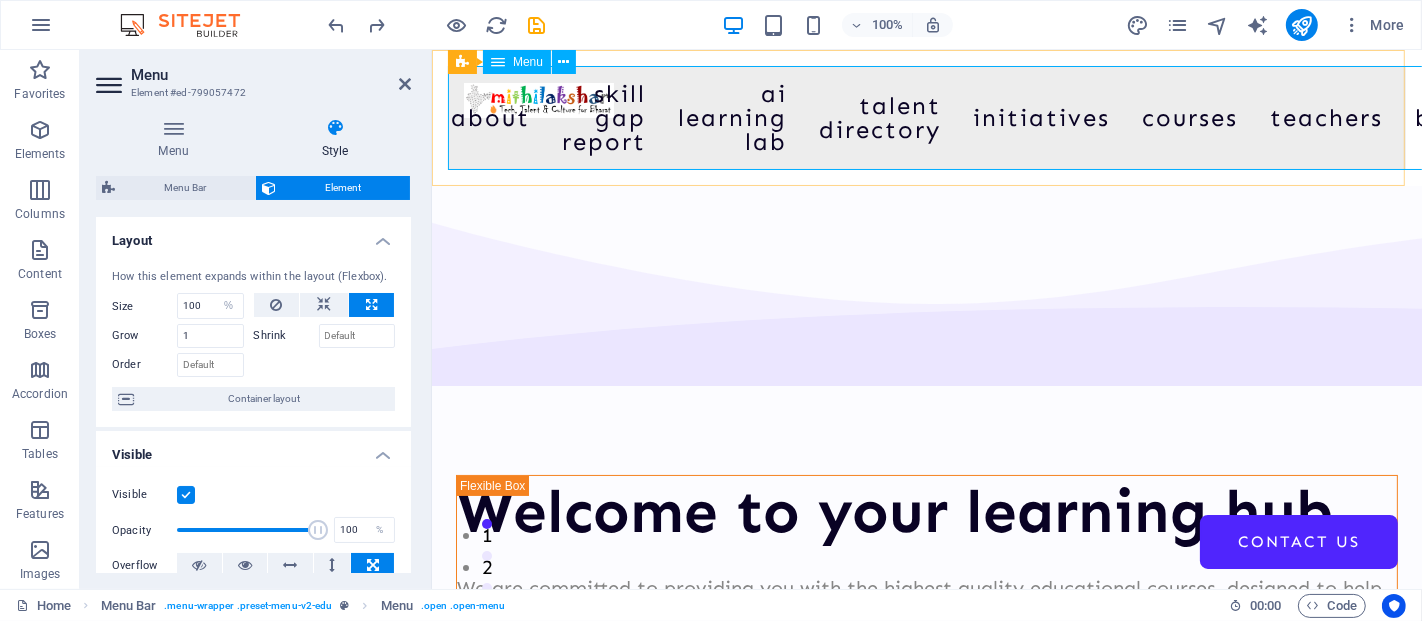 click on "Home About Skill Gap Report AI Learning Lab Talent Directory Initiatives Courses Teachers Blog Contact Us" at bounding box center [926, 118] 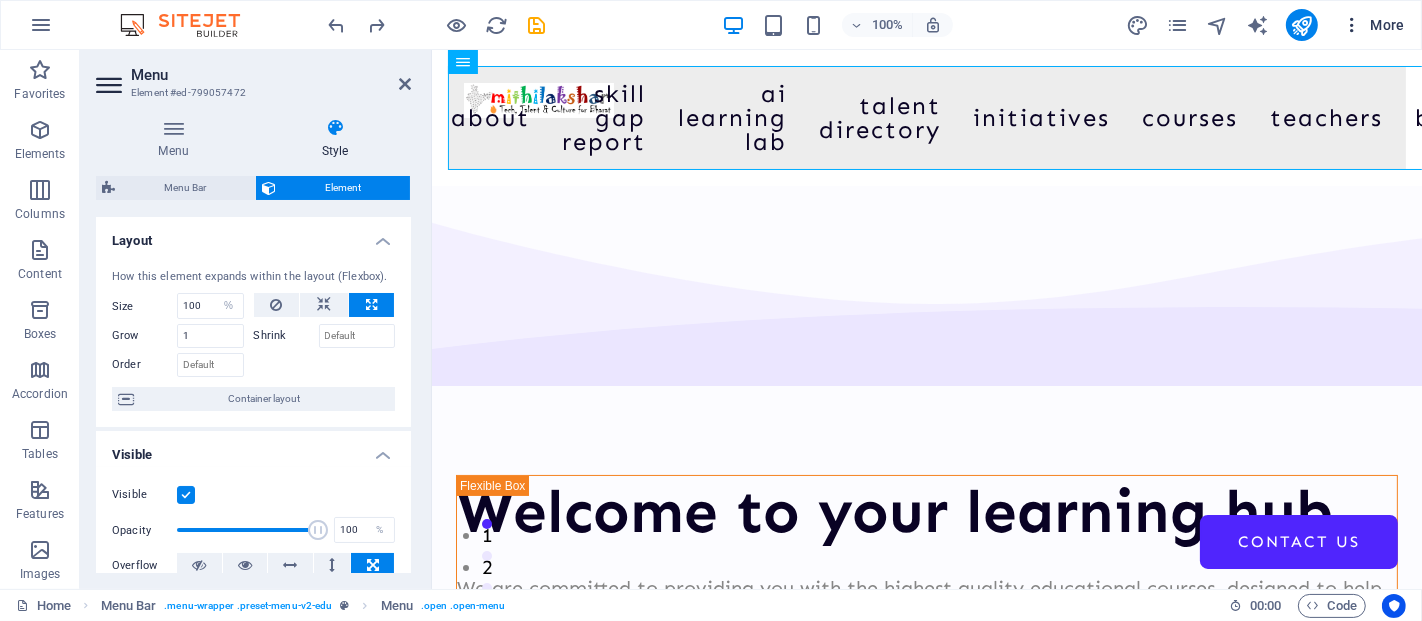 click on "More" at bounding box center [1373, 25] 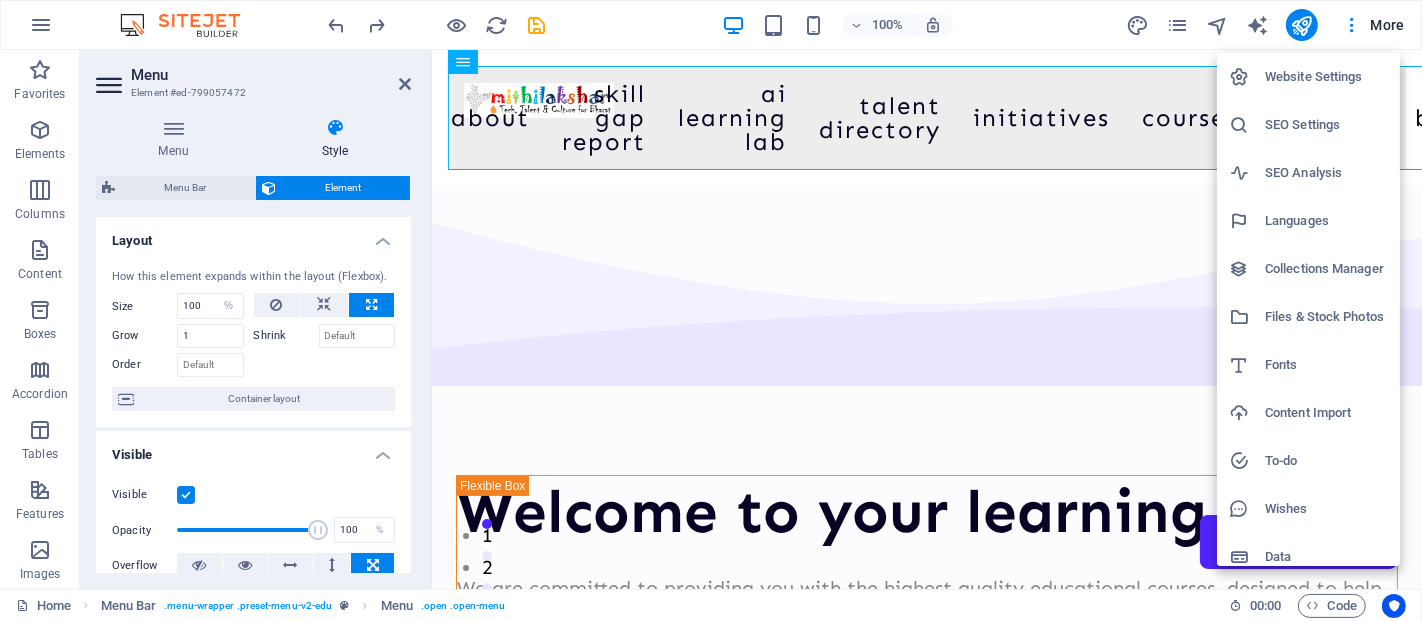 click at bounding box center [711, 310] 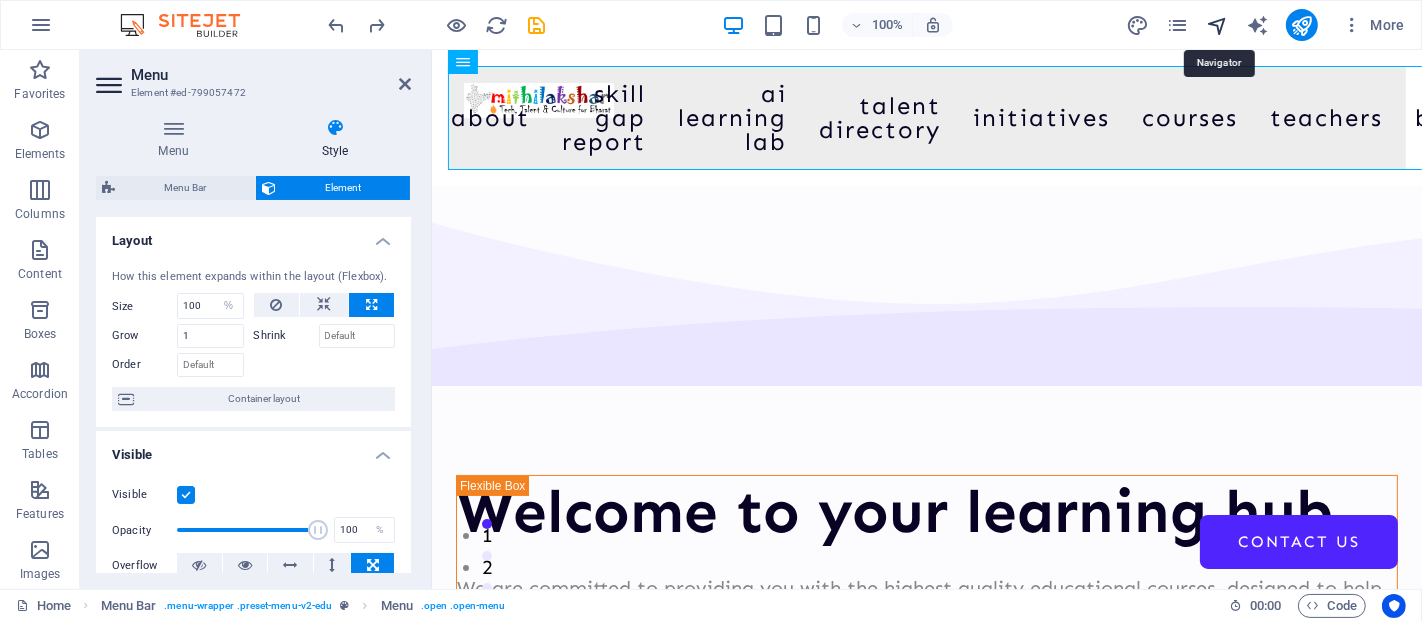 click at bounding box center [1217, 25] 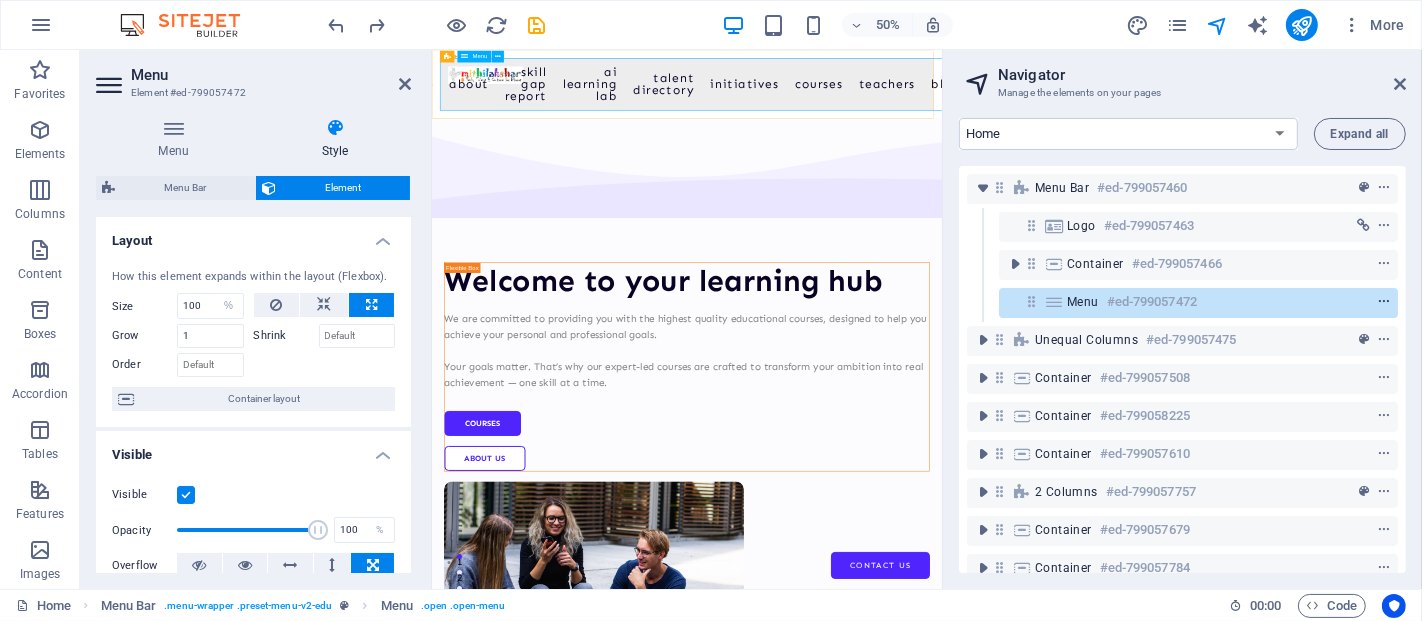 click at bounding box center [1384, 302] 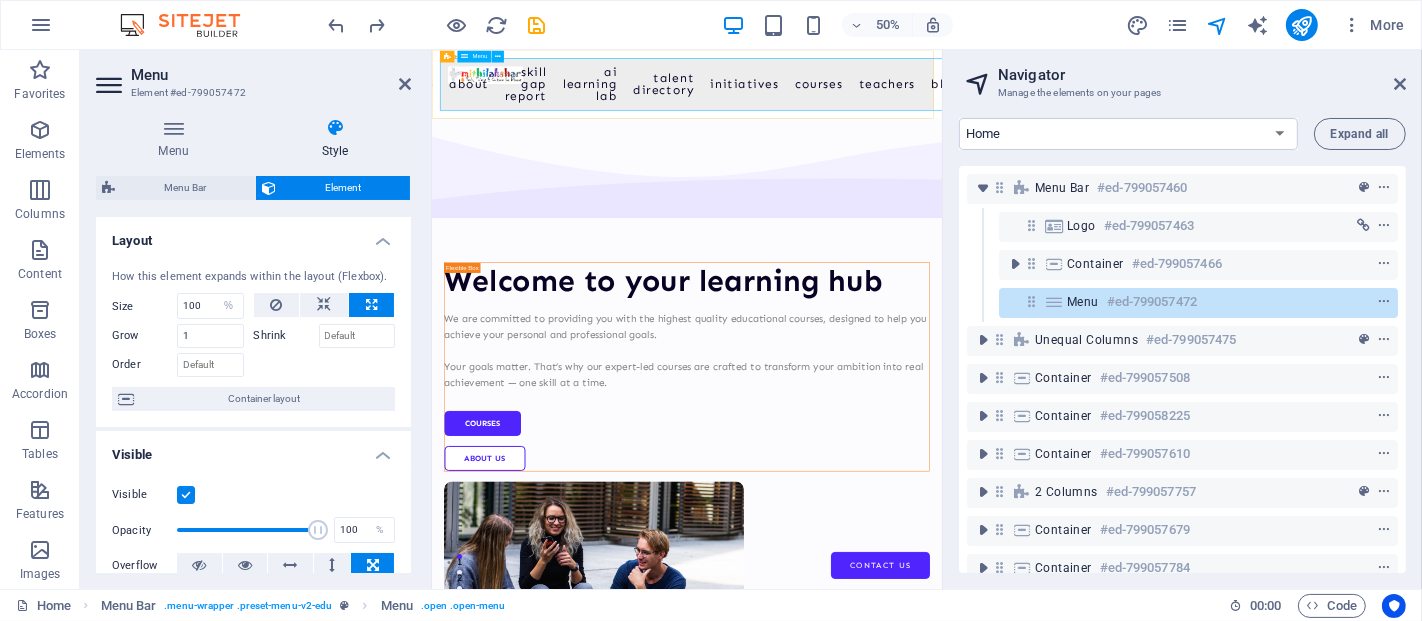 click at bounding box center [1054, 302] 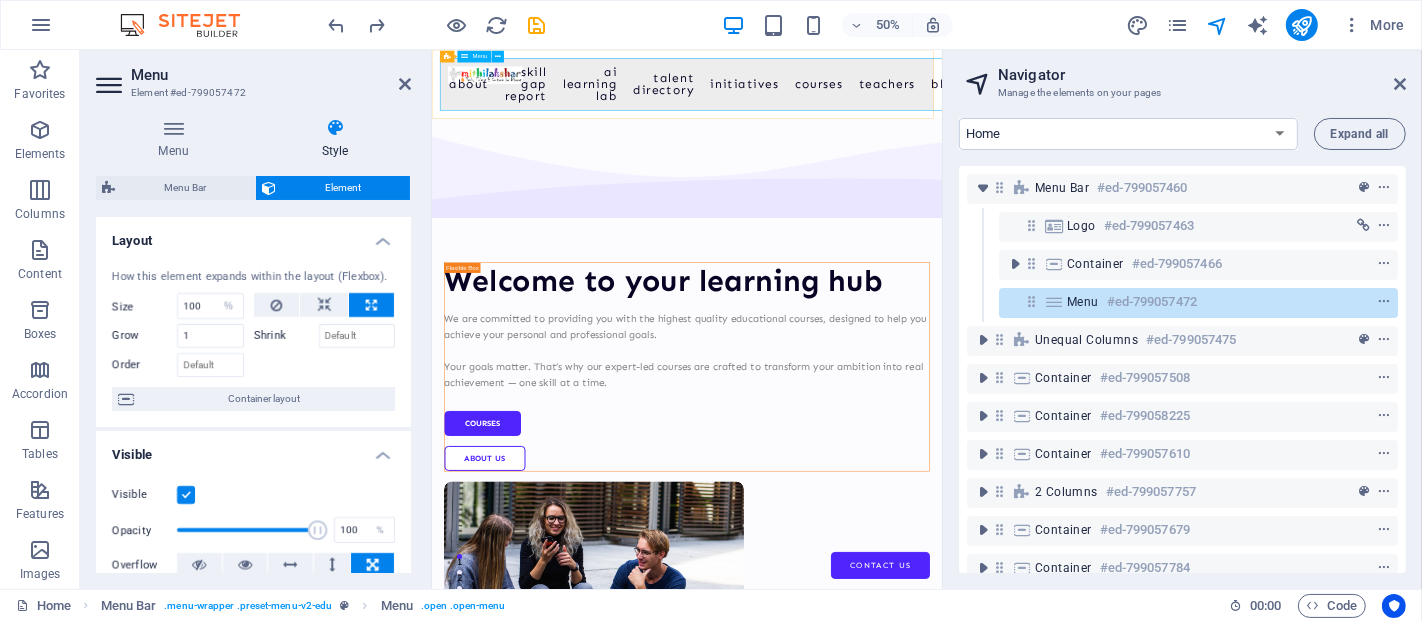 click at bounding box center (1031, 301) 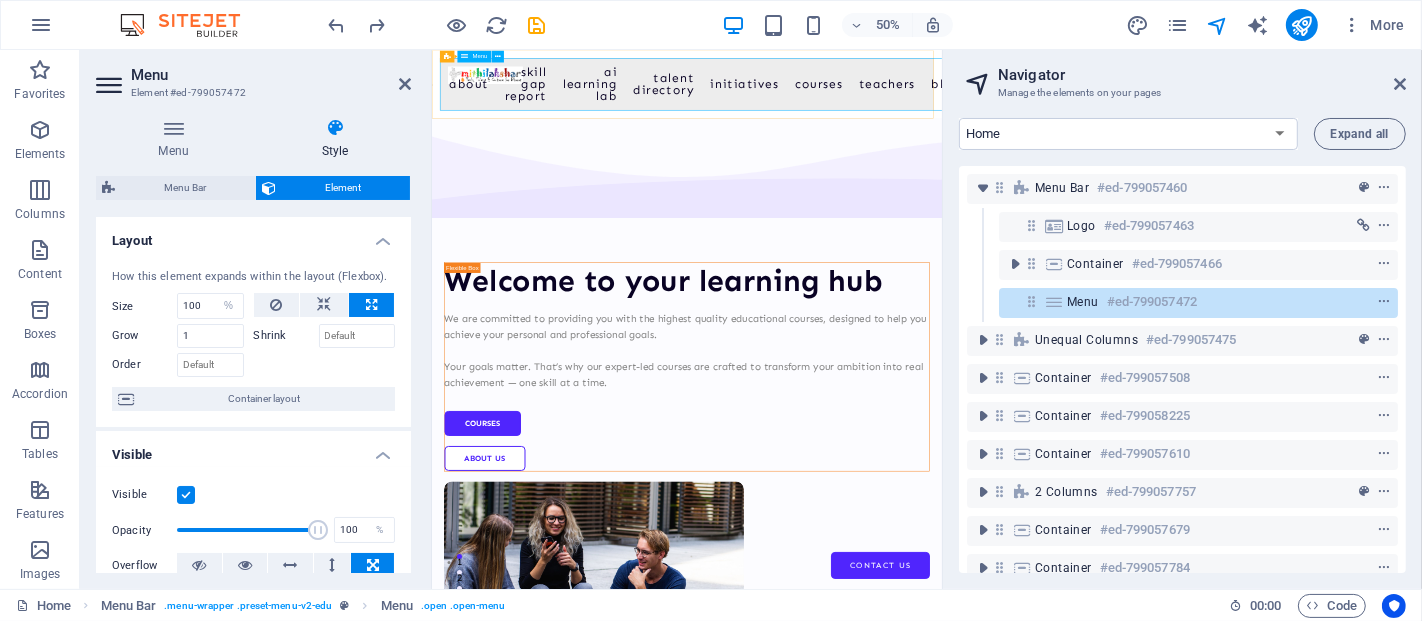 click on "Menu" at bounding box center [1083, 302] 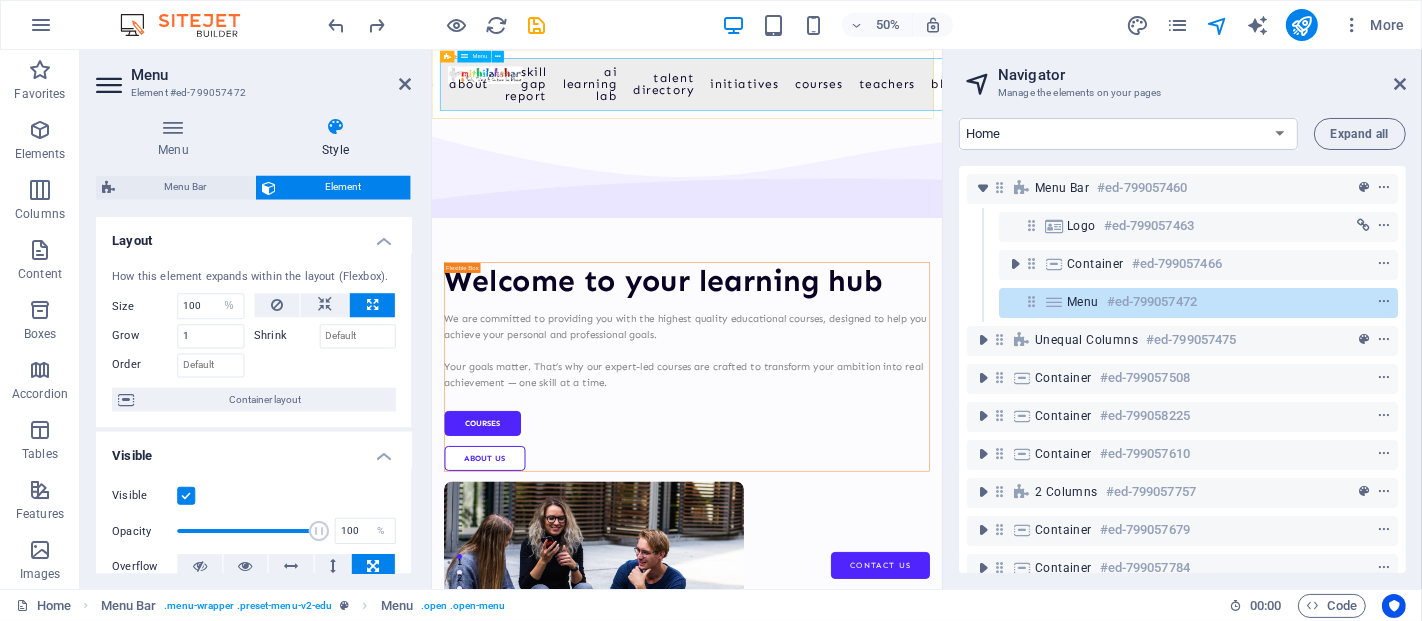 click on "Menu" at bounding box center (1083, 302) 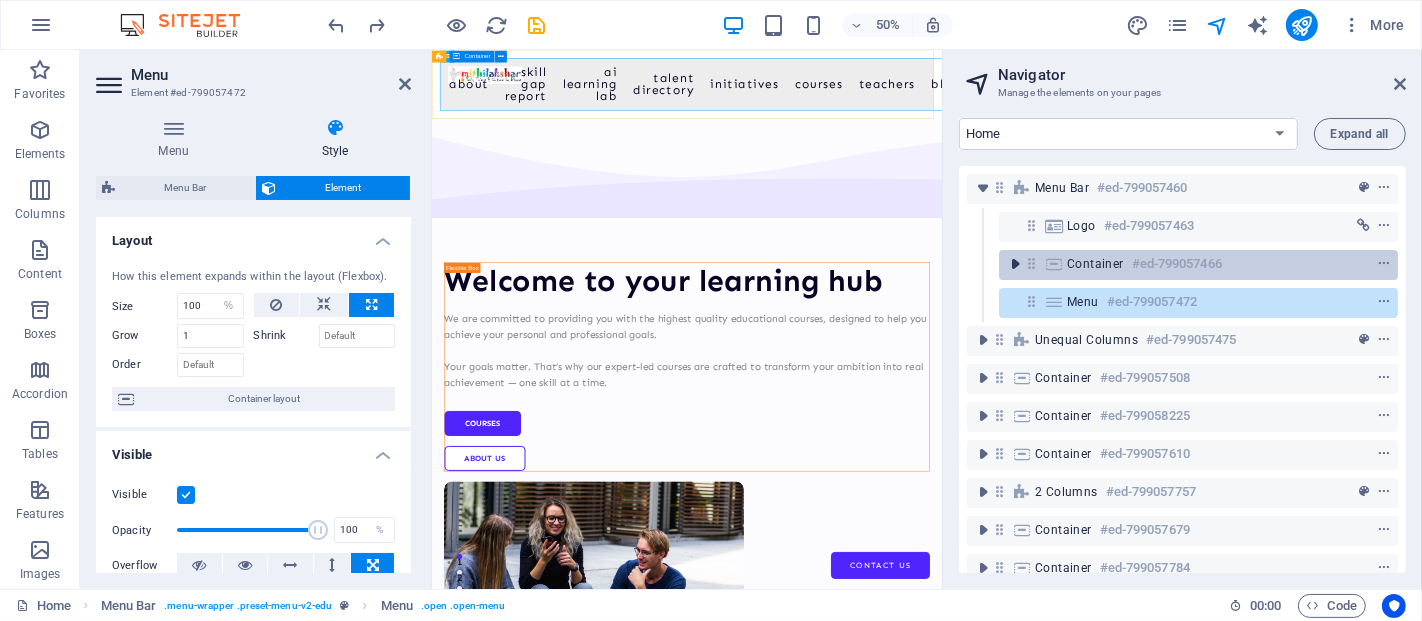 click at bounding box center [1015, 264] 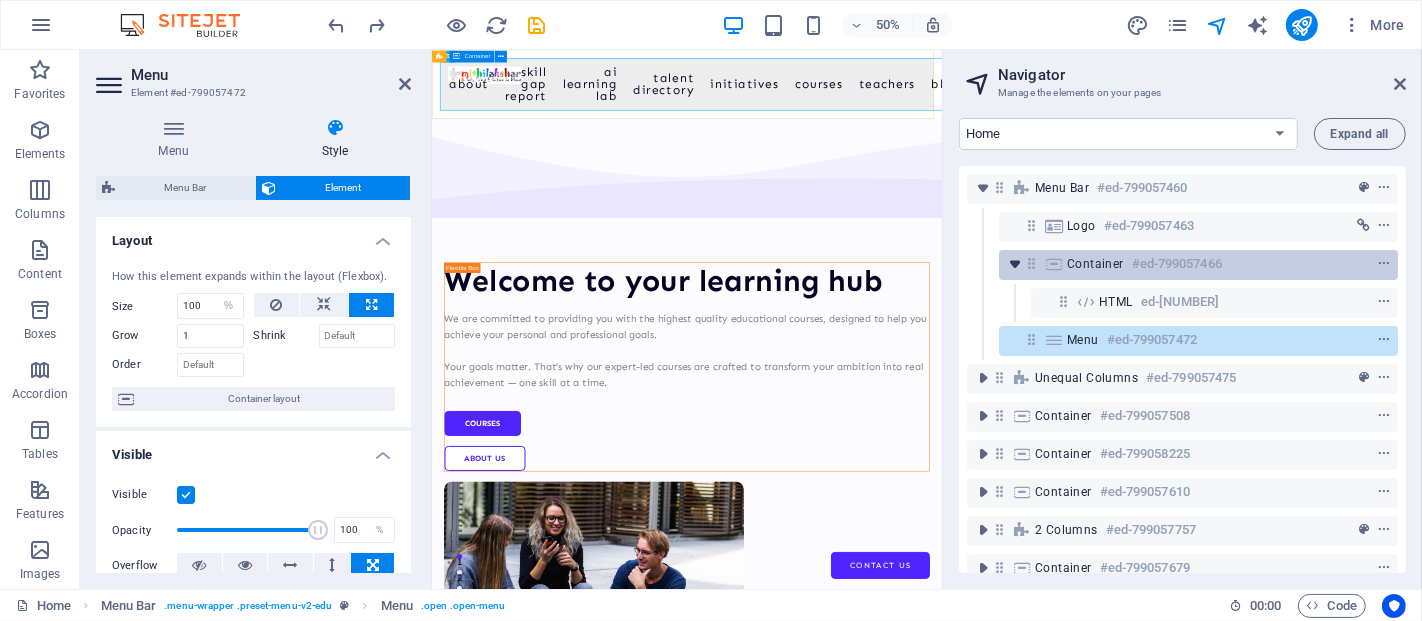 click at bounding box center [1015, 264] 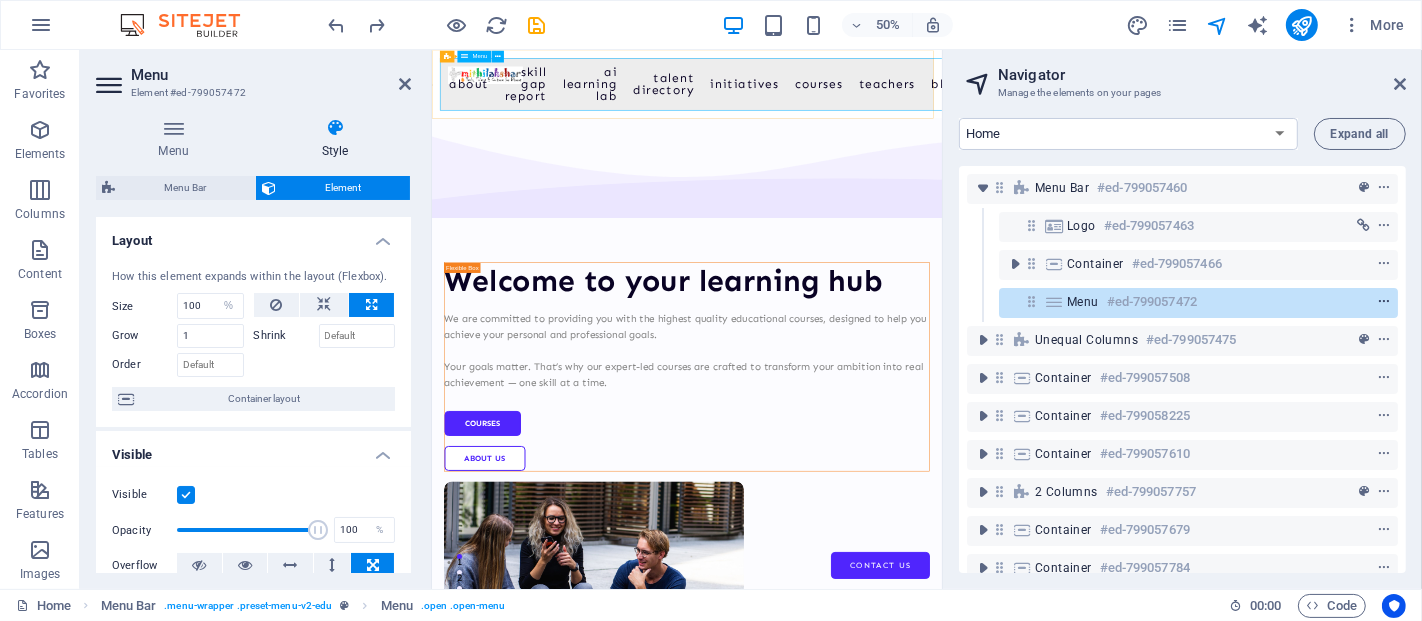 click at bounding box center (1384, 302) 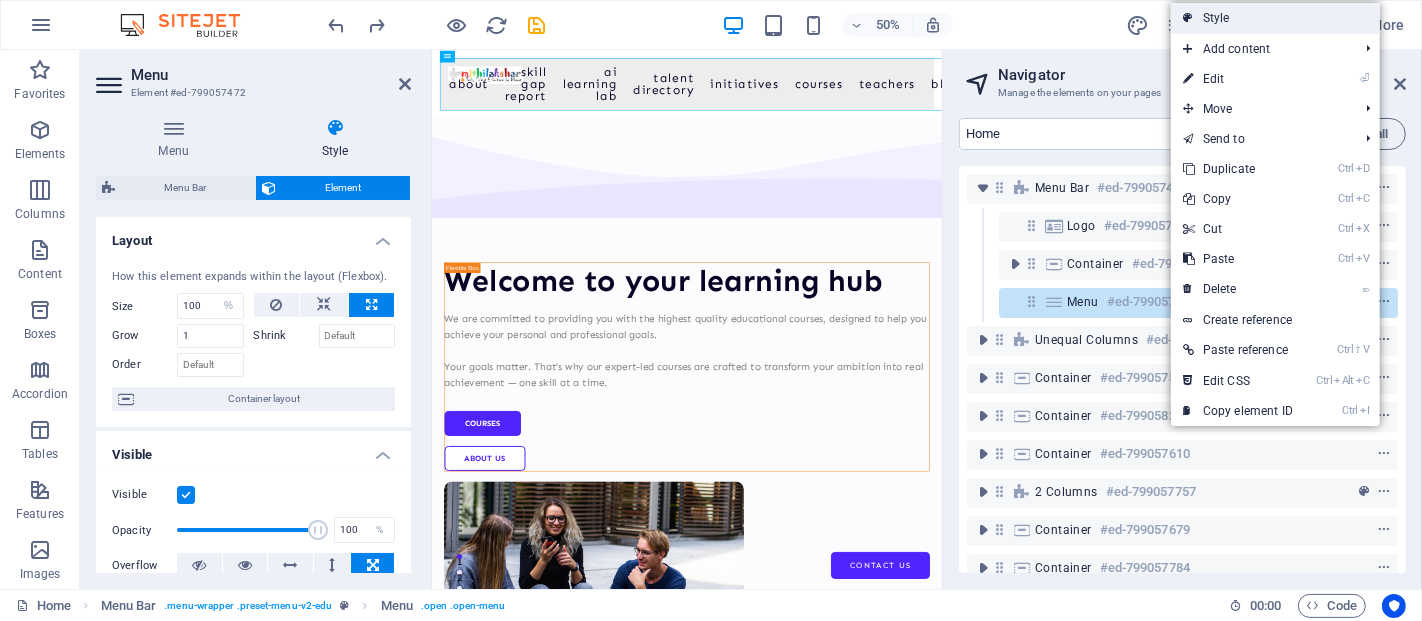 click on "Style" at bounding box center [1275, 18] 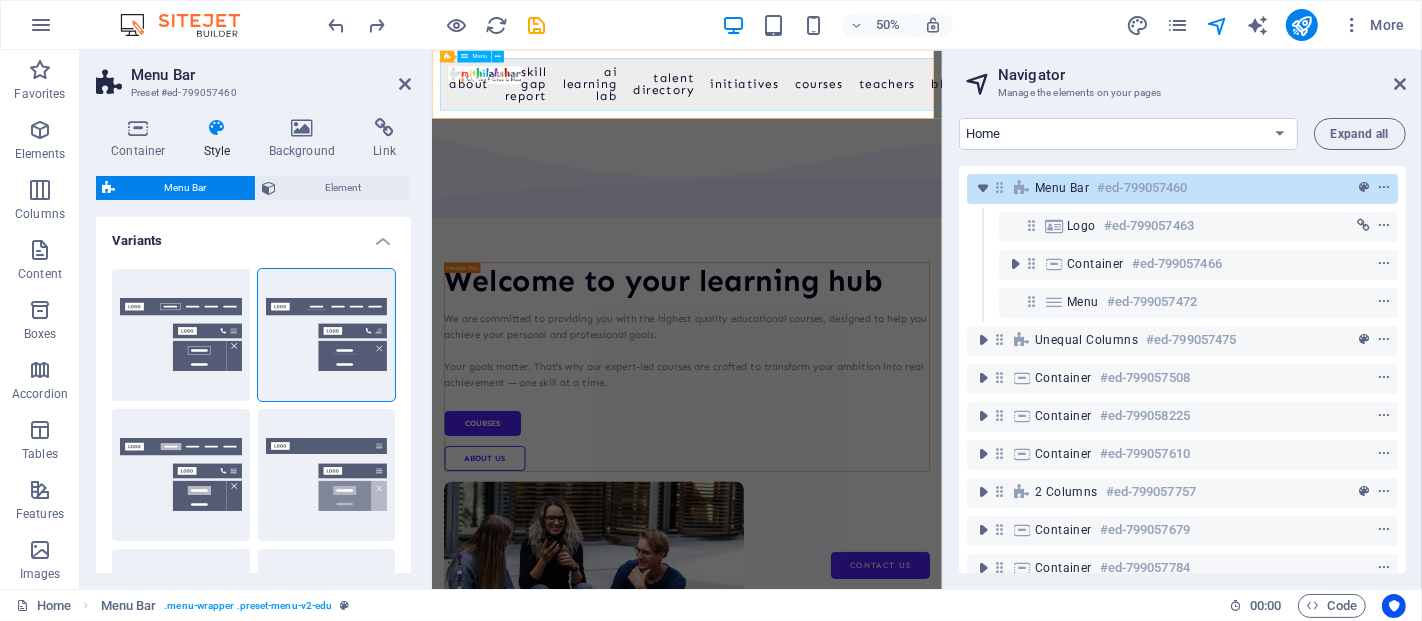 click on "Home About Skill Gap Report AI Learning Lab Talent Directory Initiatives Courses Teachers Blog Contact Us" at bounding box center [941, 118] 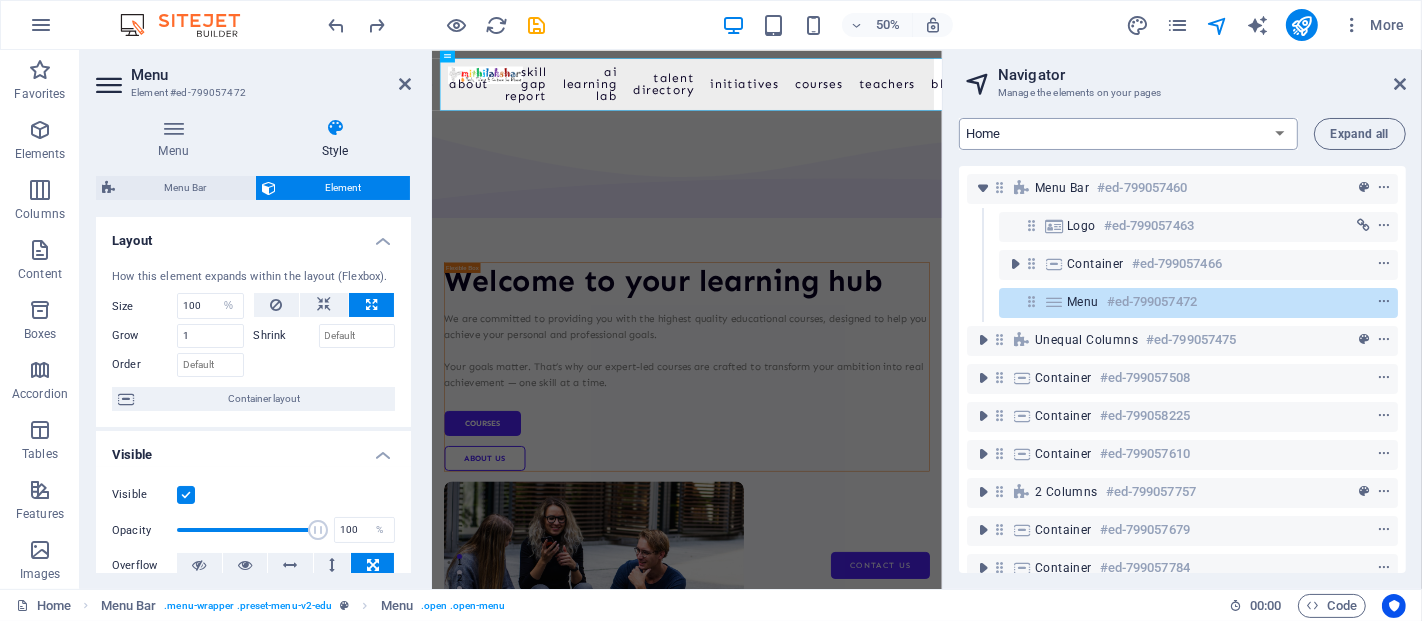 click on "Home About Skill Gap Report AI Learning Lab Talent Directory Initiatives Courses Teachers Blog Contact Us Legal Notice Privacy Courses List: Single Page Layout Teachers List: Single Page Layout Blog Articles: Single Page Layout" at bounding box center [1128, 134] 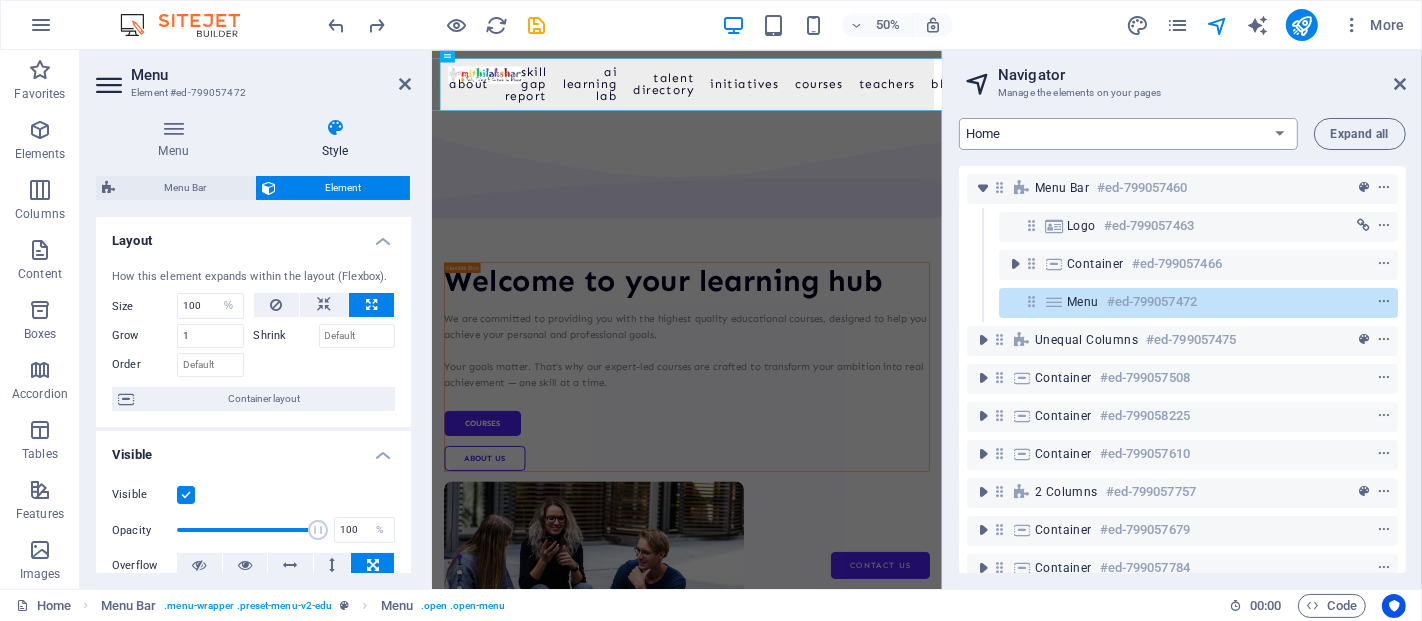 click on "Home About Skill Gap Report AI Learning Lab Talent Directory Initiatives Courses Teachers Blog Contact Us Legal Notice Privacy Courses List: Single Page Layout Teachers List: Single Page Layout Blog Articles: Single Page Layout" at bounding box center [1128, 134] 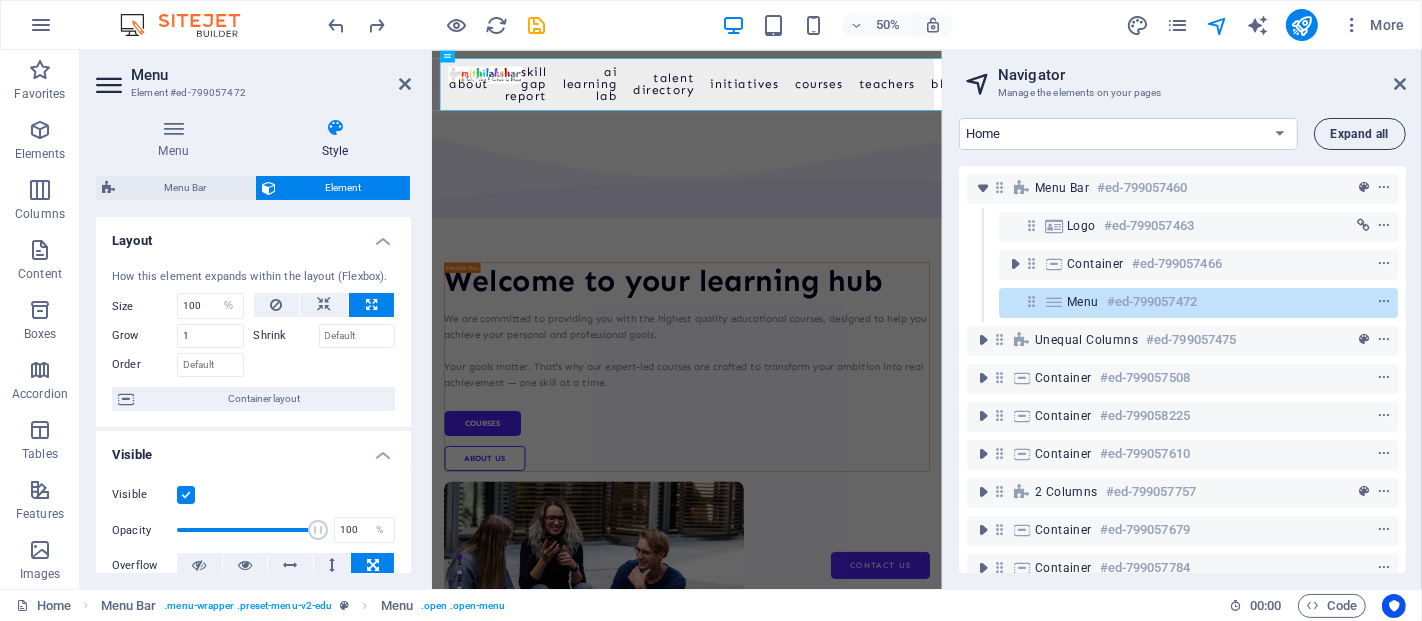 click on "Expand all" at bounding box center (1360, 134) 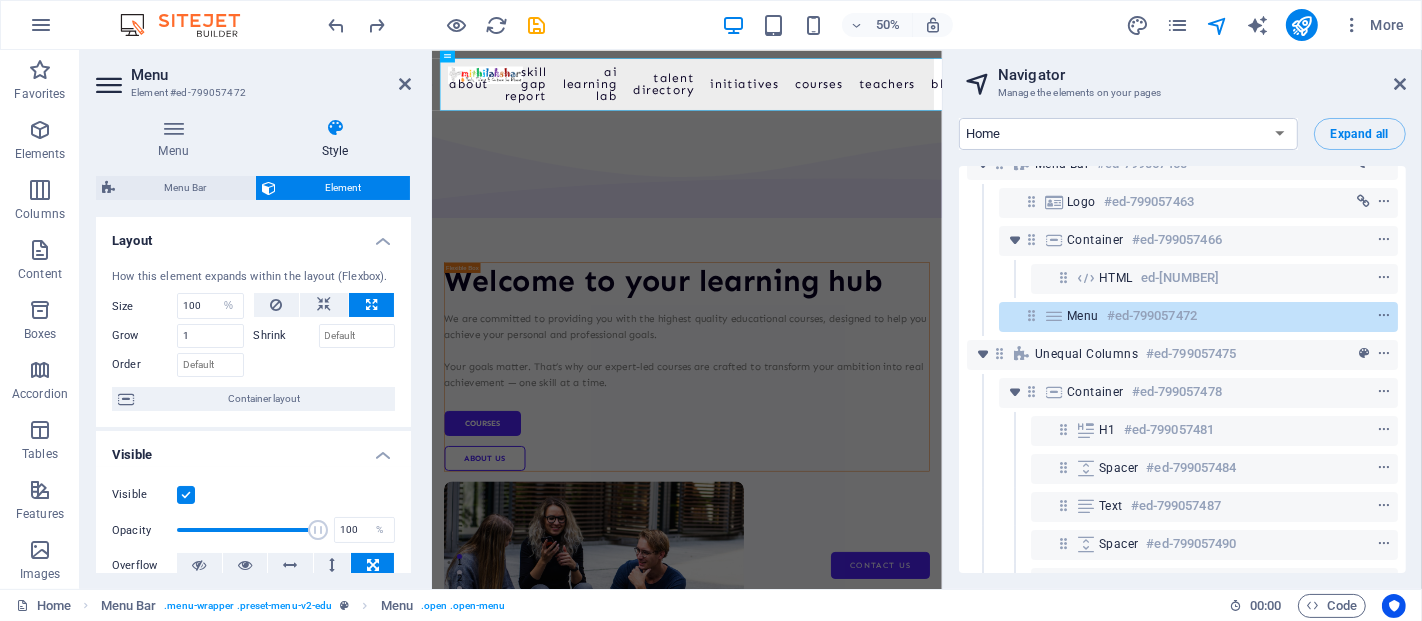 scroll, scrollTop: 0, scrollLeft: 0, axis: both 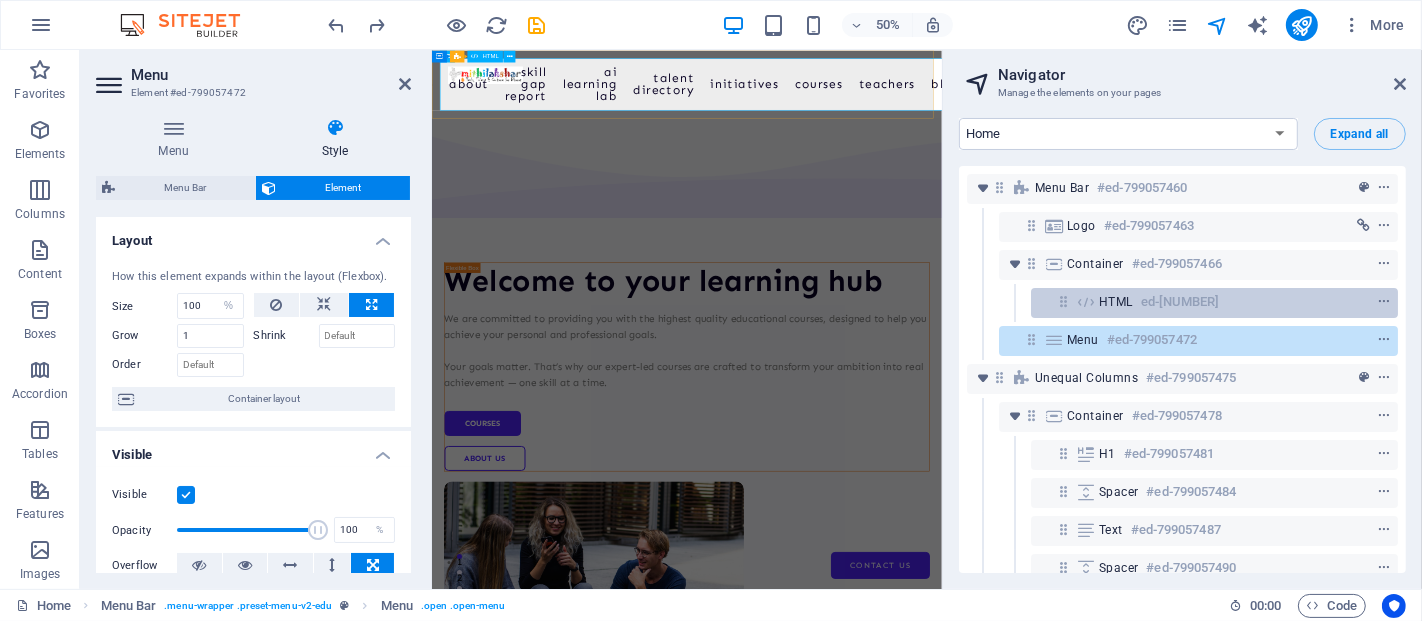 click at bounding box center [1086, 302] 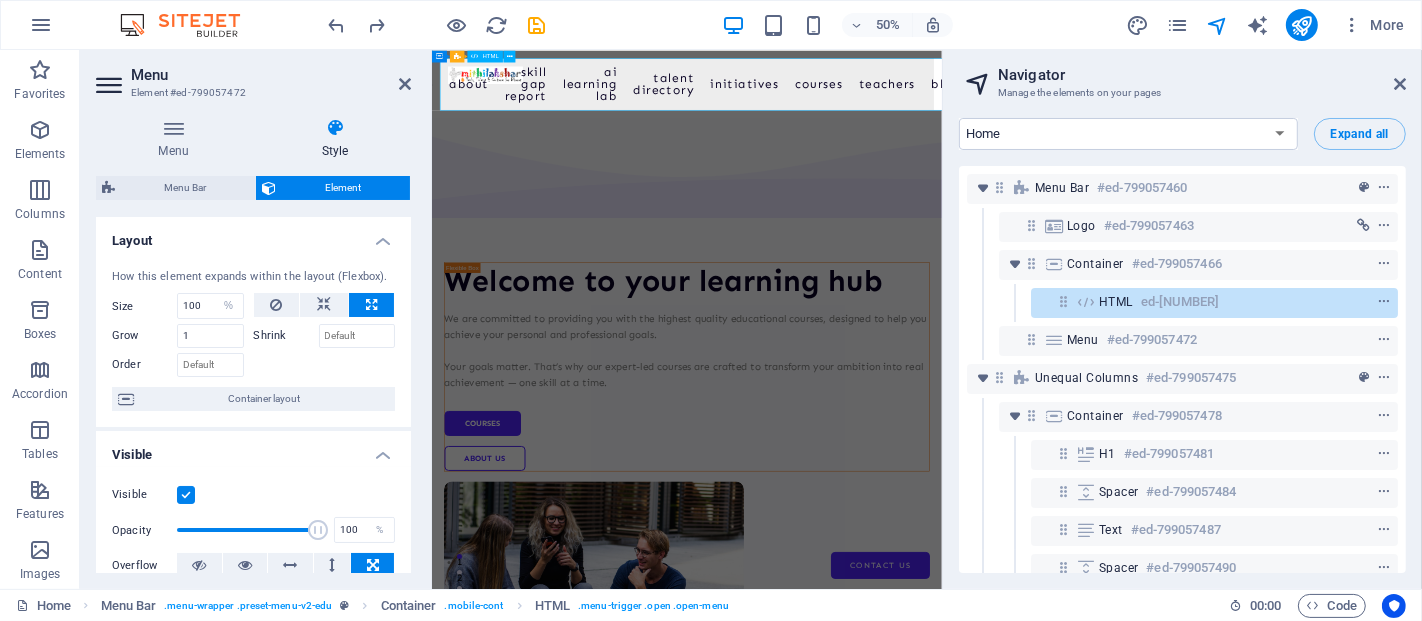 click at bounding box center (1086, 302) 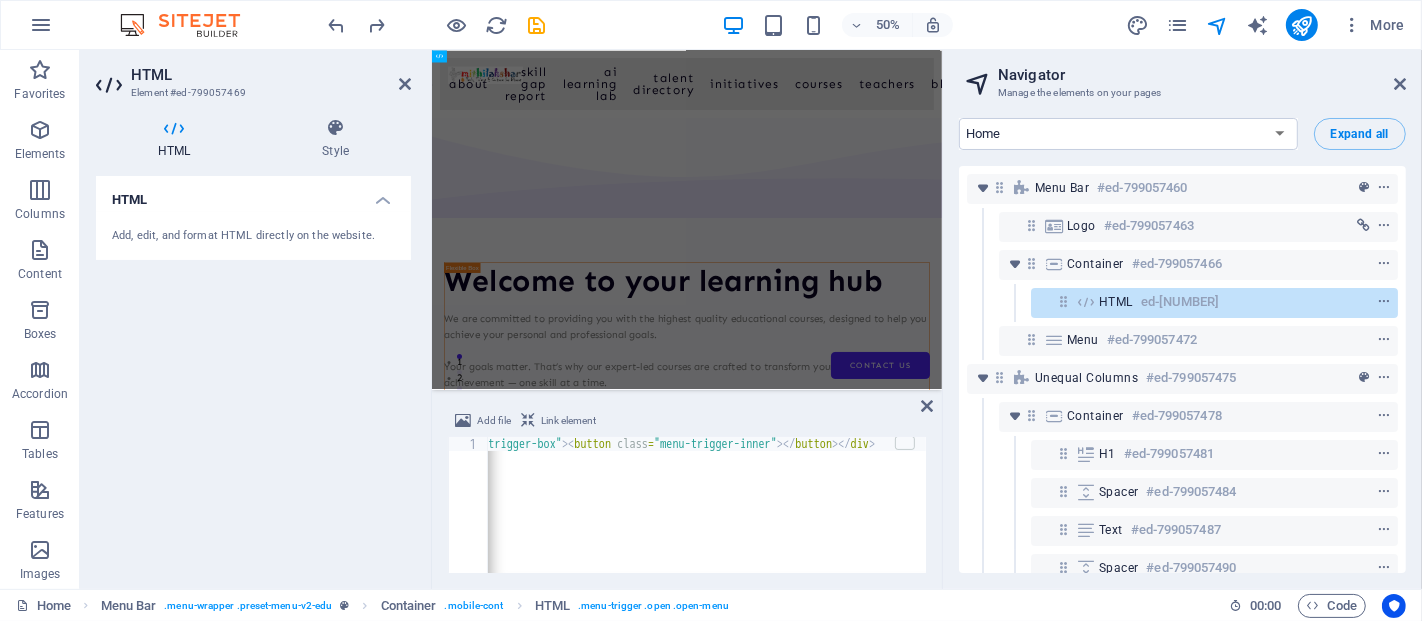 scroll, scrollTop: 0, scrollLeft: 18, axis: horizontal 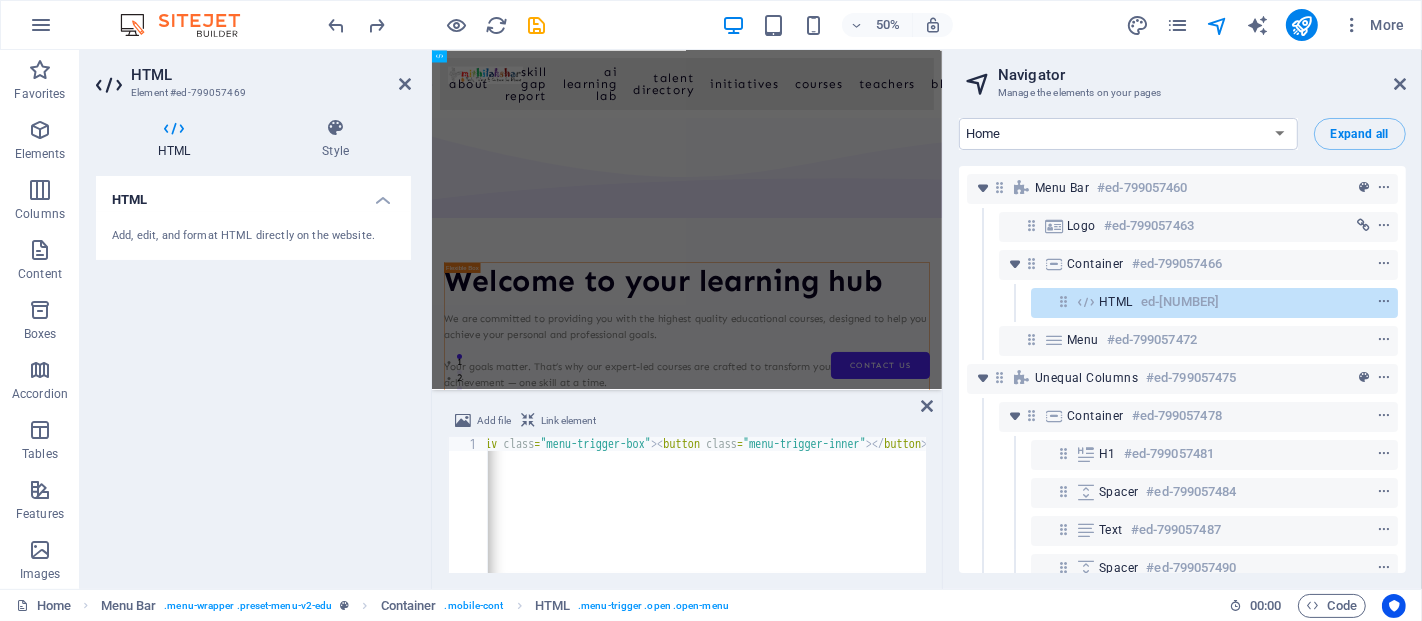 click on "< div   class = "menu-trigger-box" > < button   class = "menu-trigger-inner" > </ button > </ div >" at bounding box center (742, 517) 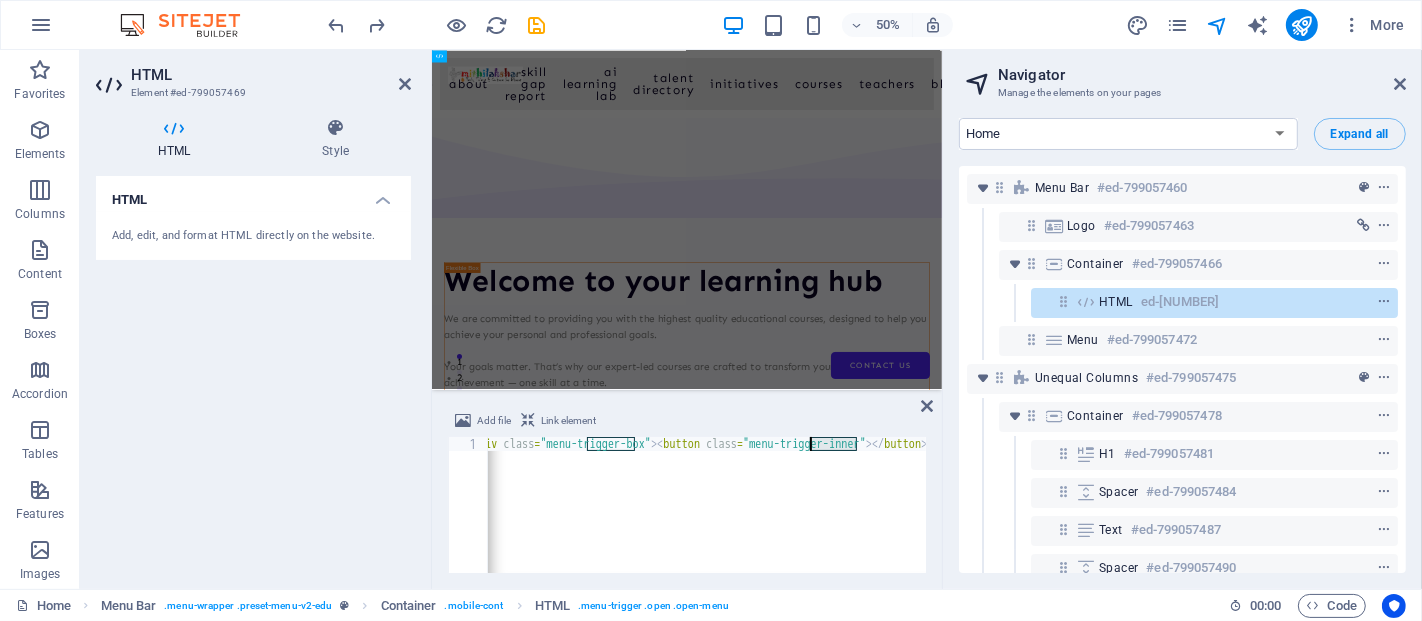 click on "HTML" at bounding box center (253, 194) 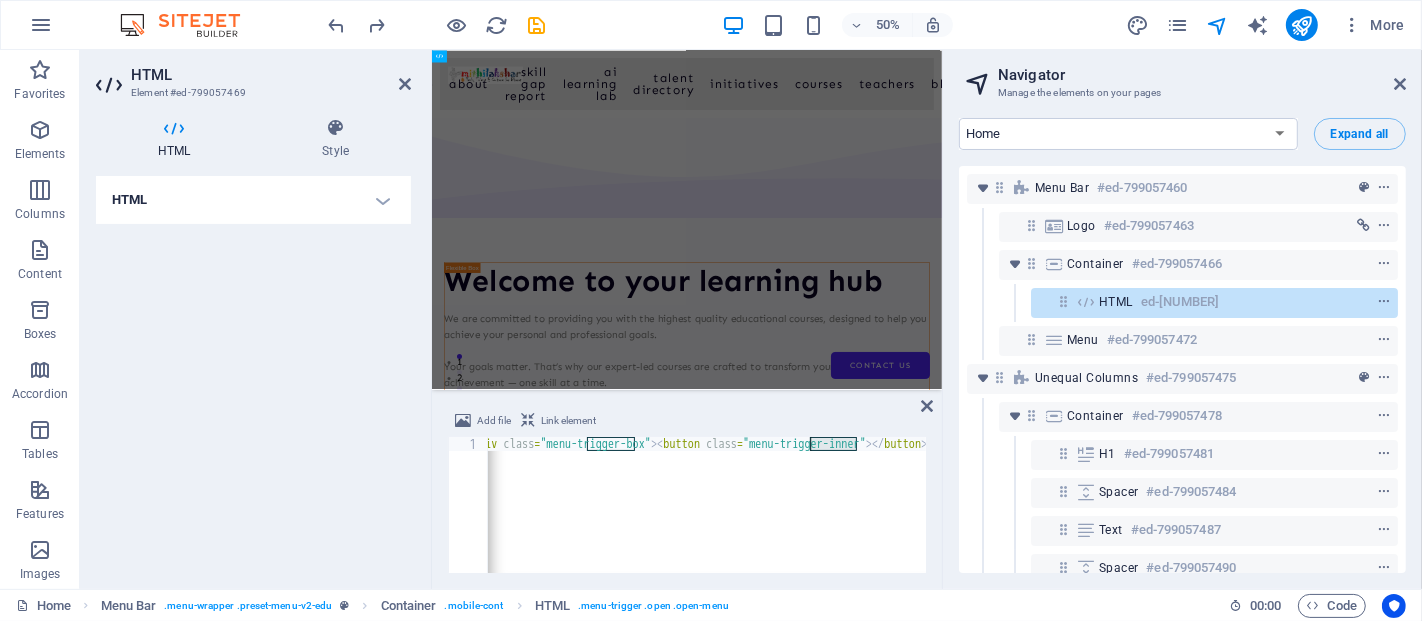 click on "HTML" at bounding box center [253, 200] 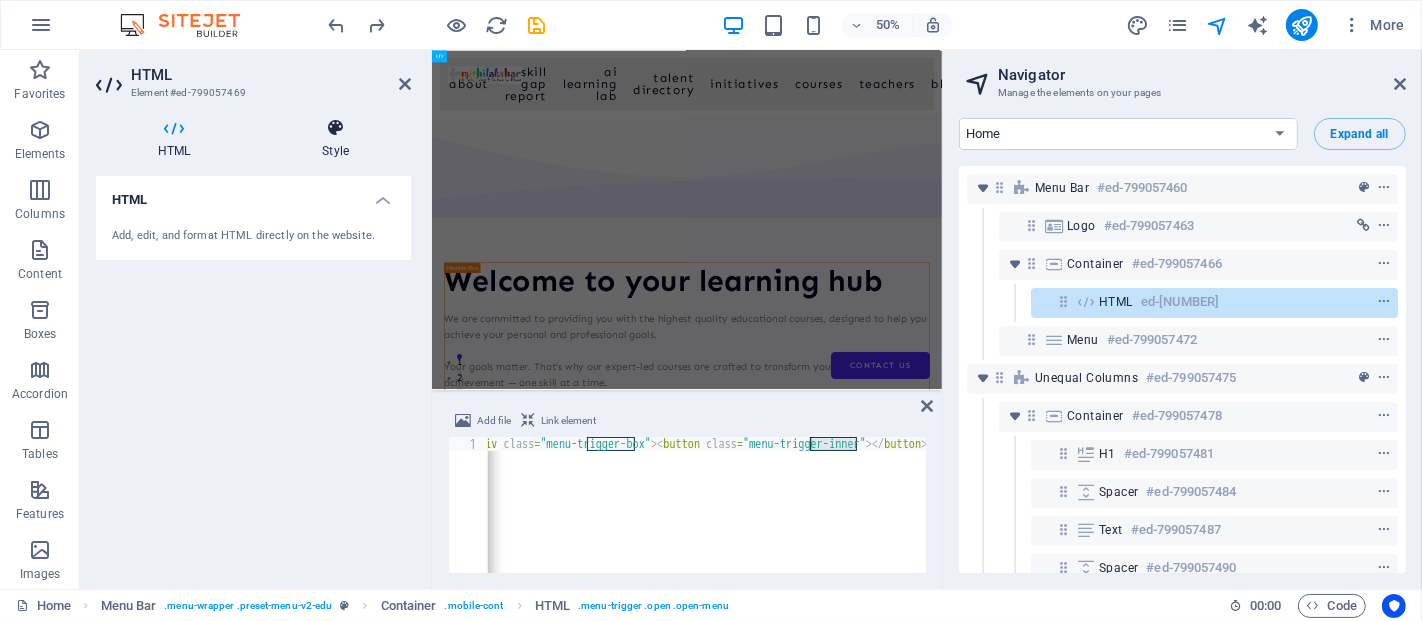 click at bounding box center [335, 128] 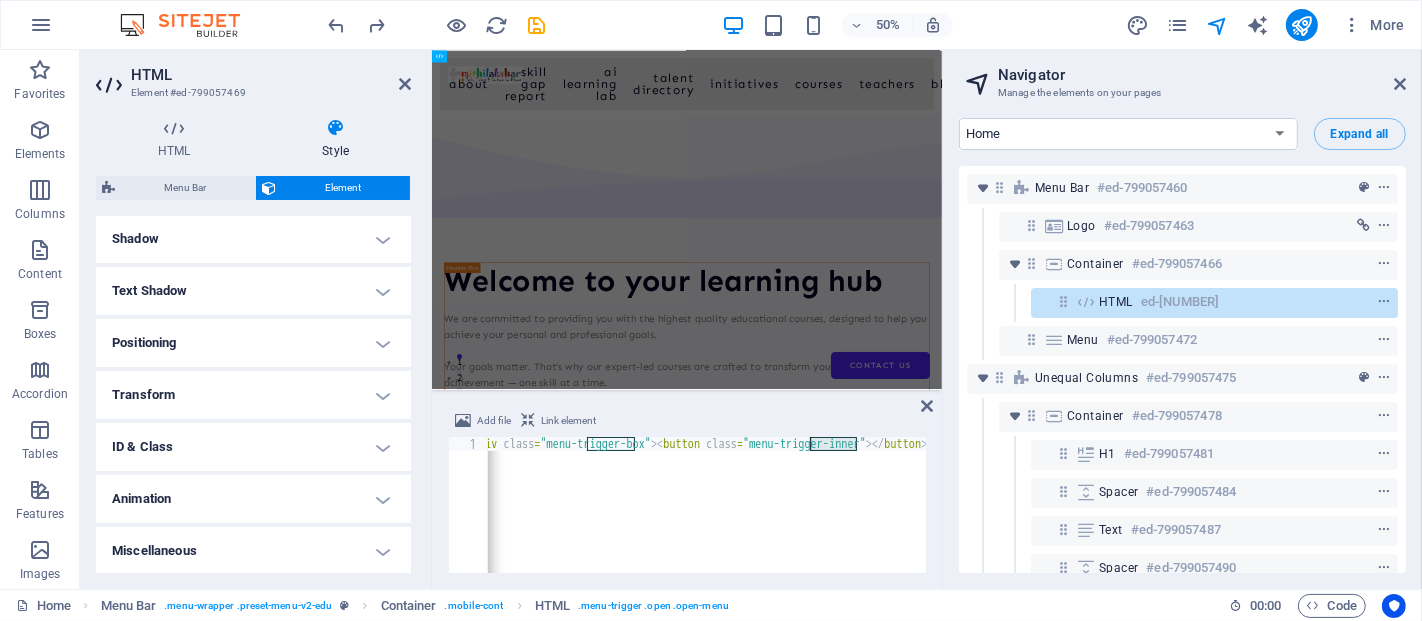 scroll, scrollTop: 0, scrollLeft: 0, axis: both 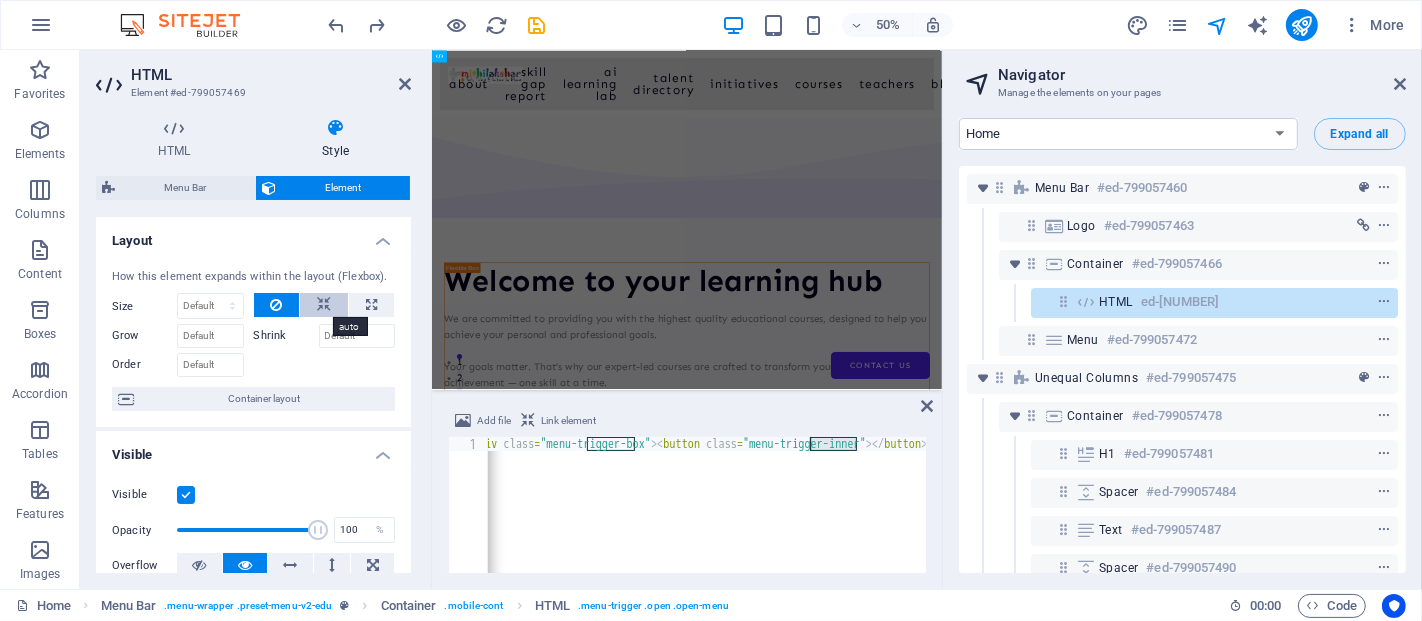 click at bounding box center (324, 305) 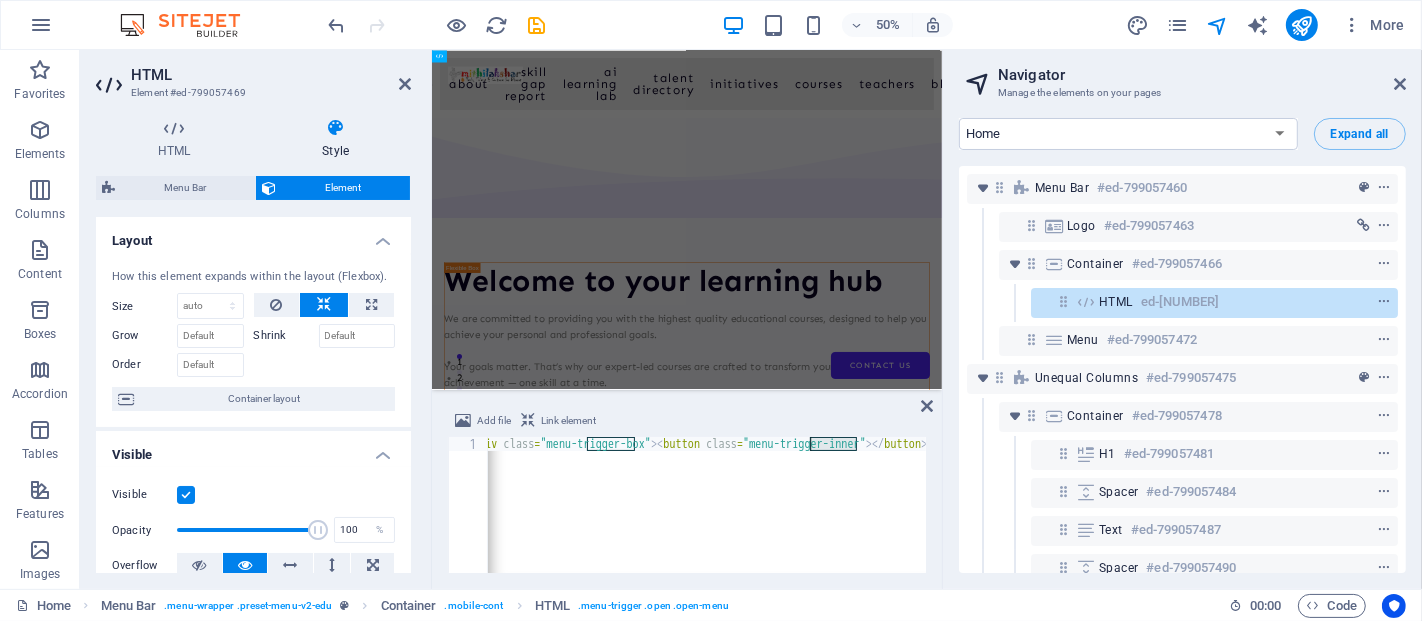 click at bounding box center (324, 305) 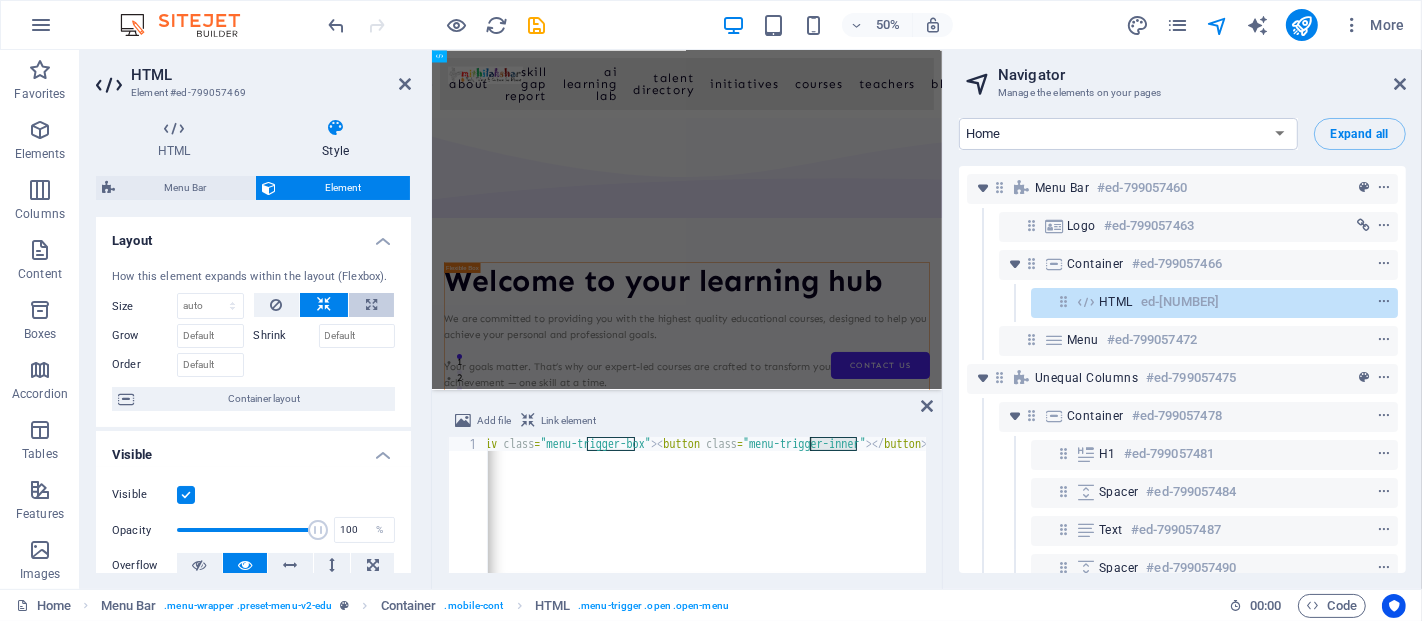 click at bounding box center (371, 305) 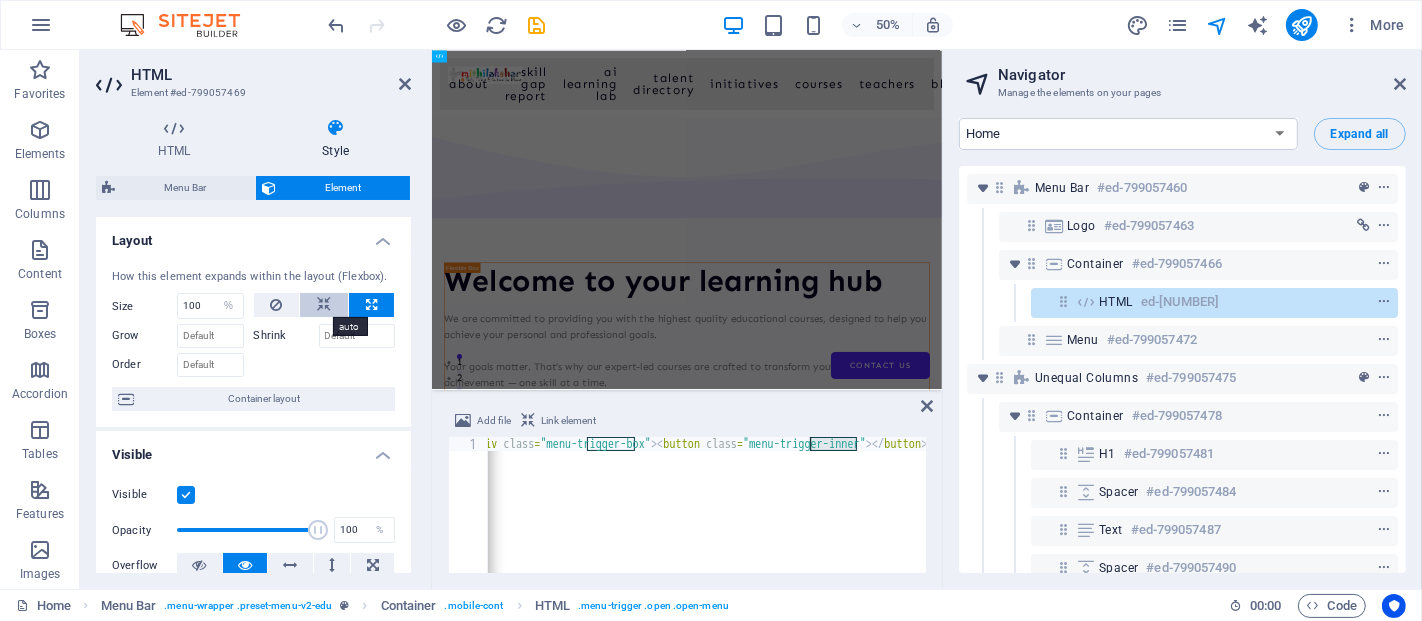 click at bounding box center [324, 305] 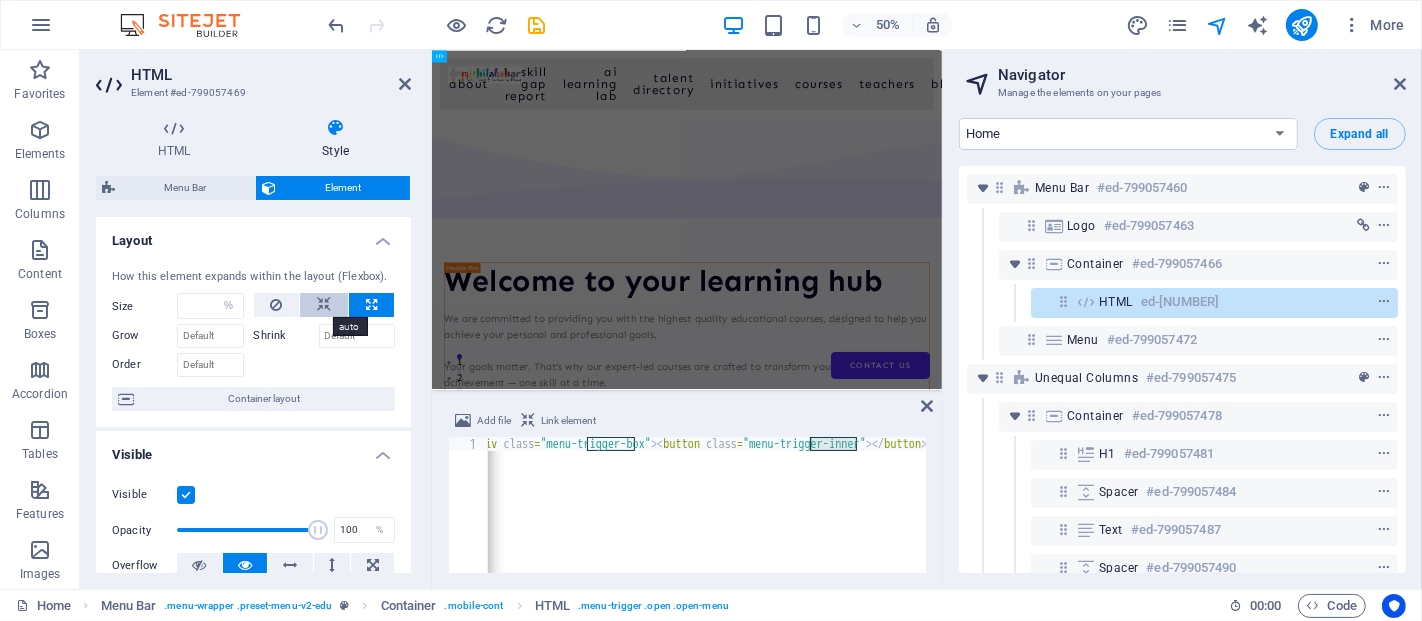 select on "DISABLED_OPTION_VALUE" 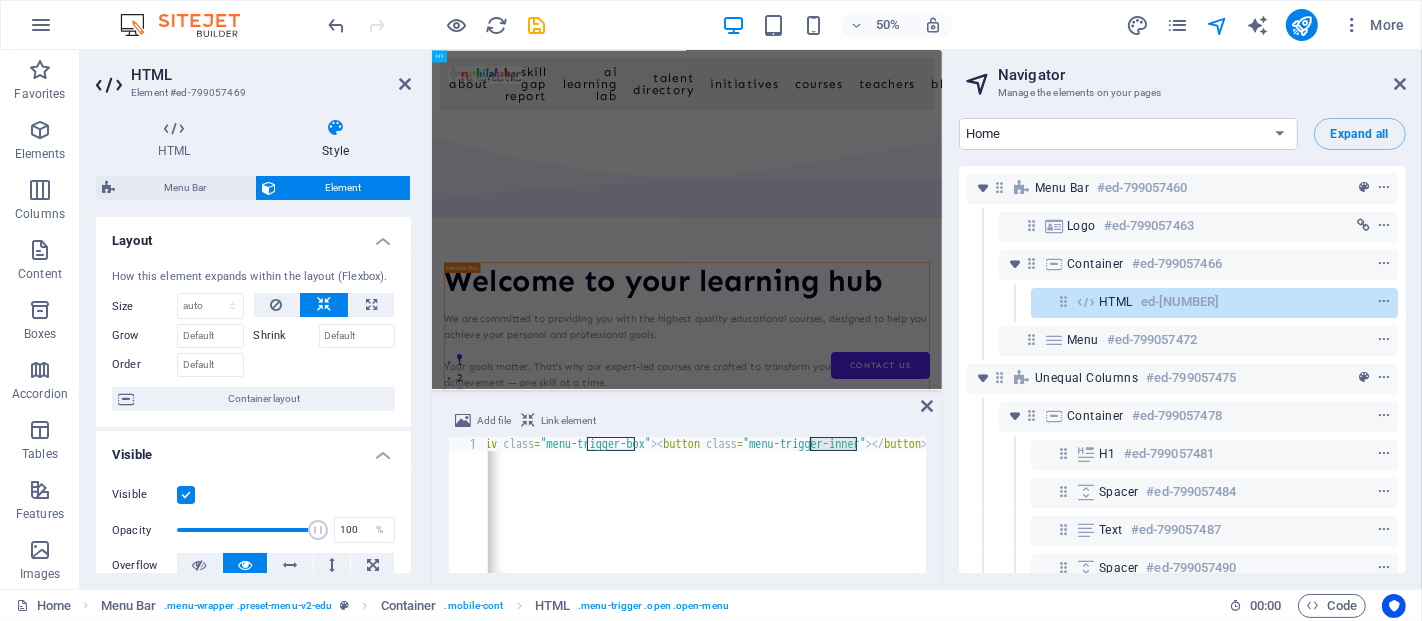 drag, startPoint x: 407, startPoint y: 354, endPoint x: 414, endPoint y: 396, distance: 42.579338 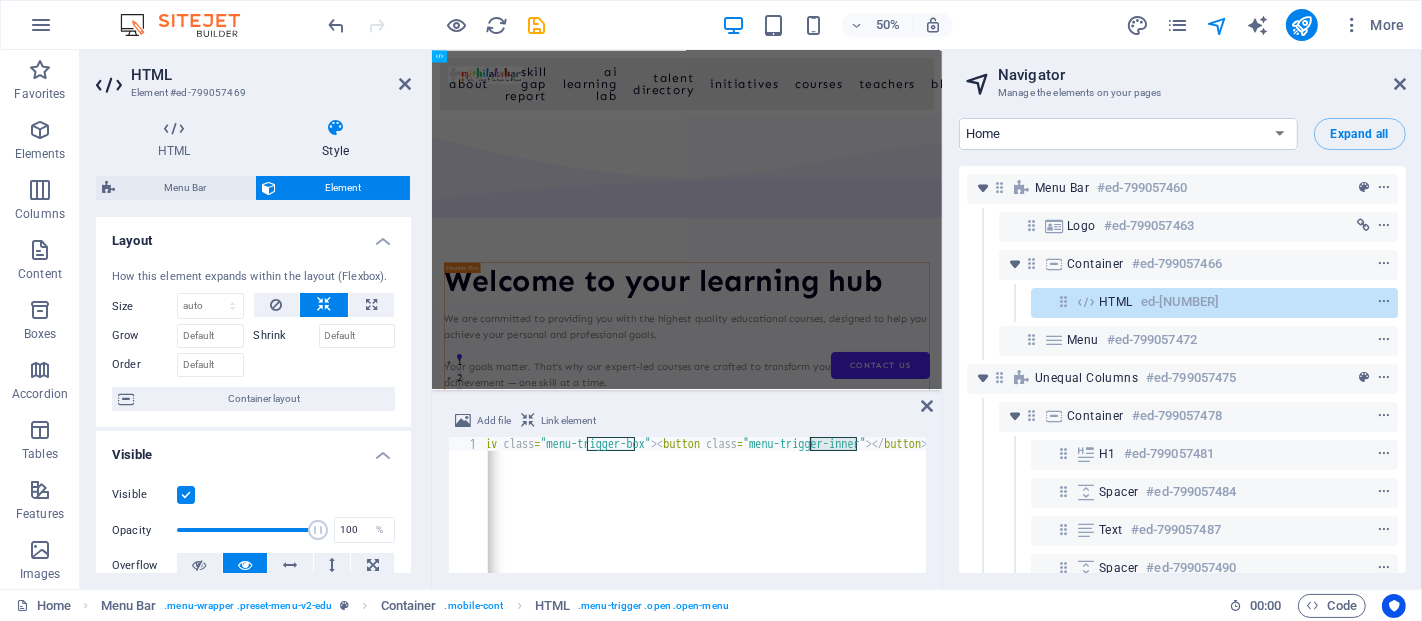 click on "HTML Style HTML Add, edit, and format HTML directly on the website. Menu Bar Element Layout How this element expands within the layout (Flexbox). Size Default auto px % 1/1 1/2 1/3 1/4 1/5 1/6 1/7 1/8 1/9 1/10 Grow Shrink Order Container layout Visible Visible Opacity 100 % Overflow Spacing Margin Default auto px % rem vw vh Custom Custom auto px % rem vw vh auto px % rem vw vh auto px % rem vw vh auto px % rem vw vh Padding Default px rem % vh vw Custom Custom px rem % vh vw px rem % vh vw px rem % vh vw px rem % vh vw Border Style              - Width 1 auto px rem % vh vw Custom Custom 1 auto px rem % vh vw 1 auto px rem % vh vw 1 auto px rem % vh vw 1 auto px rem % vh vw  - Color Round corners Default px rem % vh vw Custom Custom px rem % vh vw px rem % vh vw px rem % vh vw px rem % vh vw Shadow Default None Outside Inside Color X offset 0 px rem vh vw Y offset 0 px rem vh vw Blur 0 px rem % vh vw Spread 0 px rem vh vw Text Shadow Default None Outside Color X offset 0 px rem vh vw Y offset 0 px" at bounding box center (253, 345) 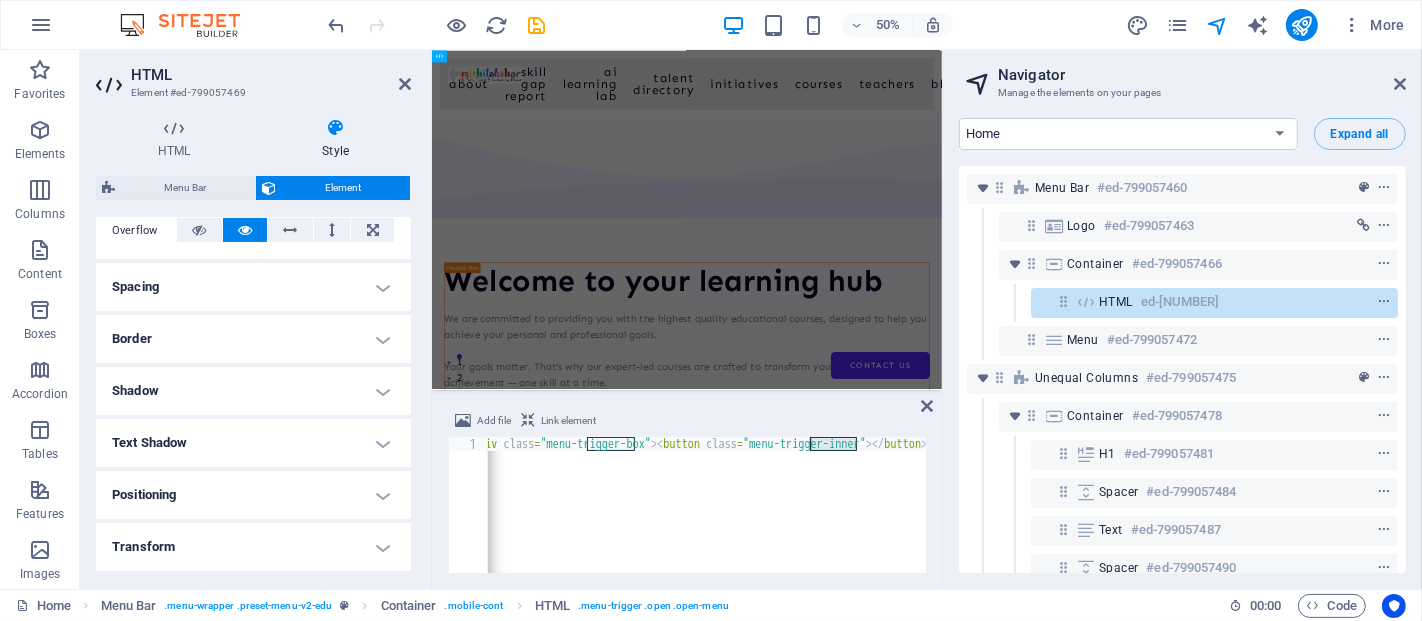 scroll, scrollTop: 283, scrollLeft: 0, axis: vertical 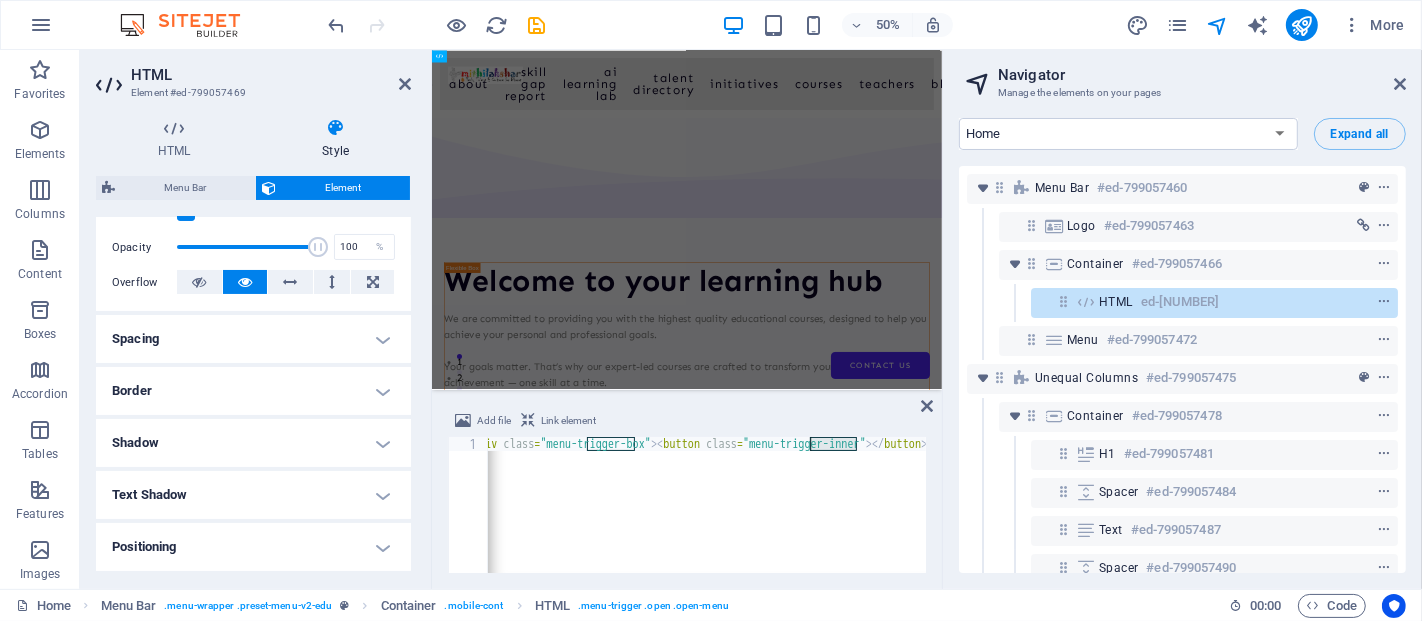 click on "Spacing" at bounding box center [253, 339] 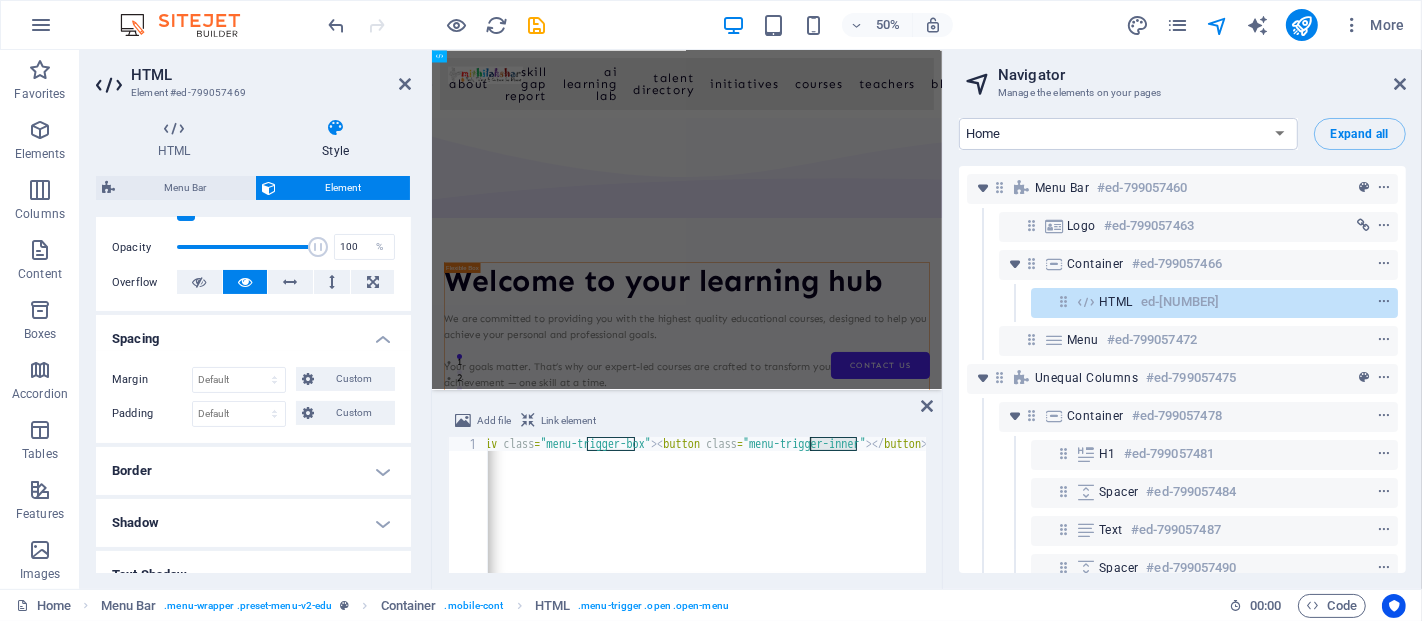 click on "Spacing" at bounding box center (253, 333) 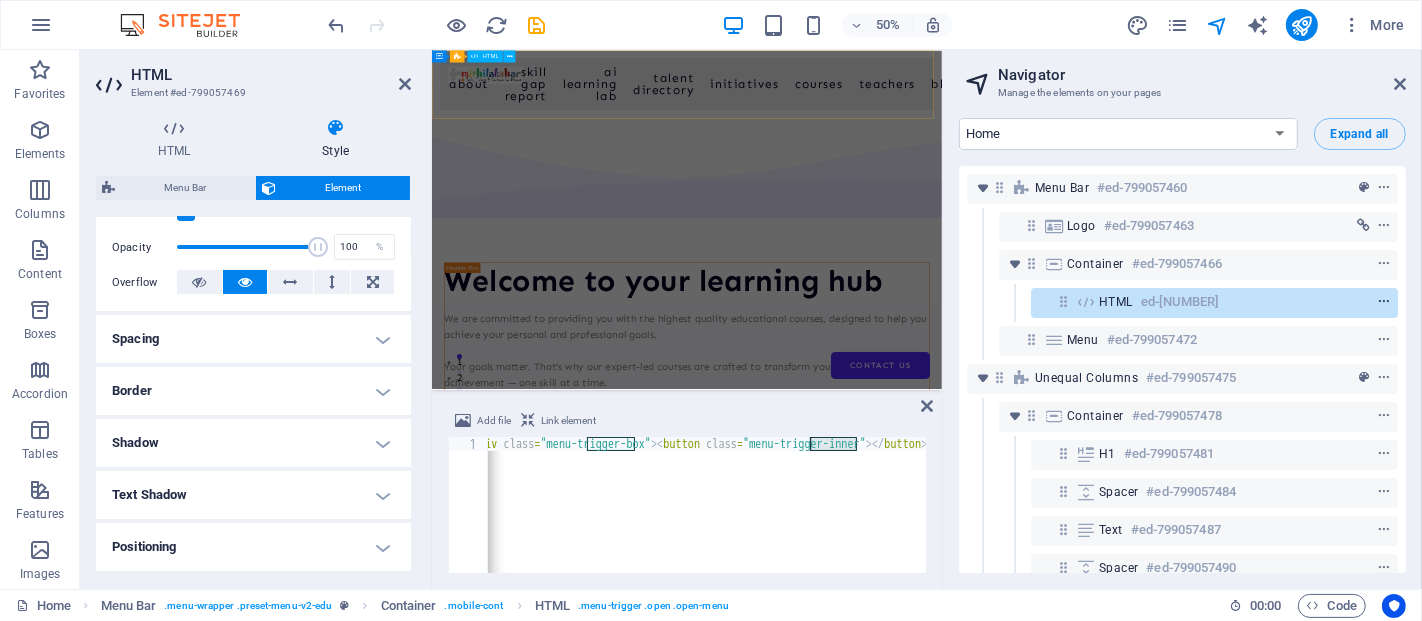 click at bounding box center [1384, 302] 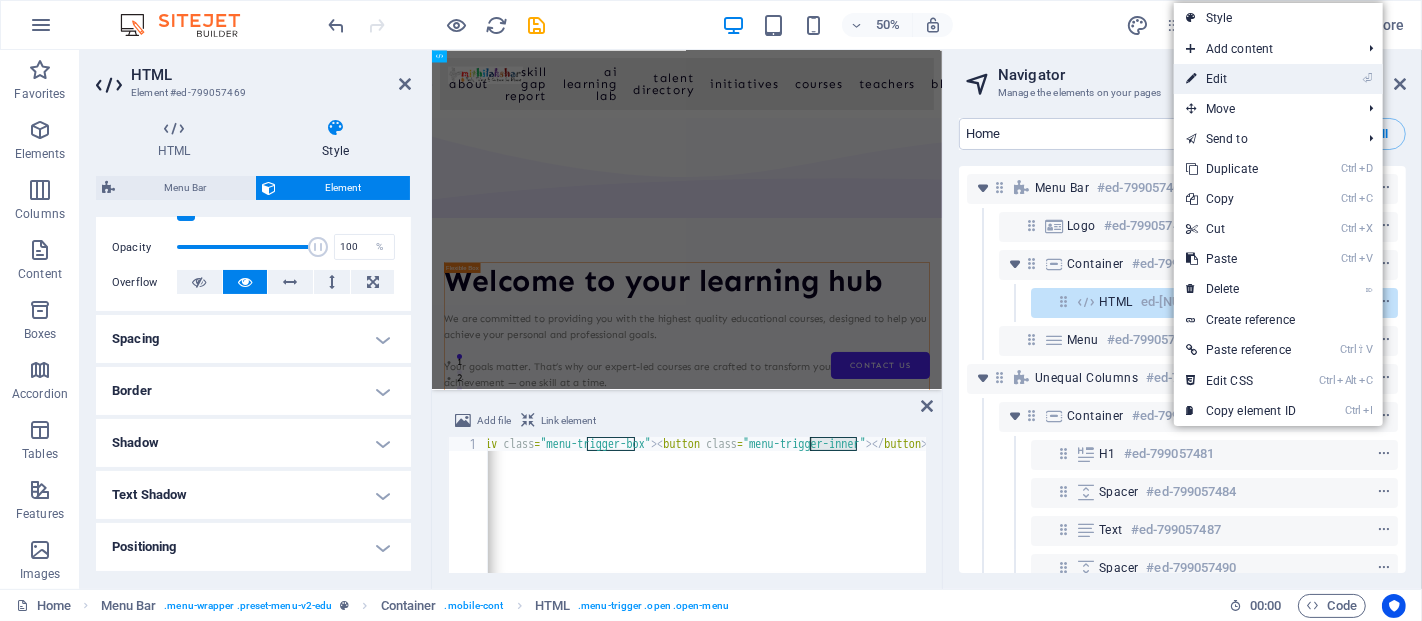 click on "⏎  Edit" at bounding box center (1278, 79) 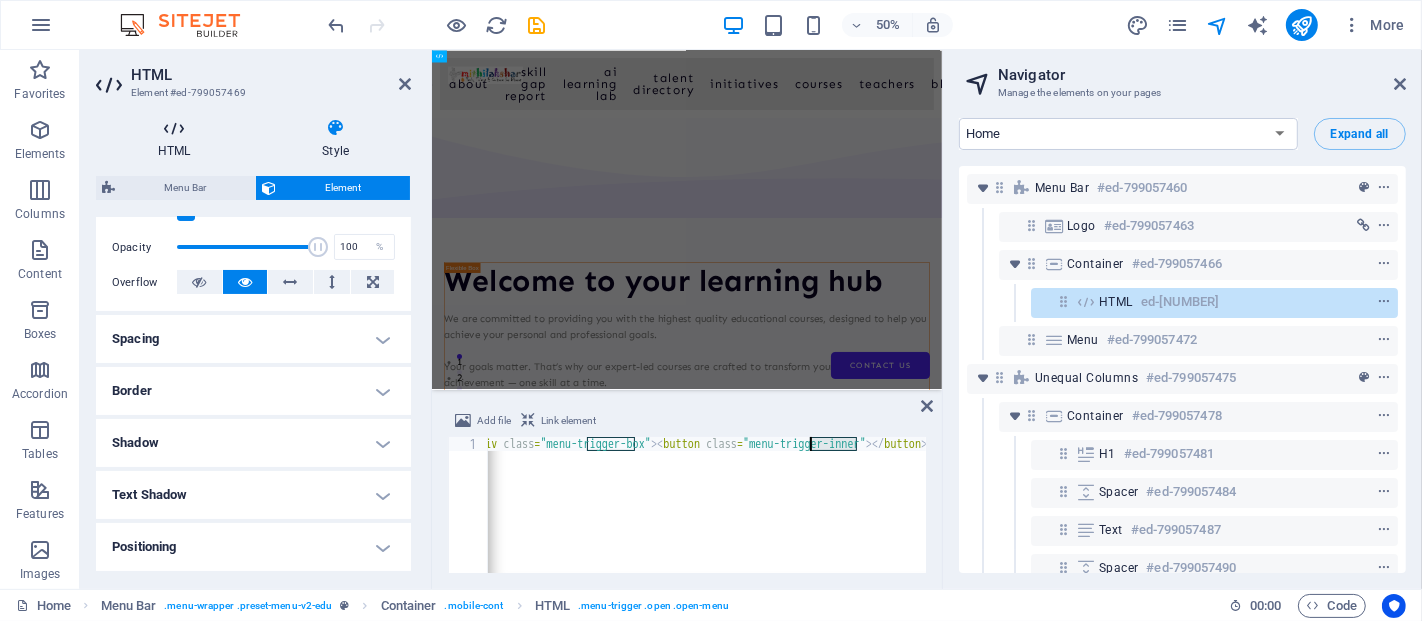 click at bounding box center [174, 128] 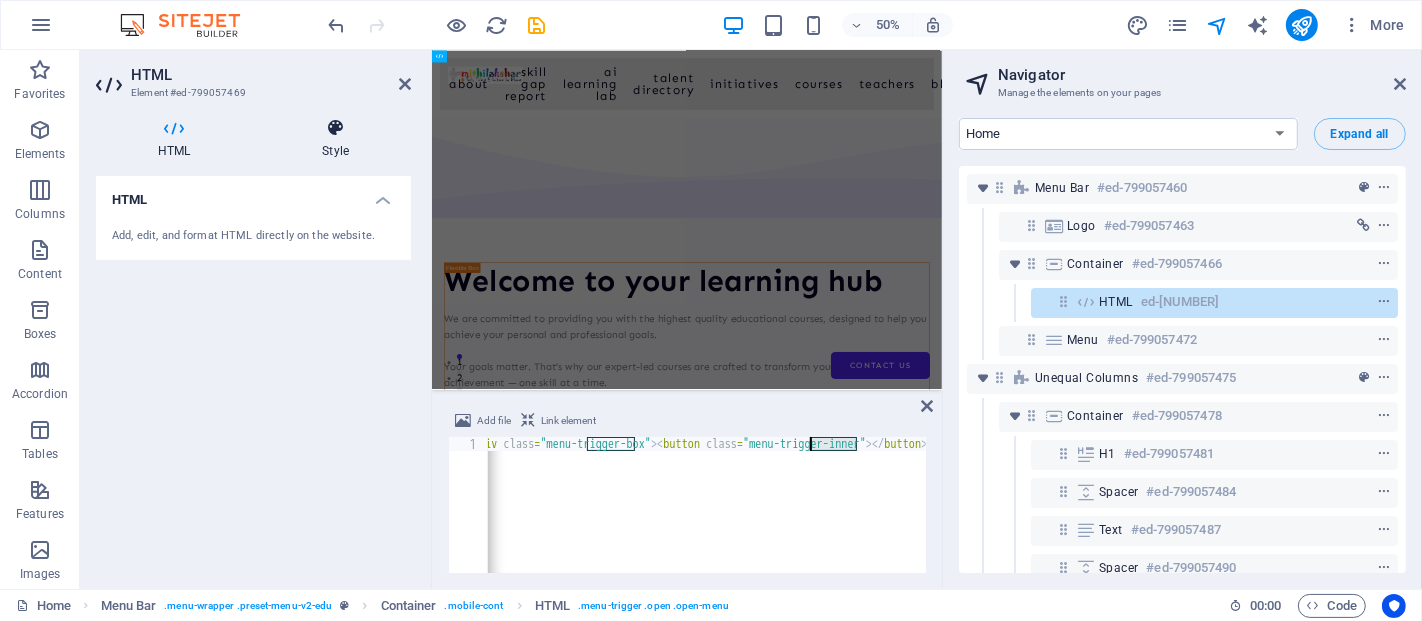 click on "Style" at bounding box center (335, 139) 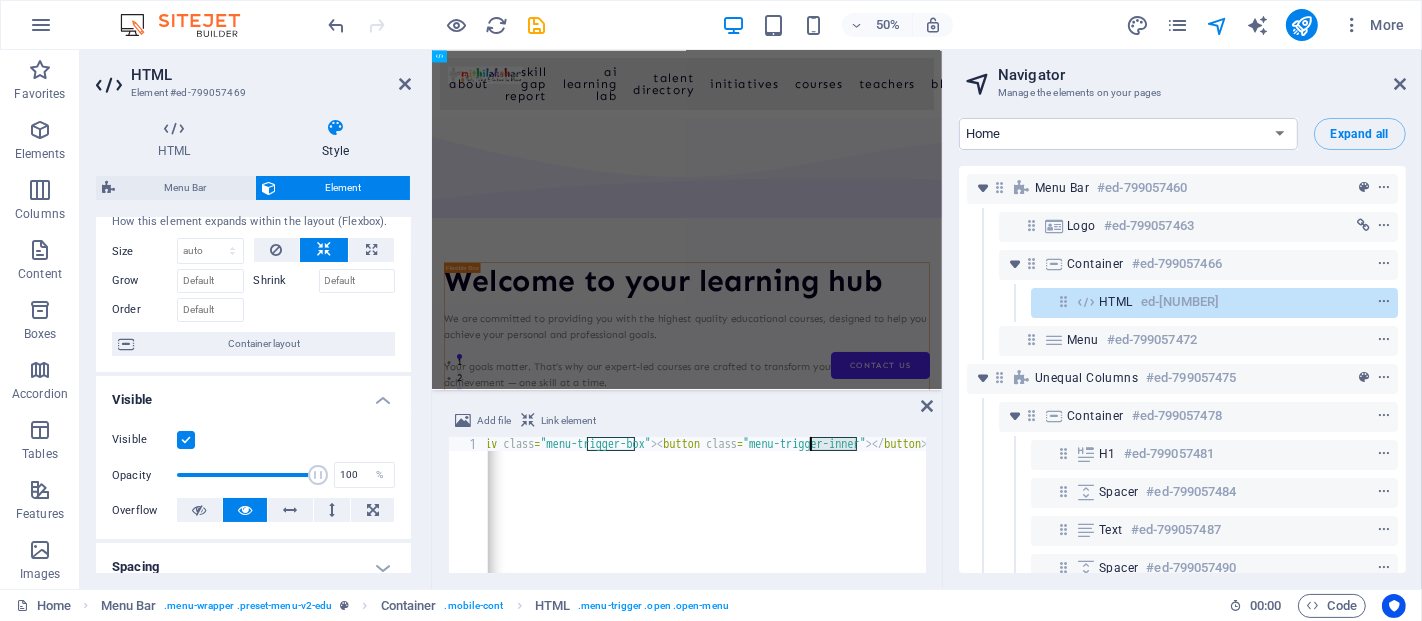 scroll, scrollTop: 0, scrollLeft: 0, axis: both 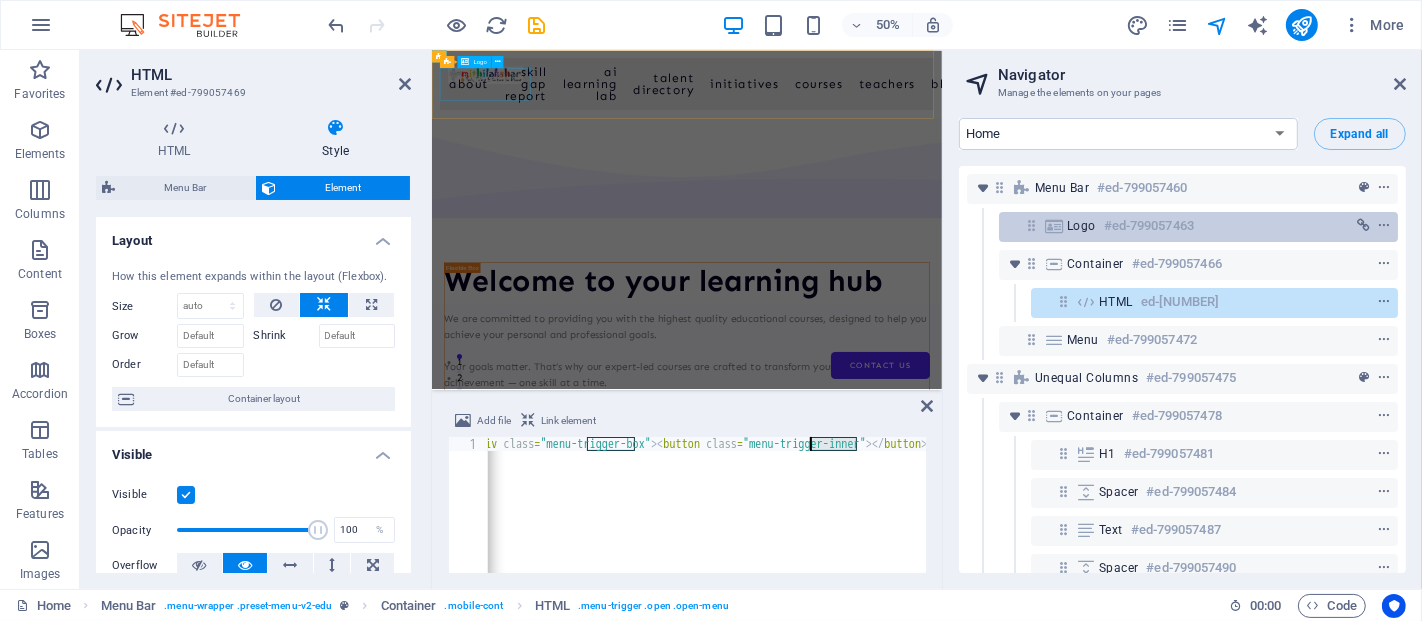click on "Logo" at bounding box center (1081, 226) 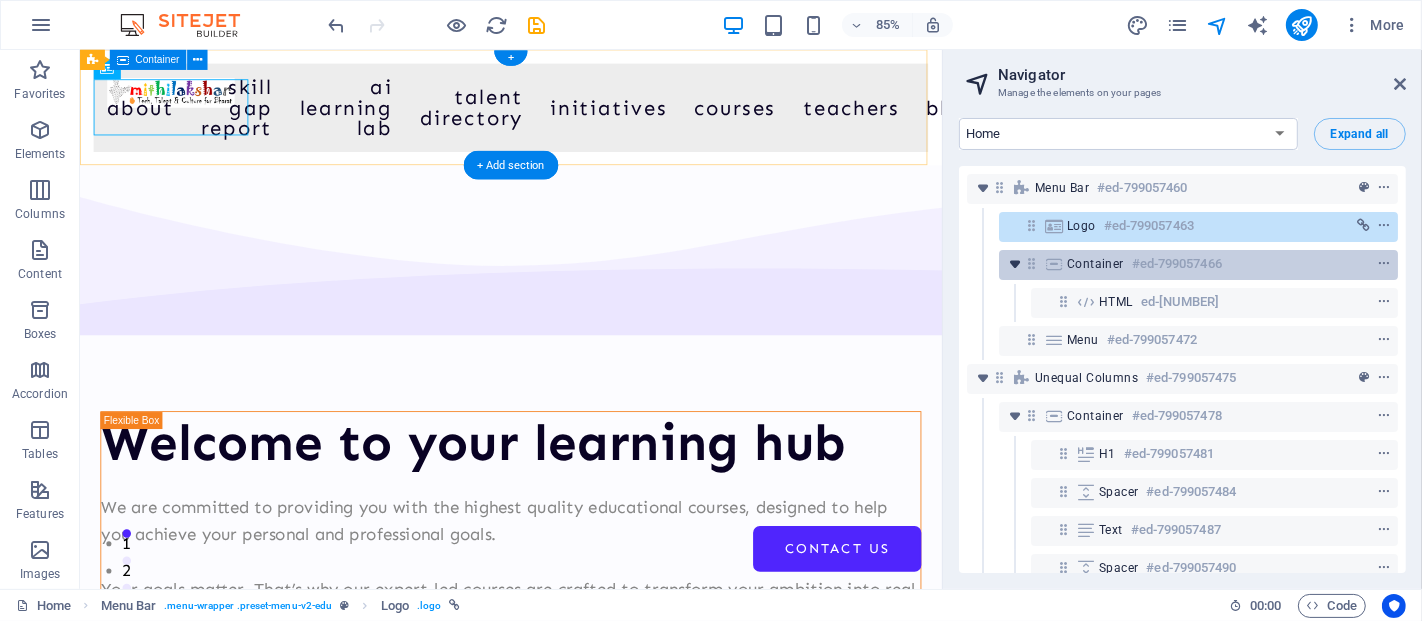 click at bounding box center [1015, 264] 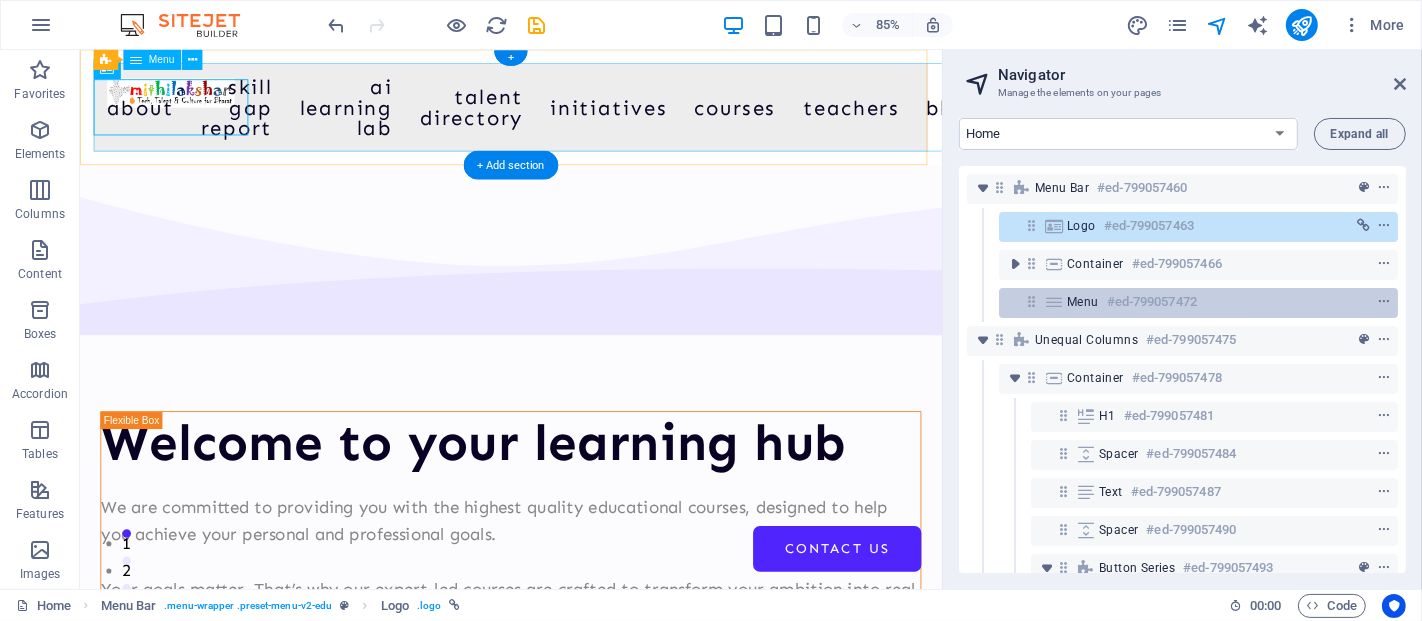 click at bounding box center (1054, 302) 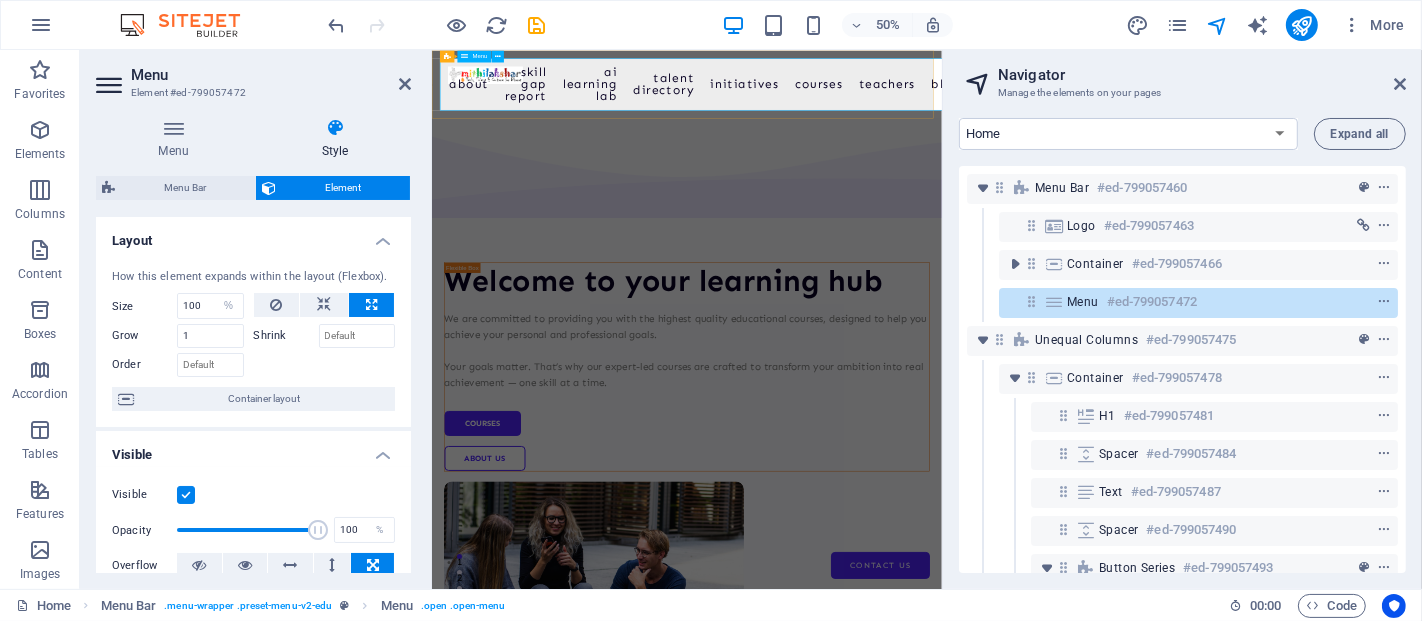 click on "Home About Skill Gap Report AI Learning Lab Talent Directory Initiatives Courses Teachers Blog Contact Us" at bounding box center (941, 118) 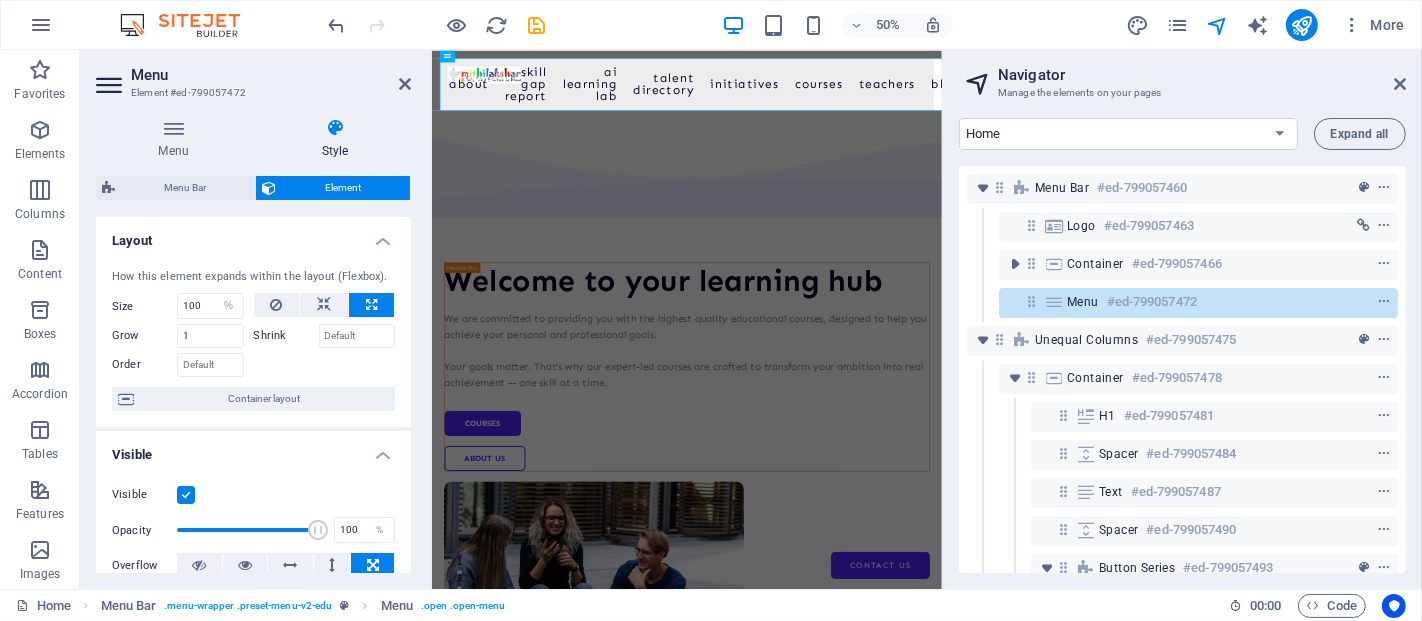 click on "Navigator" at bounding box center [1202, 75] 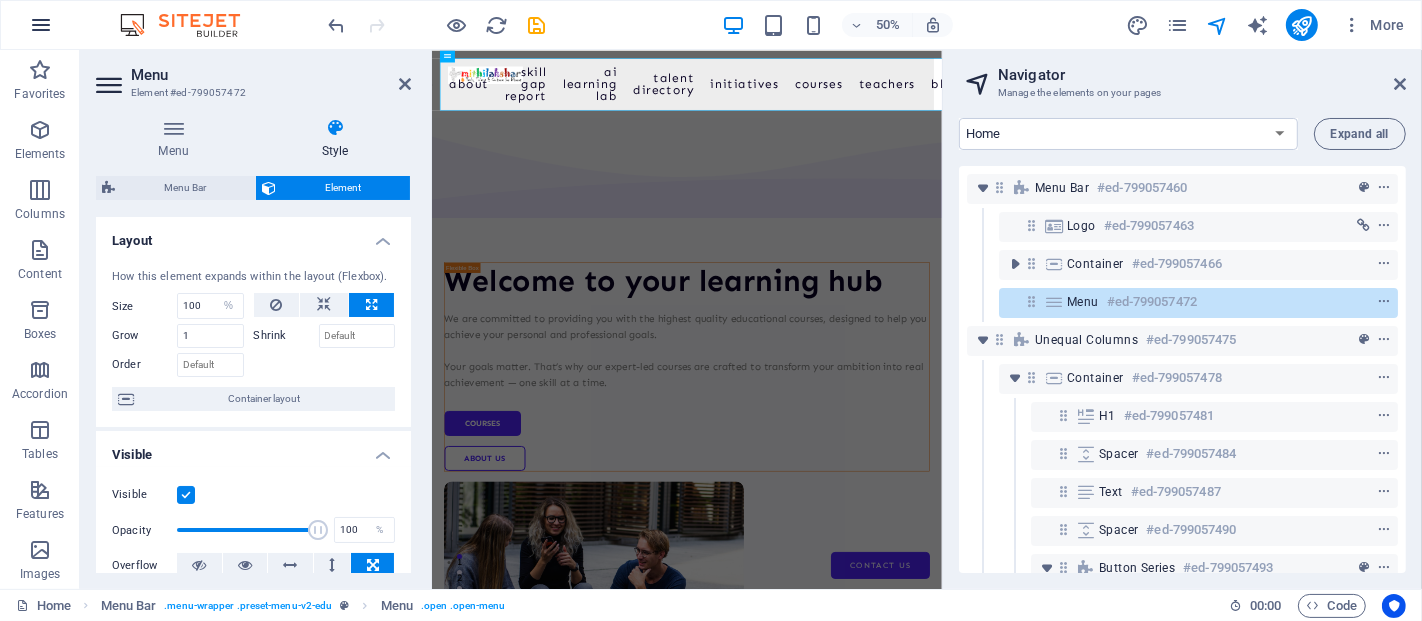 click at bounding box center [41, 25] 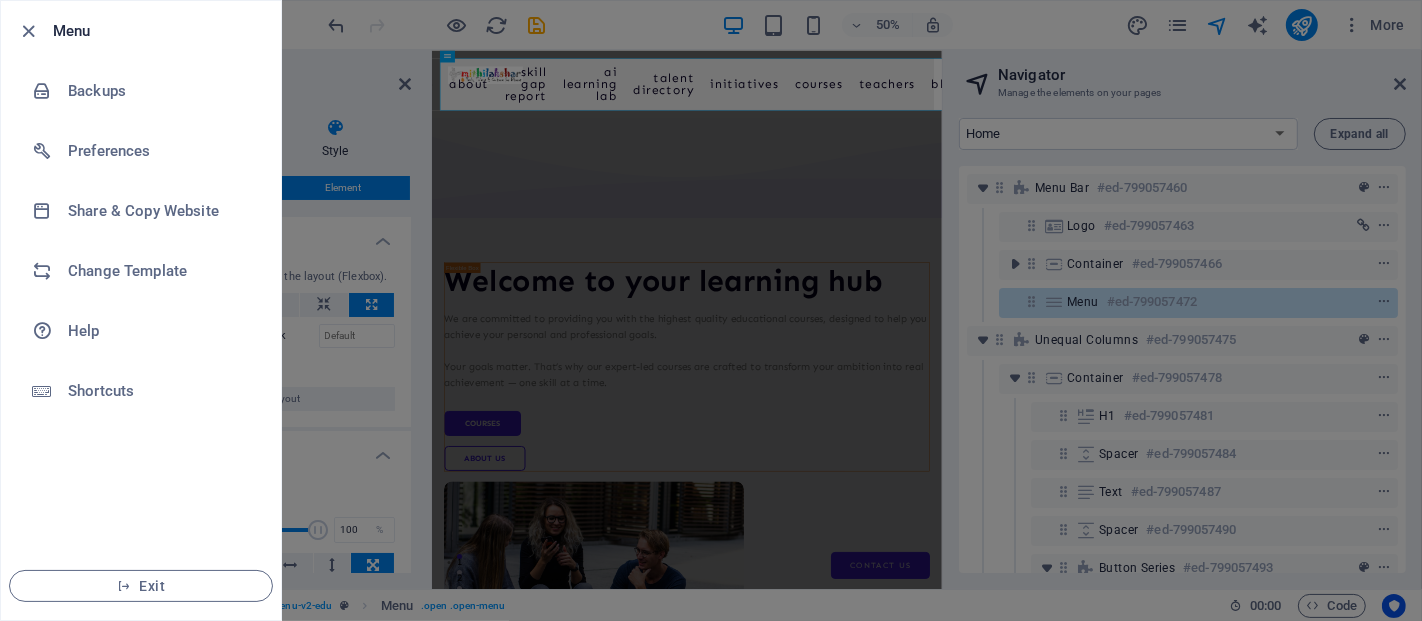 click at bounding box center (35, 31) 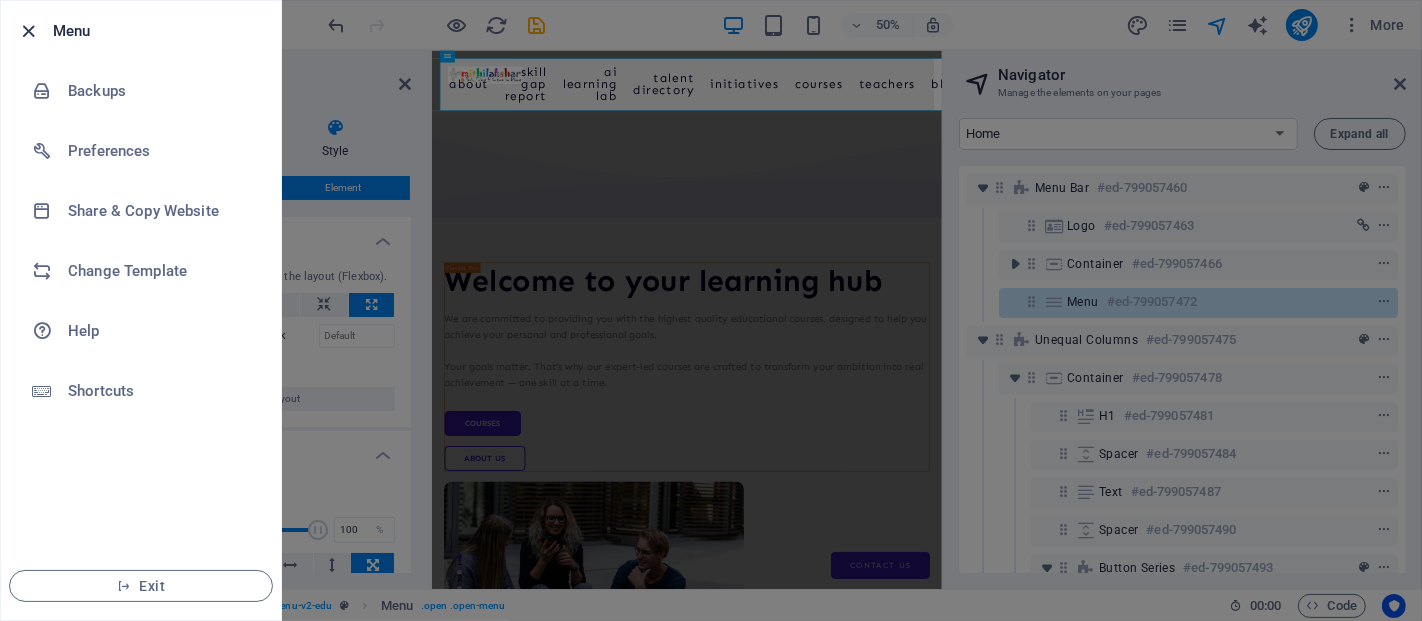 click at bounding box center [29, 31] 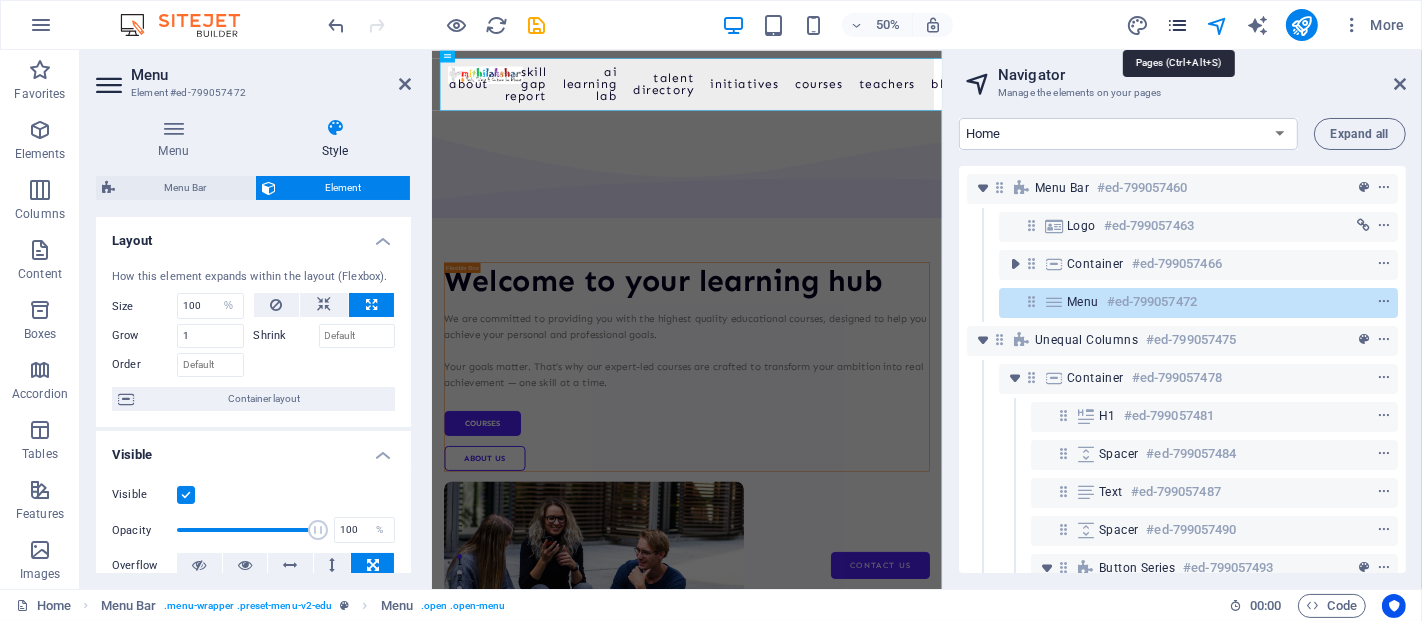 click at bounding box center (1177, 25) 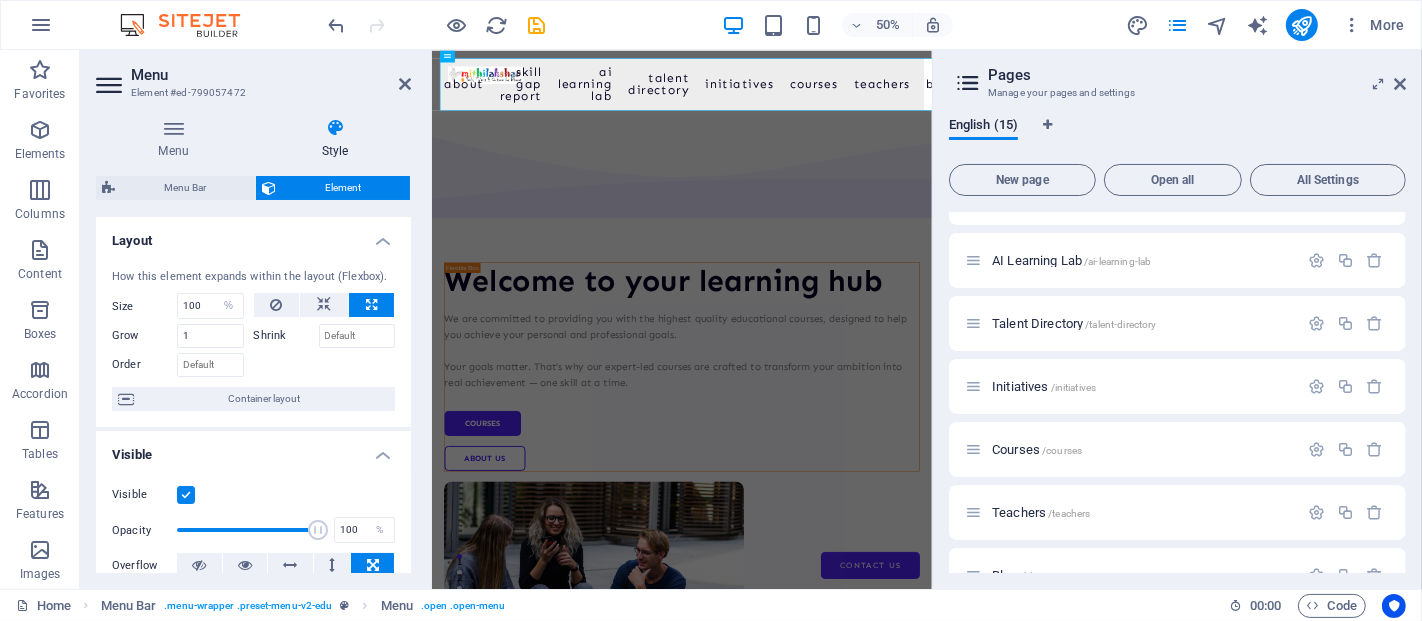 scroll, scrollTop: 162, scrollLeft: 0, axis: vertical 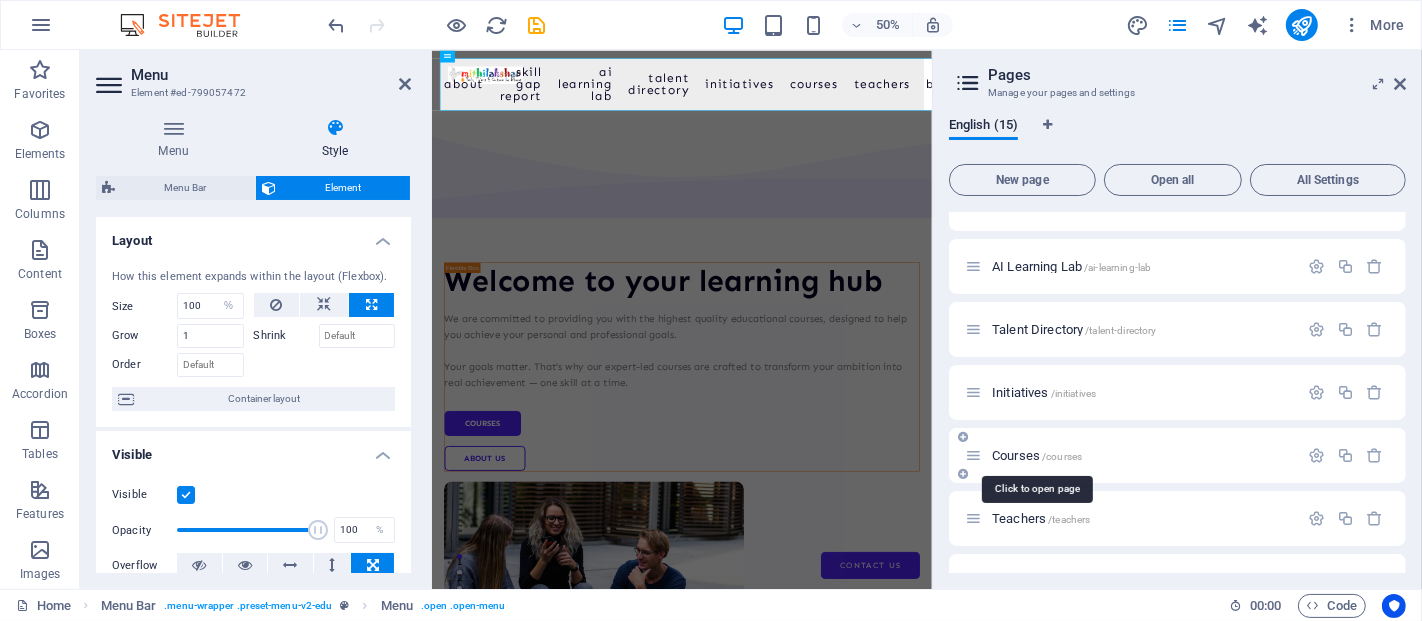 click on "Courses /courses" at bounding box center [1037, 455] 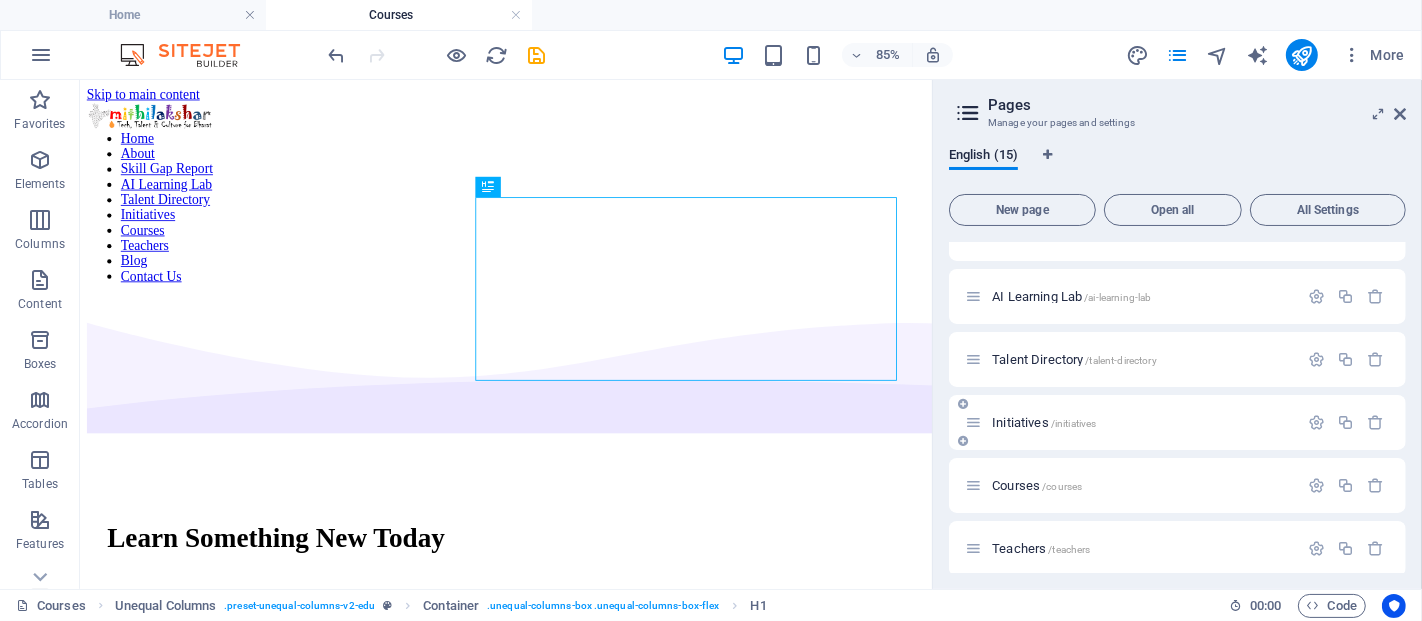 scroll, scrollTop: 0, scrollLeft: 0, axis: both 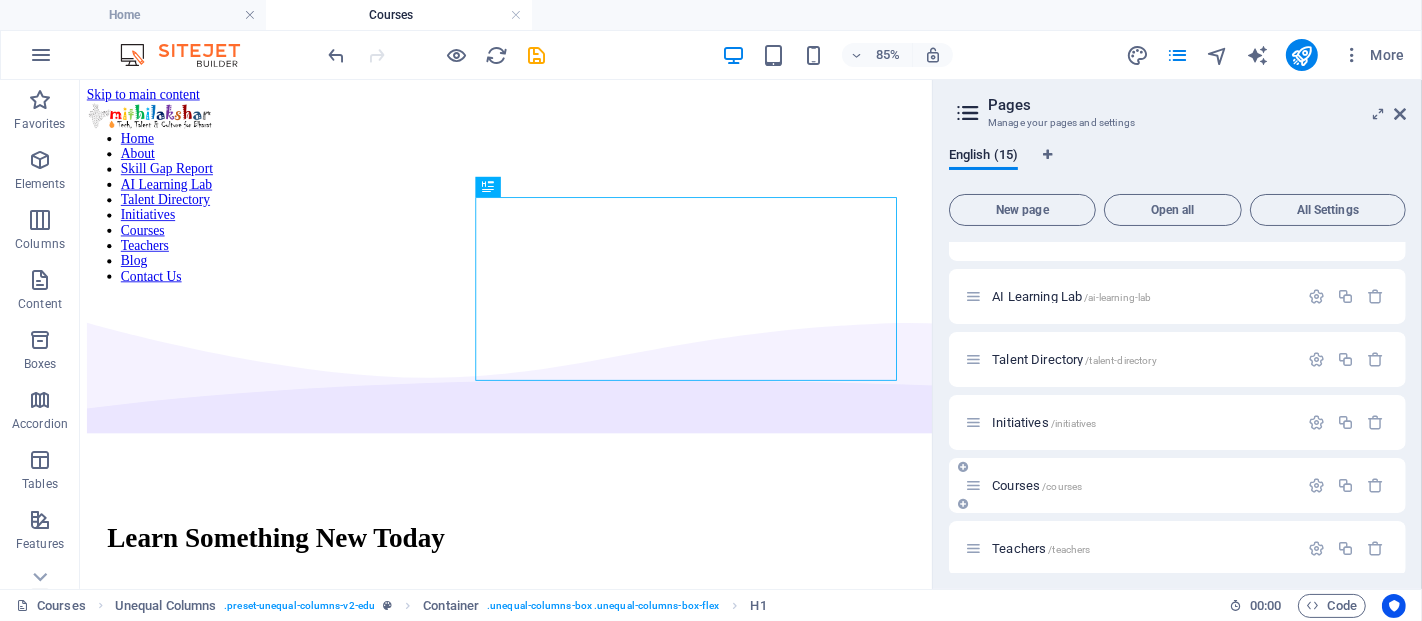 drag, startPoint x: 1084, startPoint y: 469, endPoint x: 1107, endPoint y: 461, distance: 24.351591 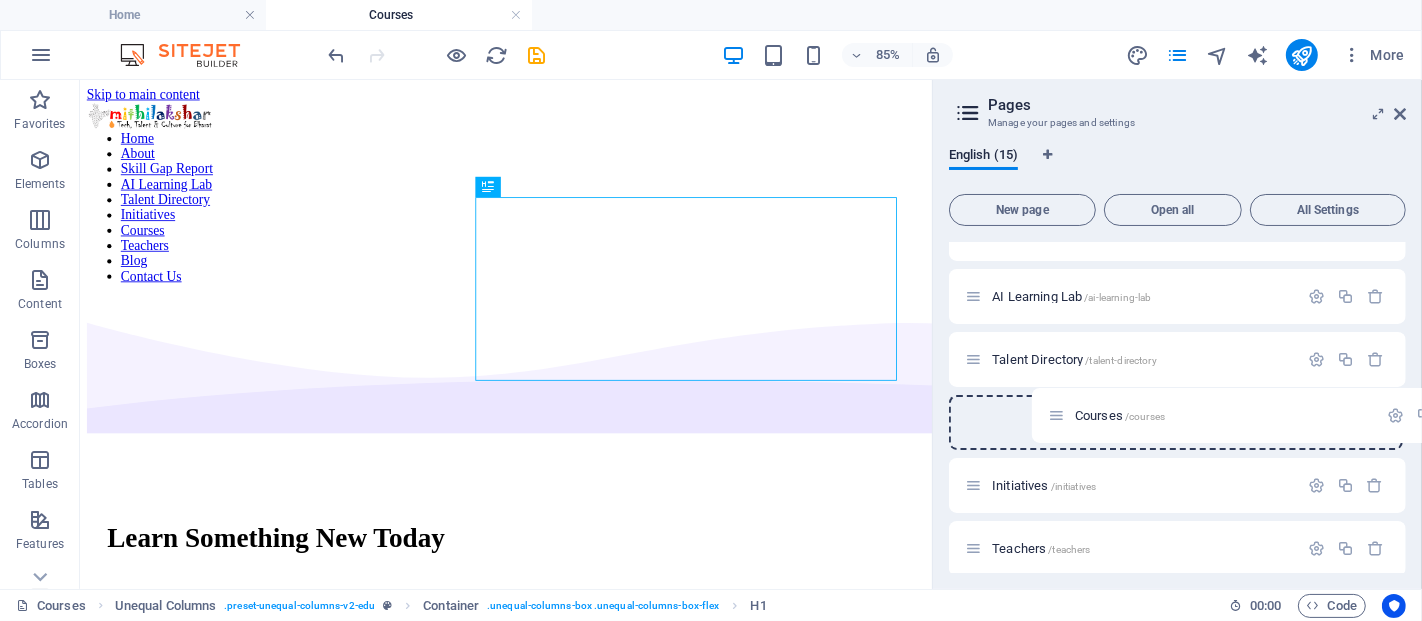 drag, startPoint x: 971, startPoint y: 483, endPoint x: 1057, endPoint y: 410, distance: 112.805145 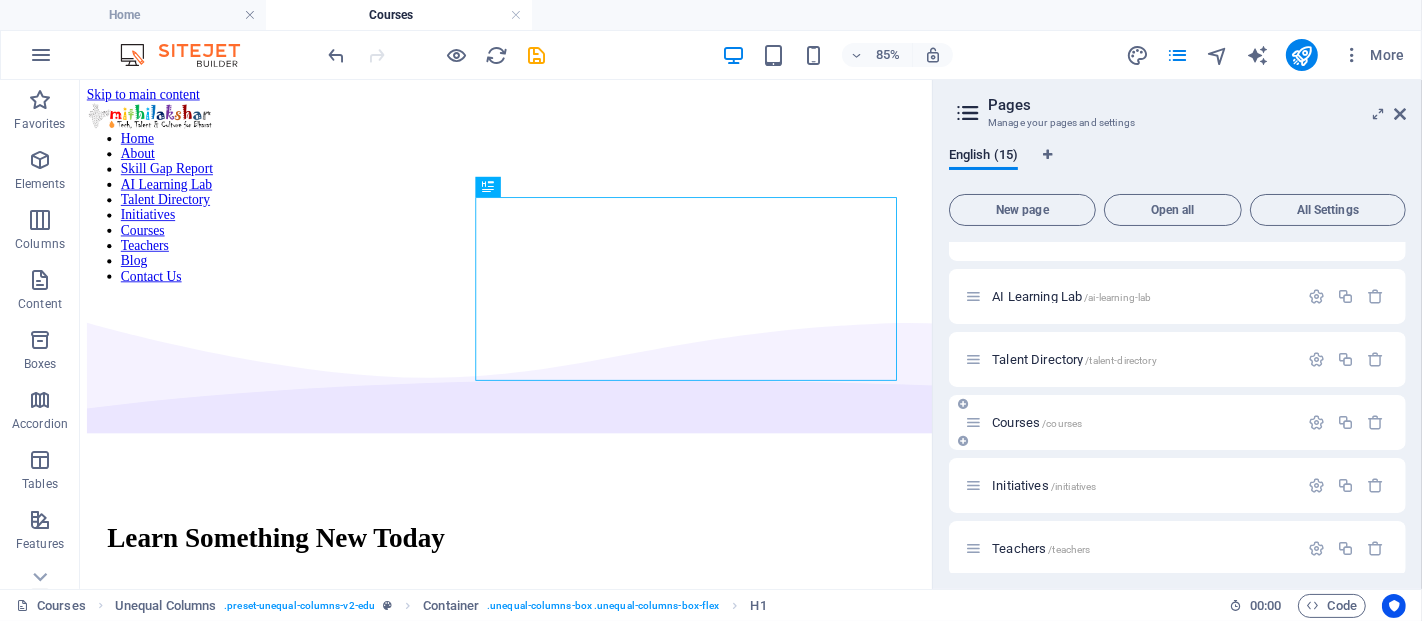click at bounding box center (963, 404) 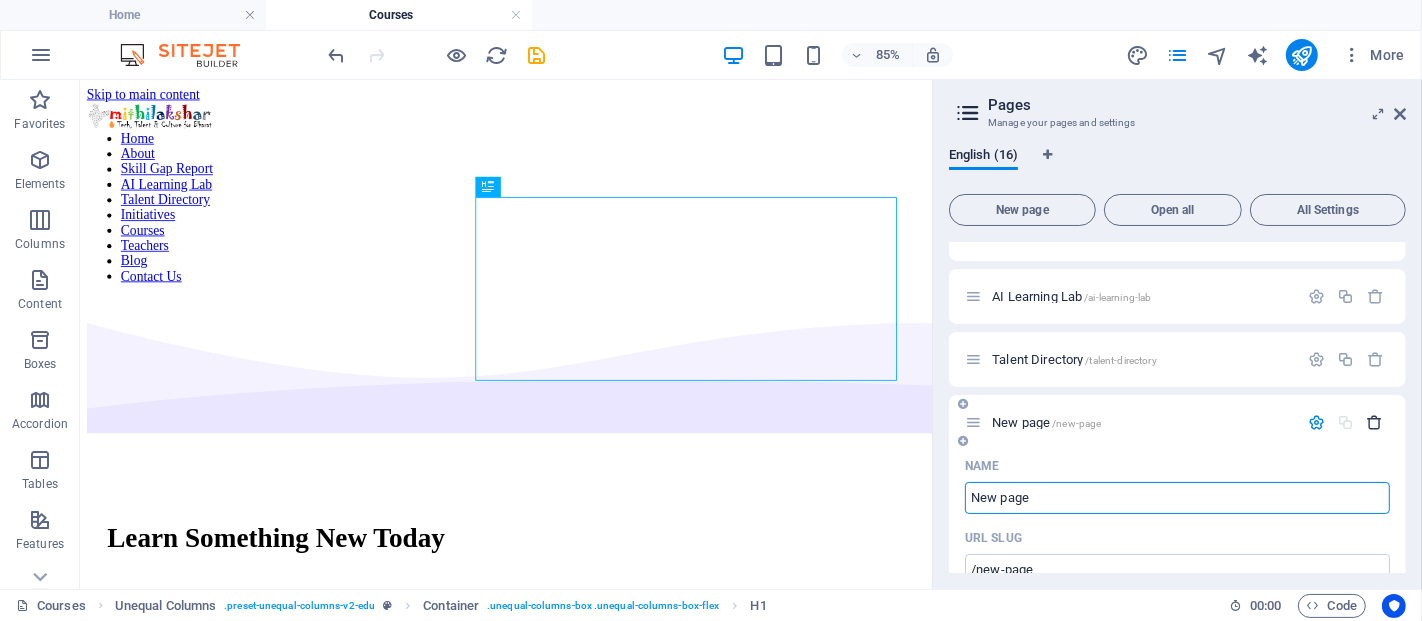 click at bounding box center (1375, 422) 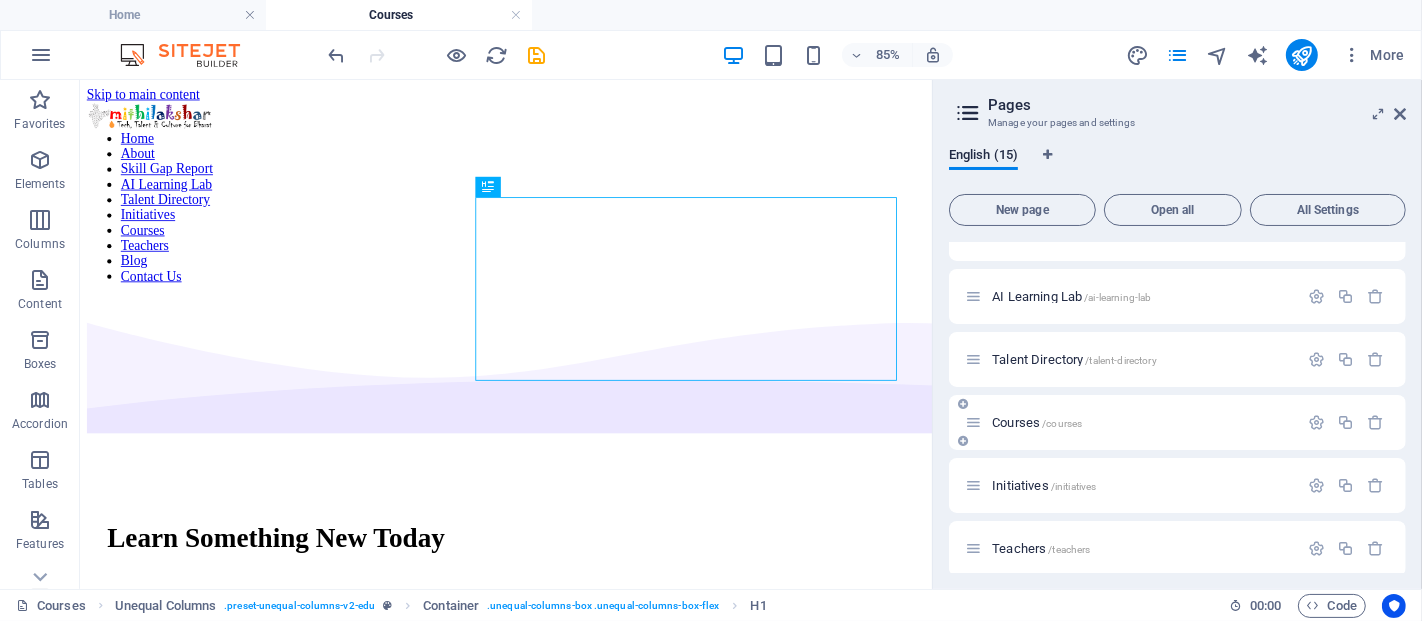 drag, startPoint x: 1077, startPoint y: 414, endPoint x: 1144, endPoint y: 411, distance: 67.06713 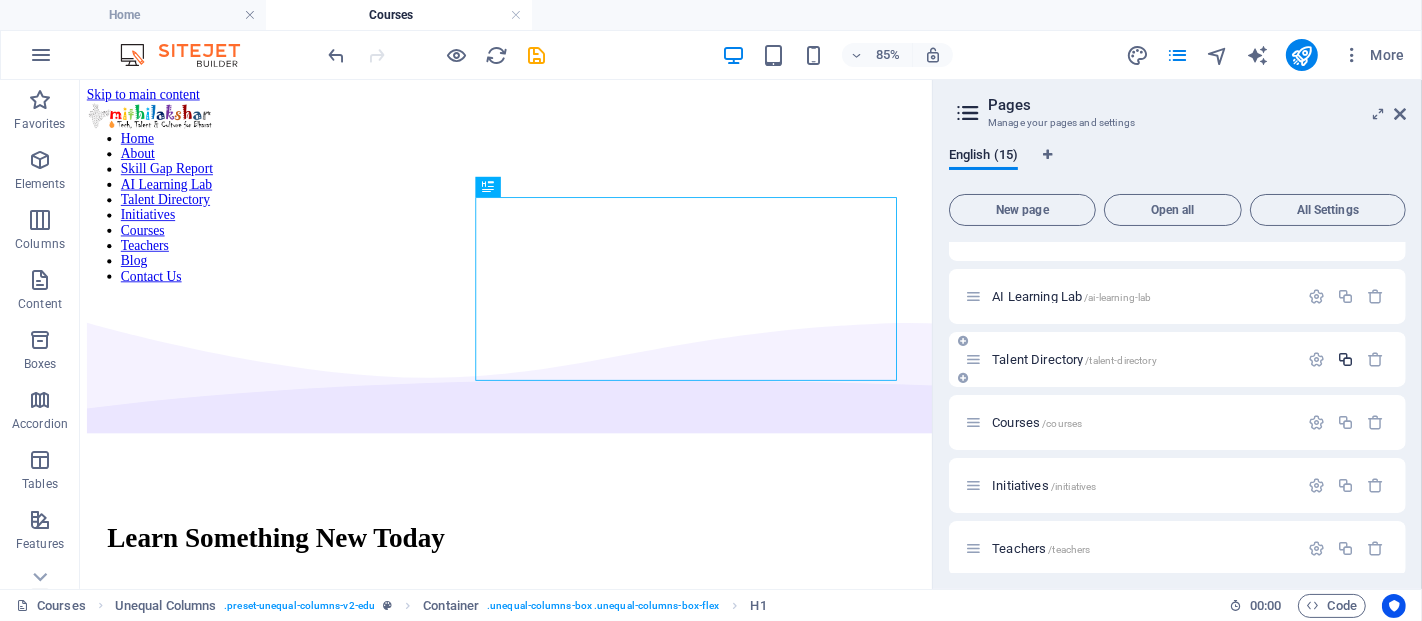 click at bounding box center [1345, 359] 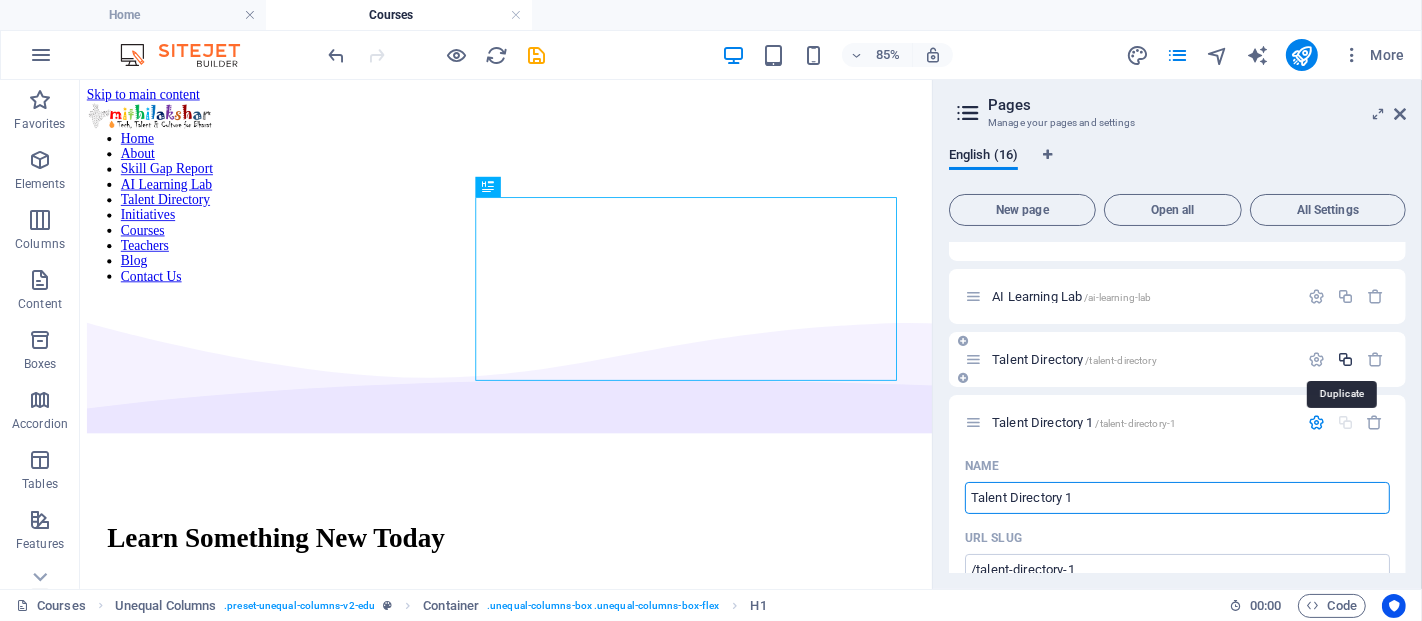 click at bounding box center (1345, 359) 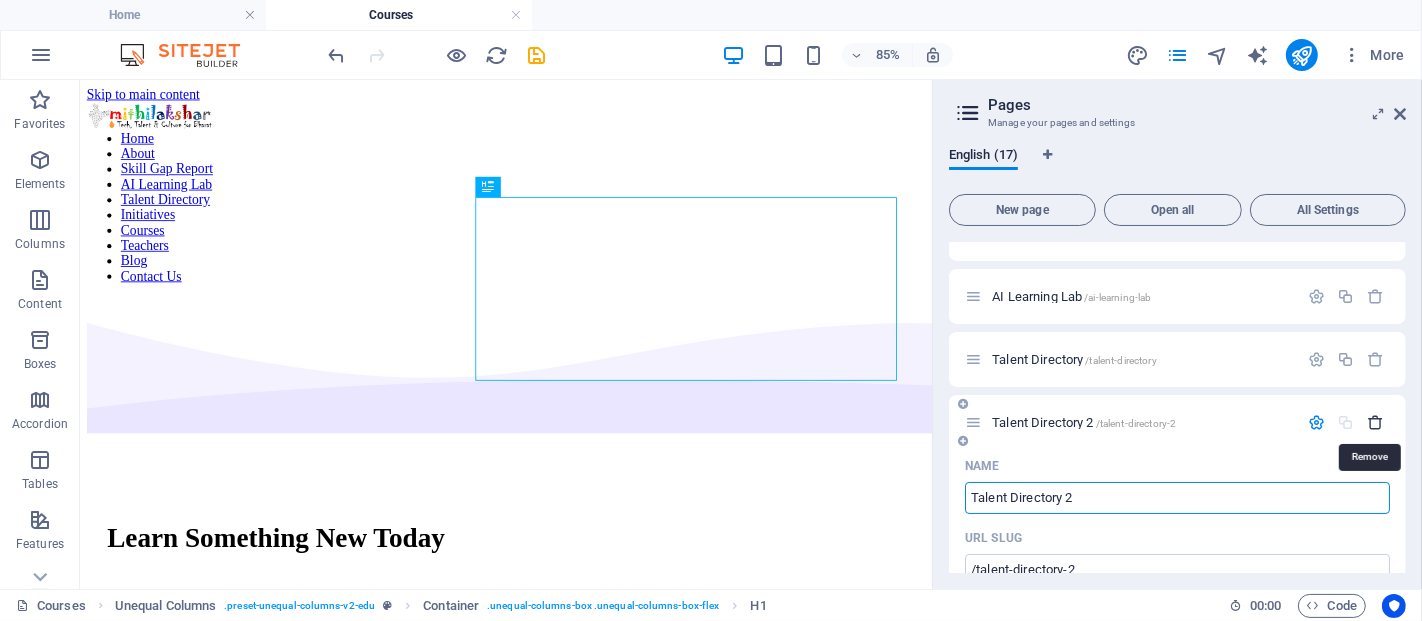 click at bounding box center [1375, 422] 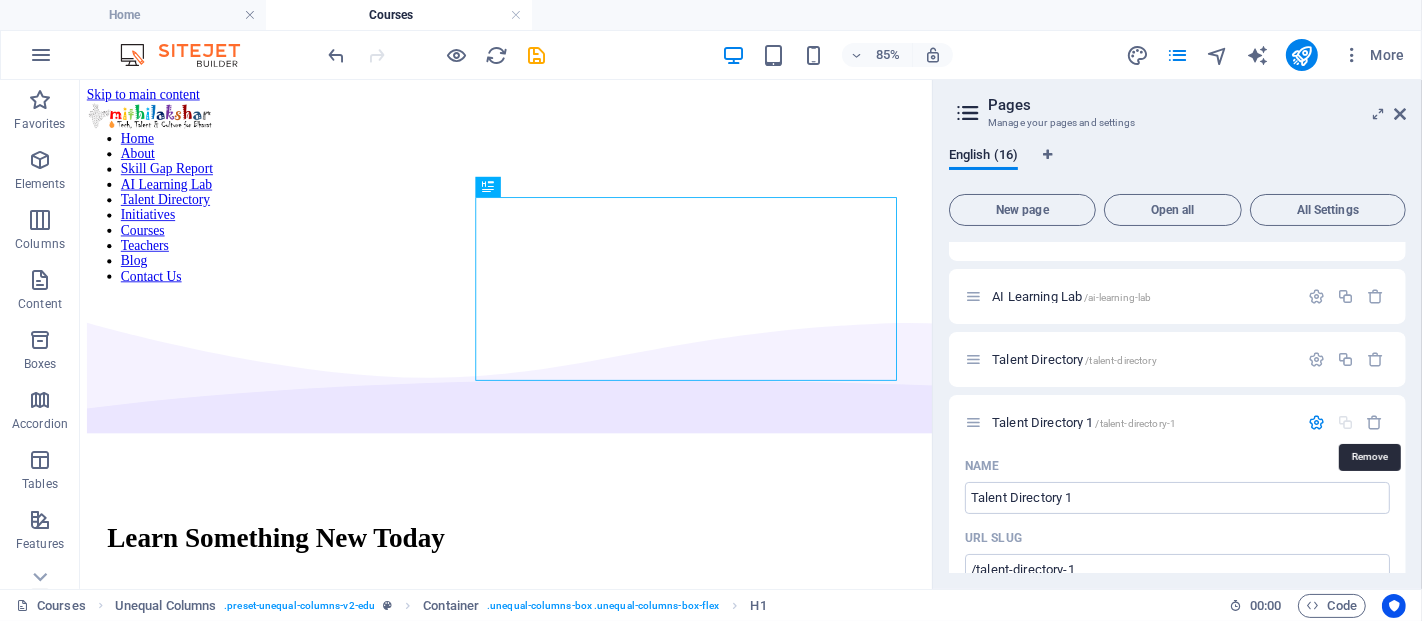 click at bounding box center (1375, 422) 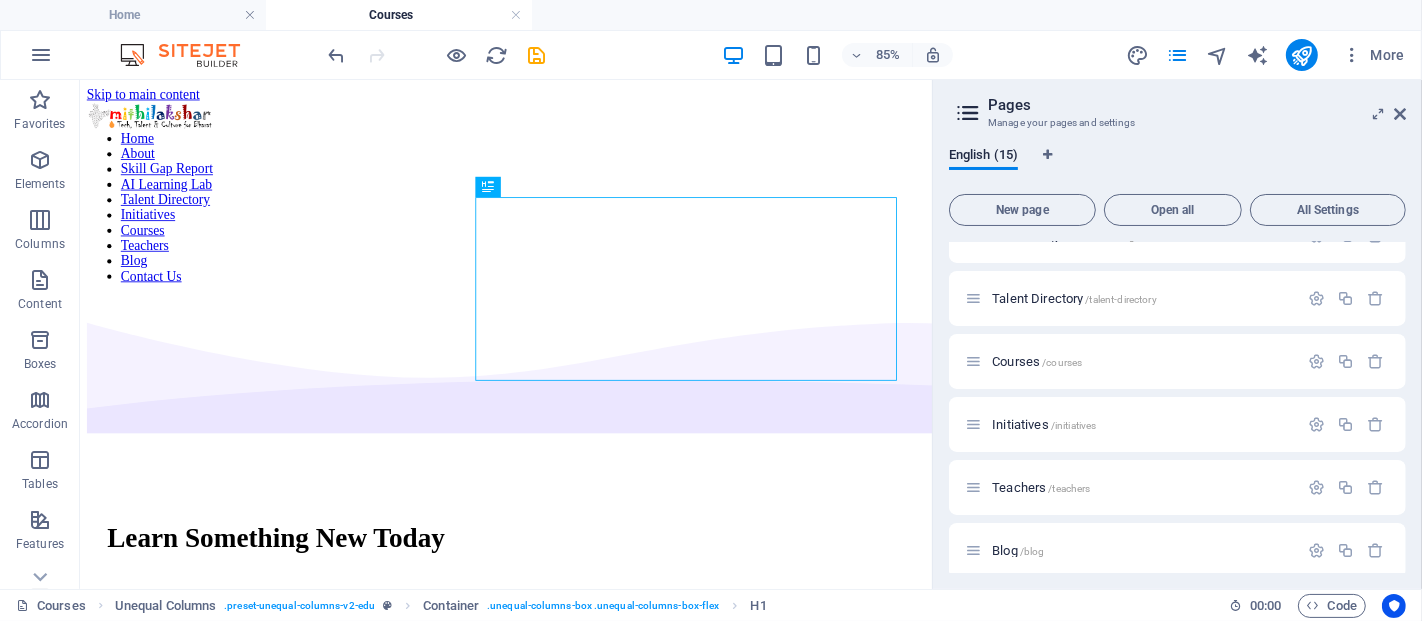 scroll, scrollTop: 217, scrollLeft: 0, axis: vertical 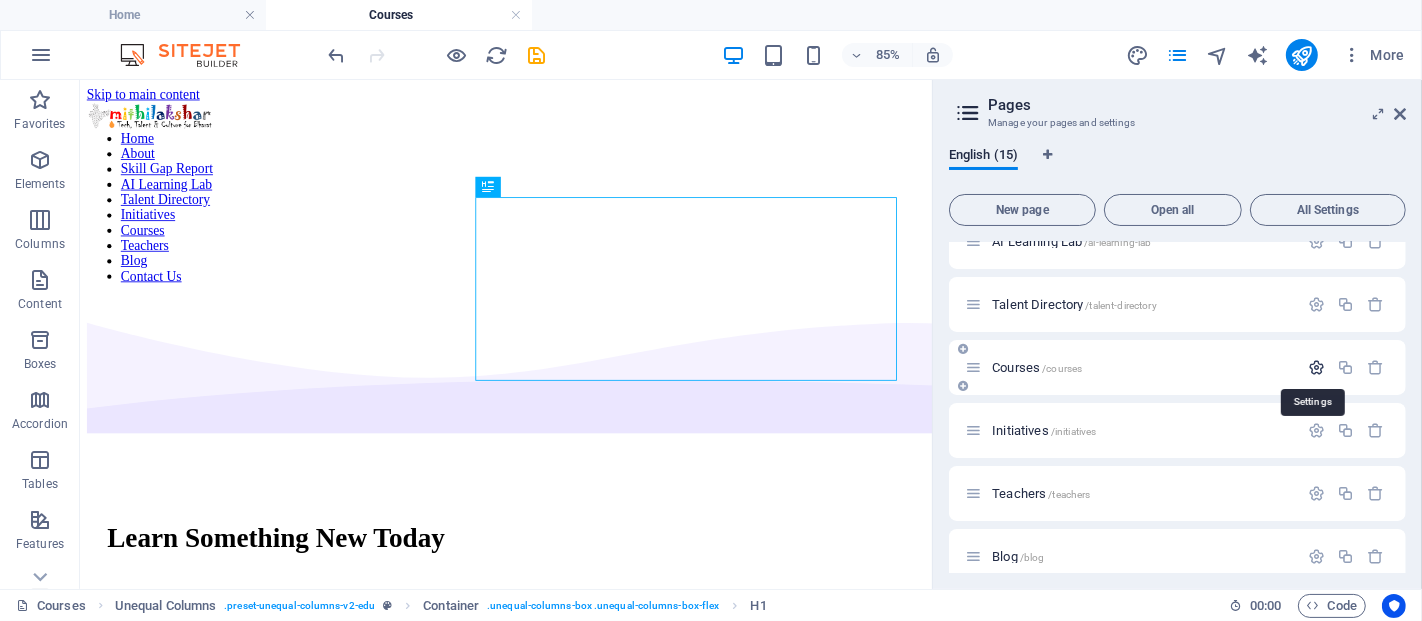 click at bounding box center (1316, 367) 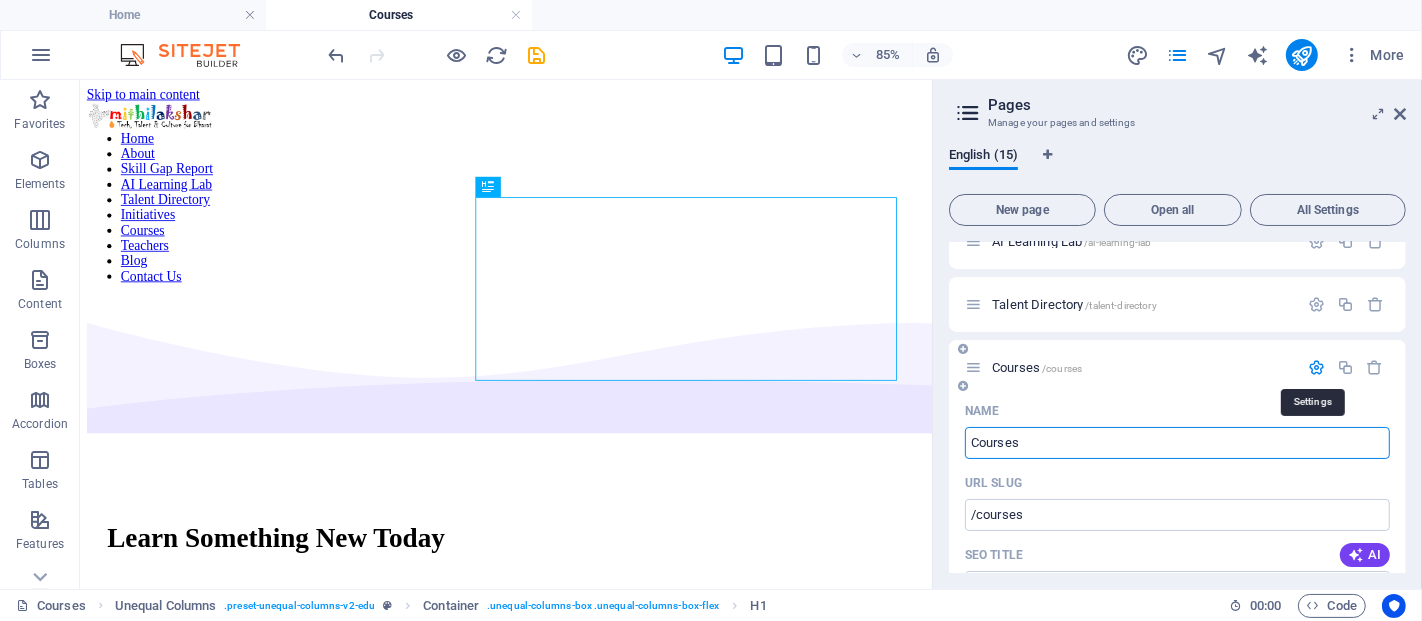 click at bounding box center [1316, 367] 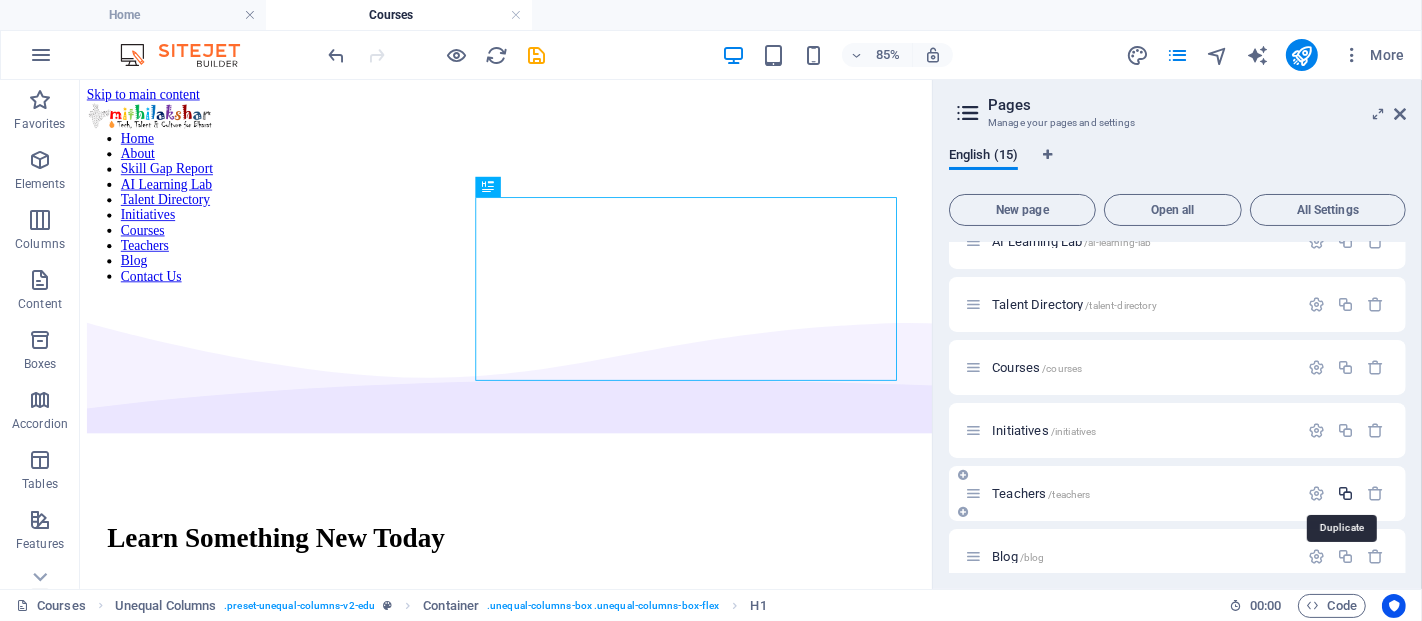 click at bounding box center [1345, 493] 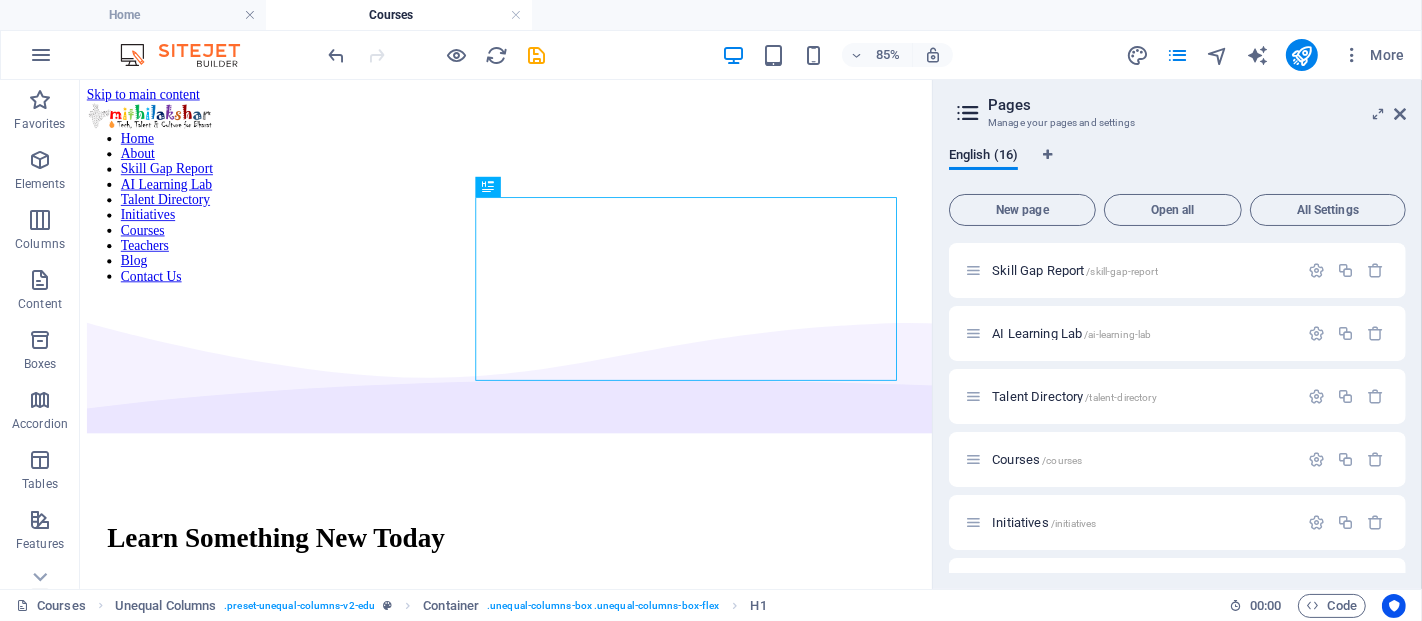 scroll, scrollTop: 121, scrollLeft: 0, axis: vertical 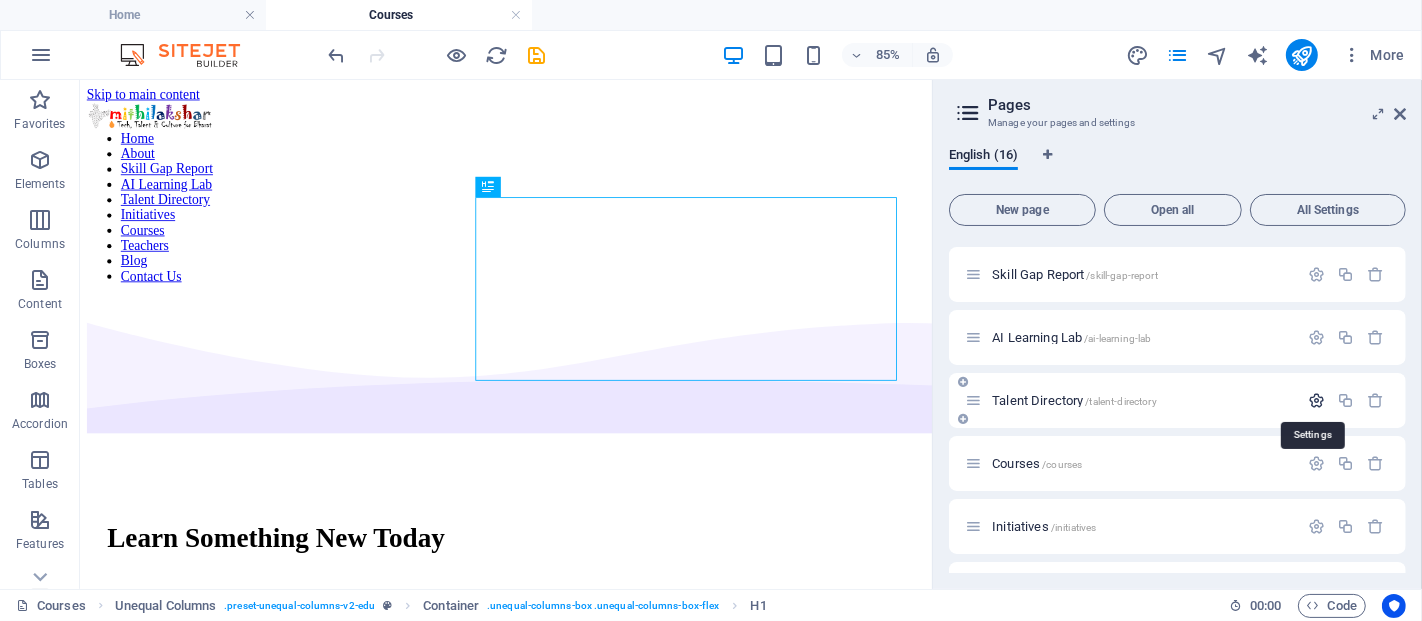 click at bounding box center (1316, 400) 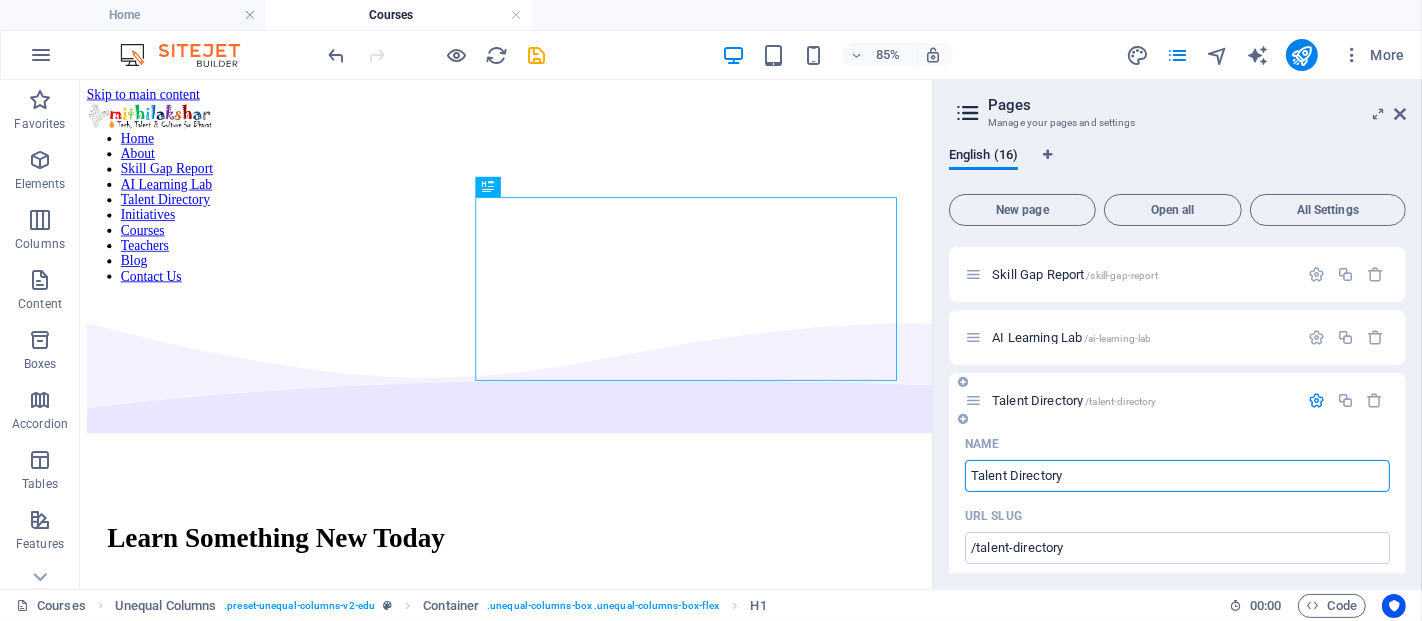 click on "Talent Directory" at bounding box center (1177, 476) 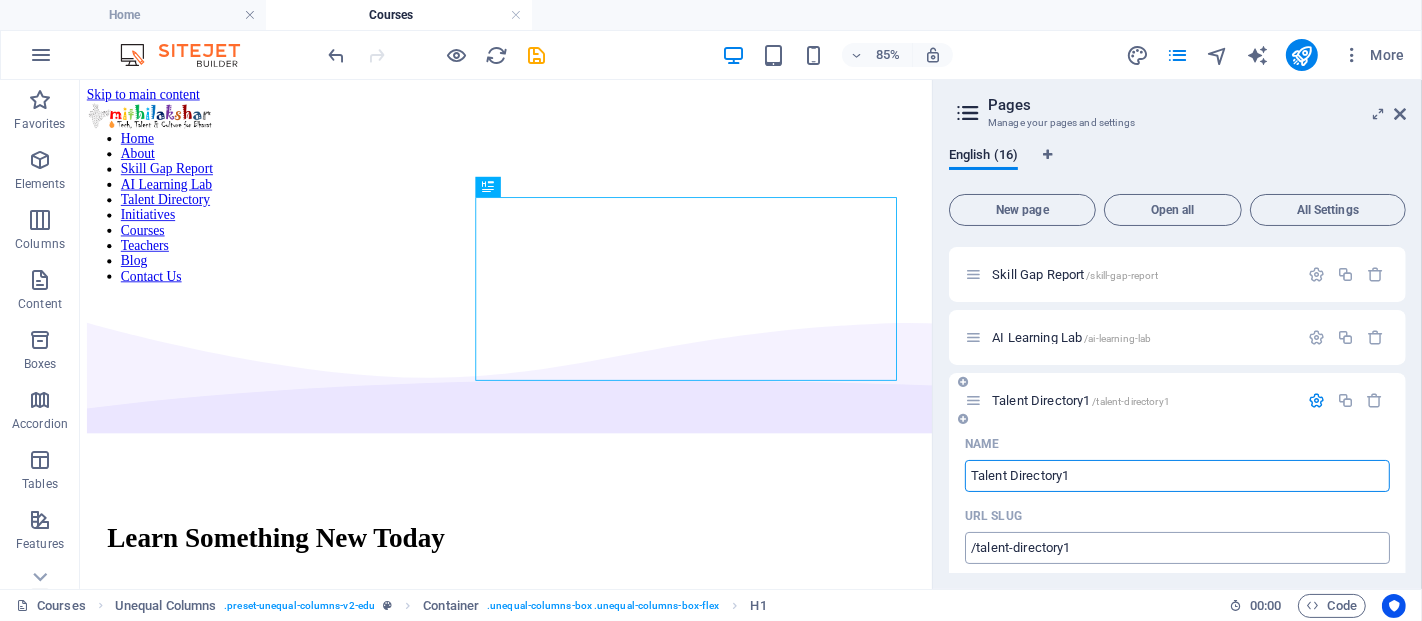 type on "Talent Directory1" 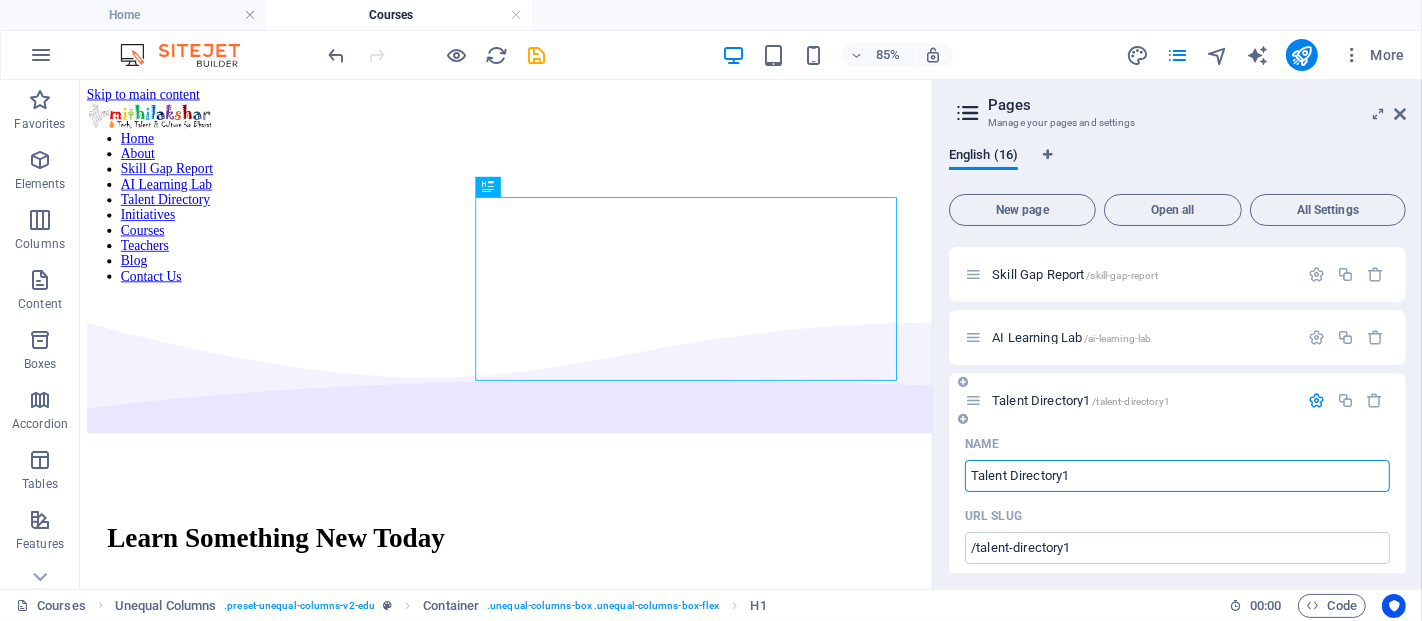 drag, startPoint x: 1063, startPoint y: 478, endPoint x: 964, endPoint y: 481, distance: 99.04544 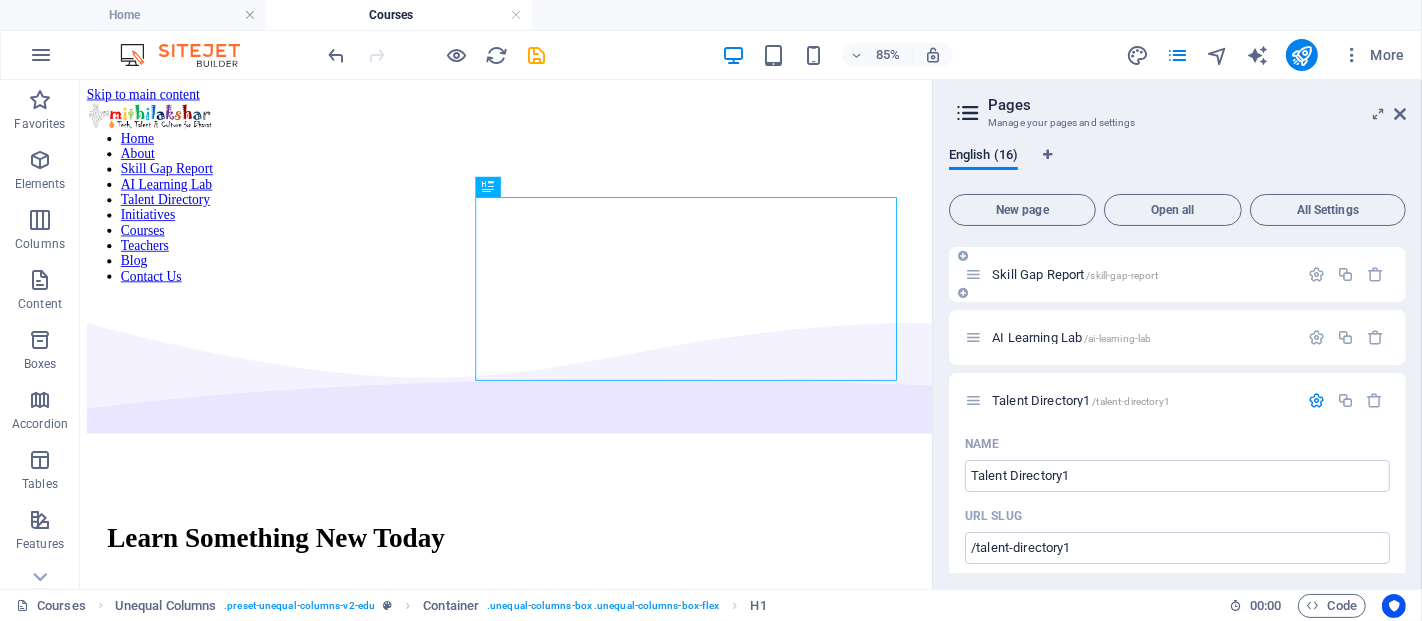 click on "Skill Gap Report /skill-gap-report" at bounding box center [1177, 274] 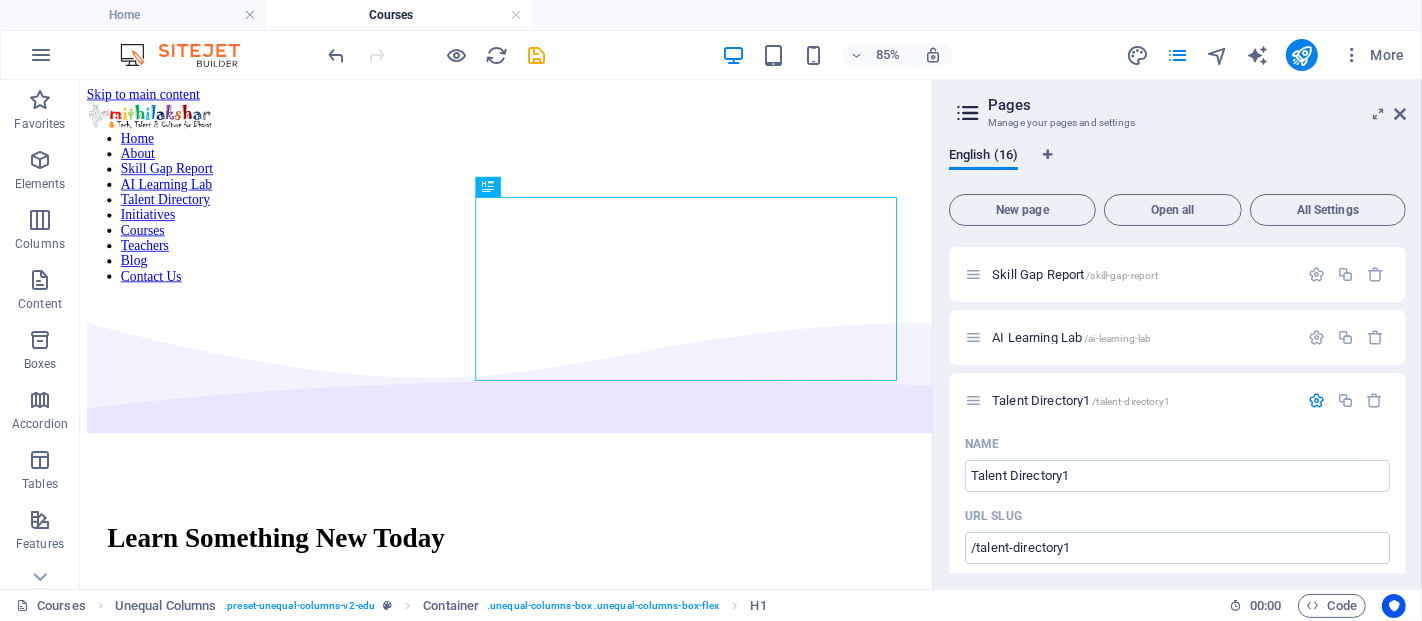 drag, startPoint x: 1406, startPoint y: 292, endPoint x: 1403, endPoint y: 332, distance: 40.112343 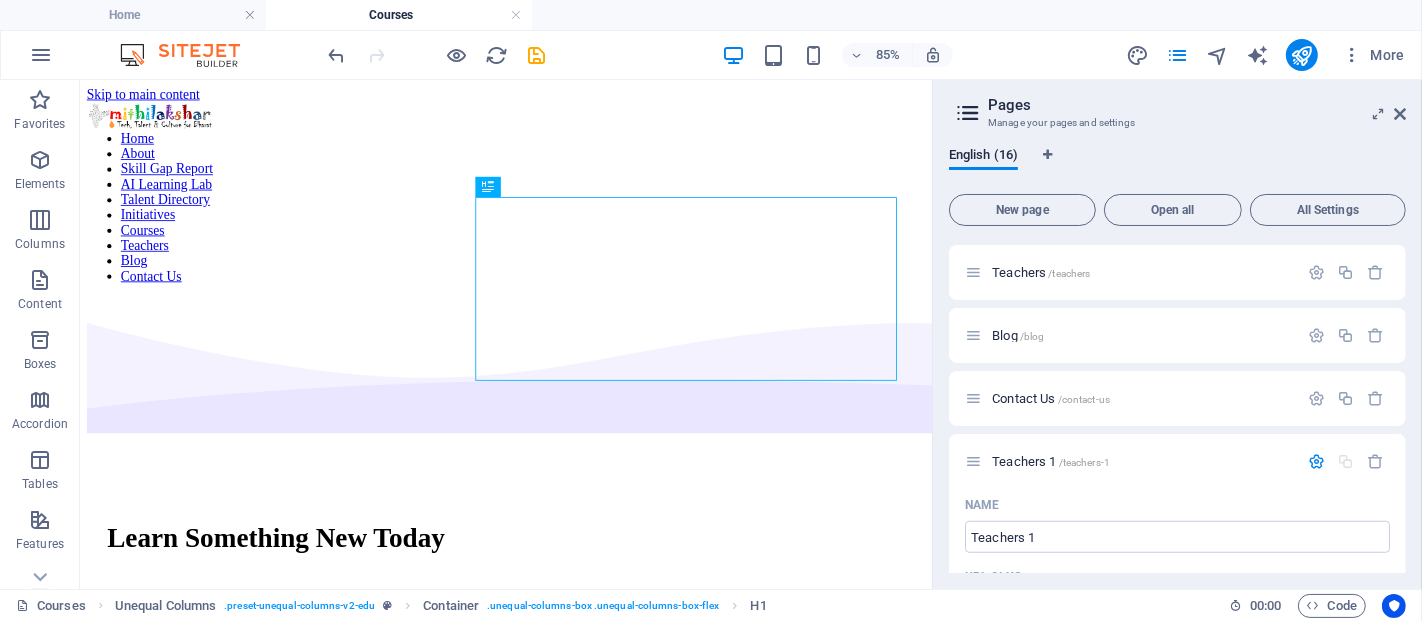 scroll, scrollTop: 1300, scrollLeft: 0, axis: vertical 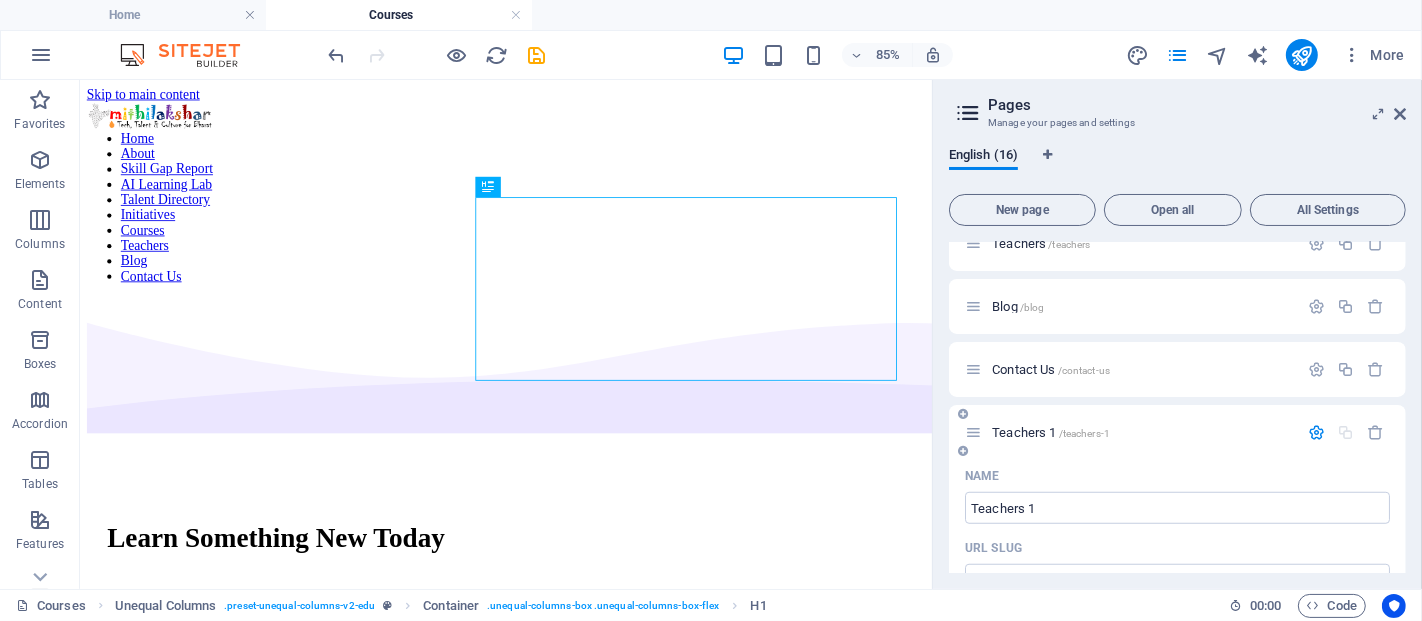 click at bounding box center [1316, 432] 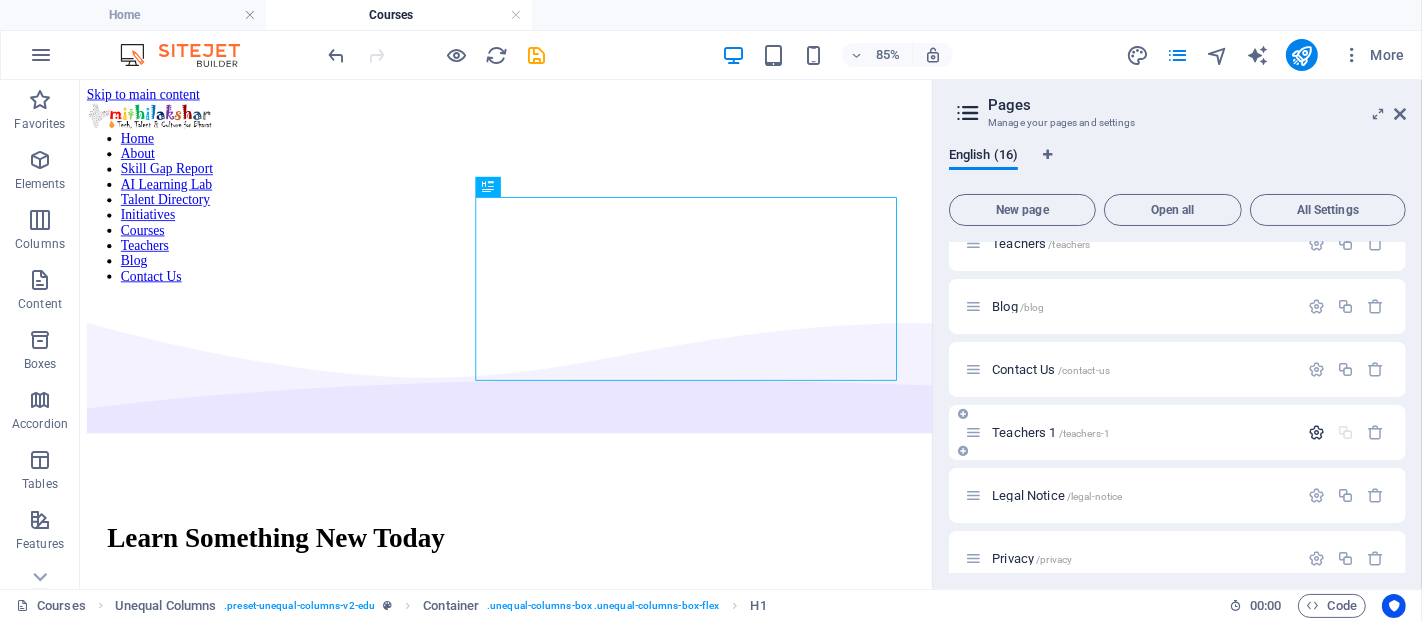 click at bounding box center [1316, 432] 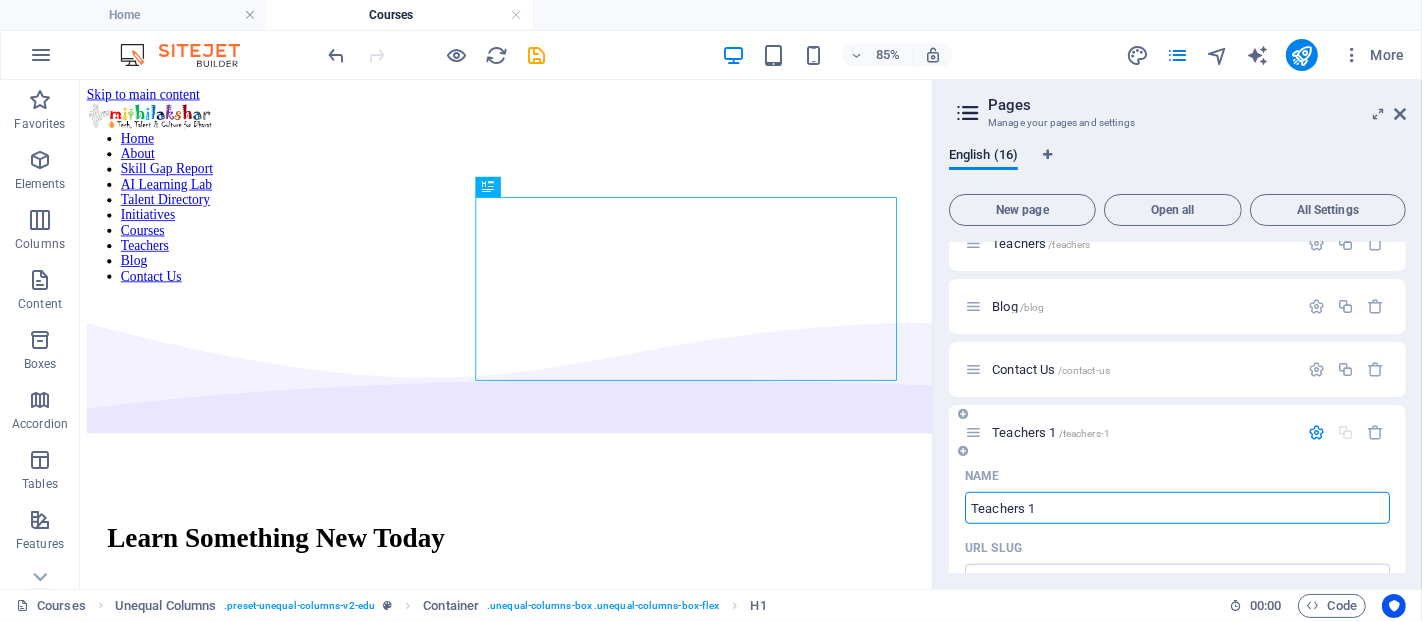 click on "Teachers 1" at bounding box center (1177, 508) 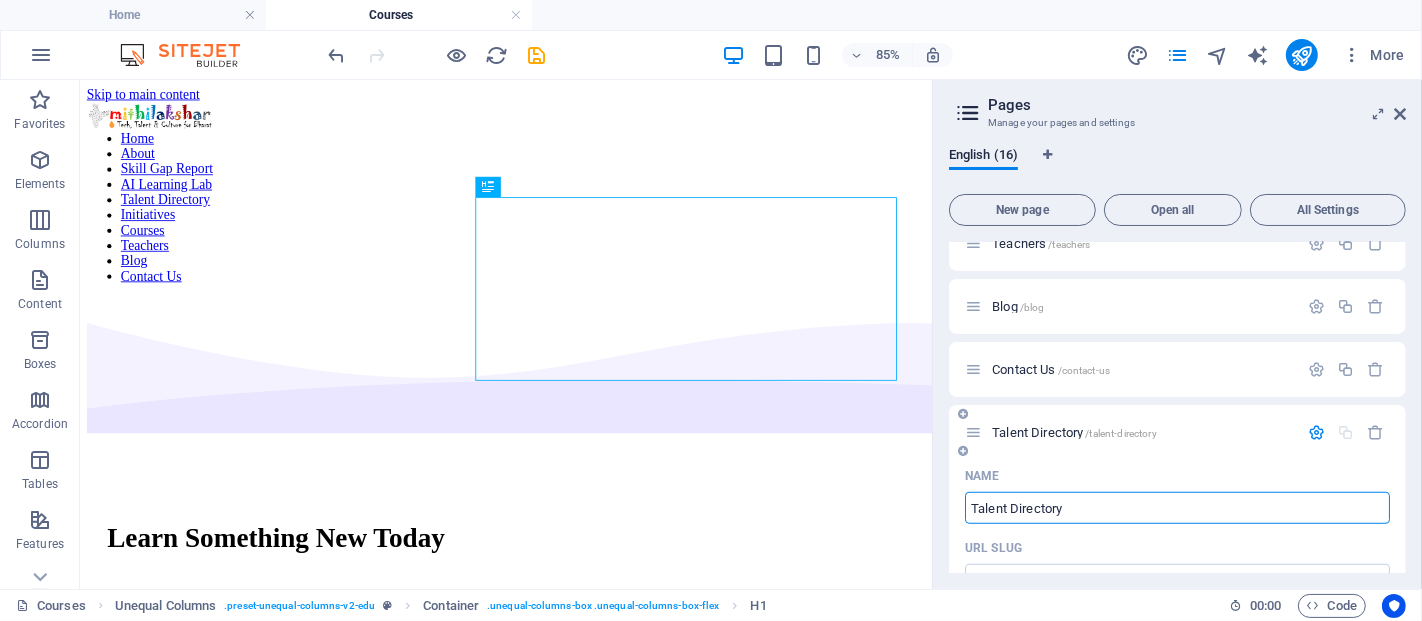 type on "Talent Directory" 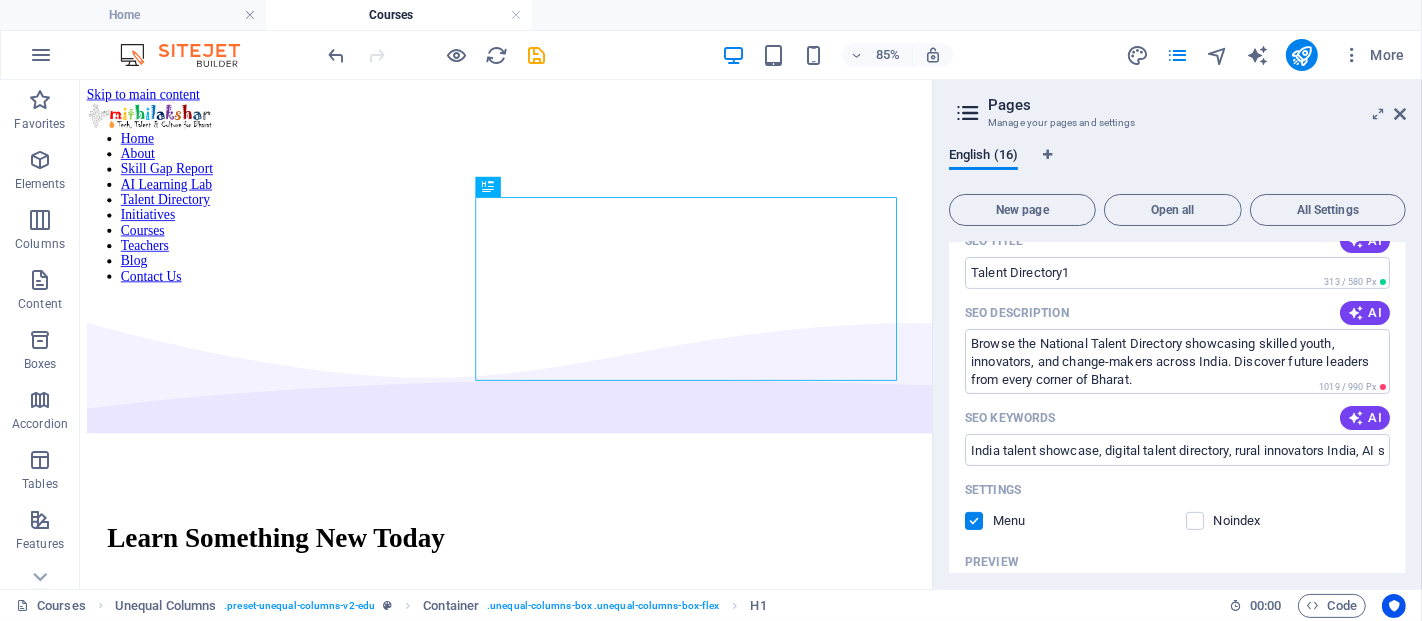 scroll, scrollTop: 444, scrollLeft: 0, axis: vertical 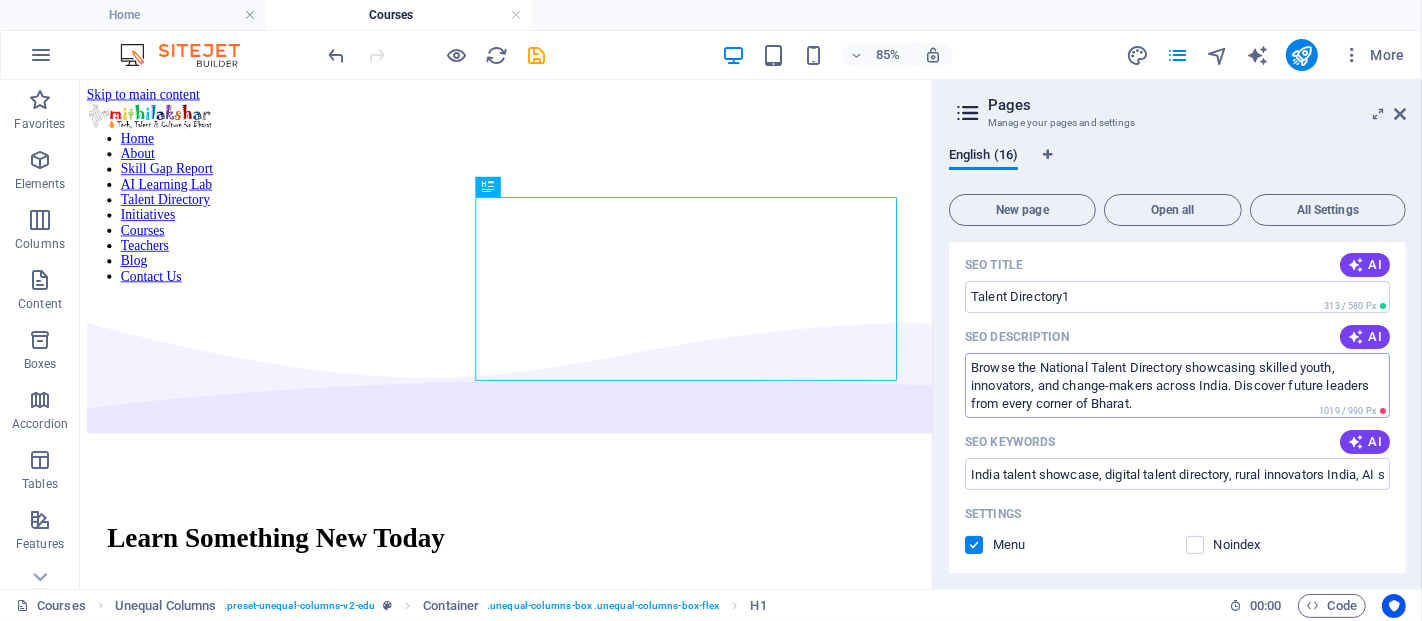 type on "Talent Directory" 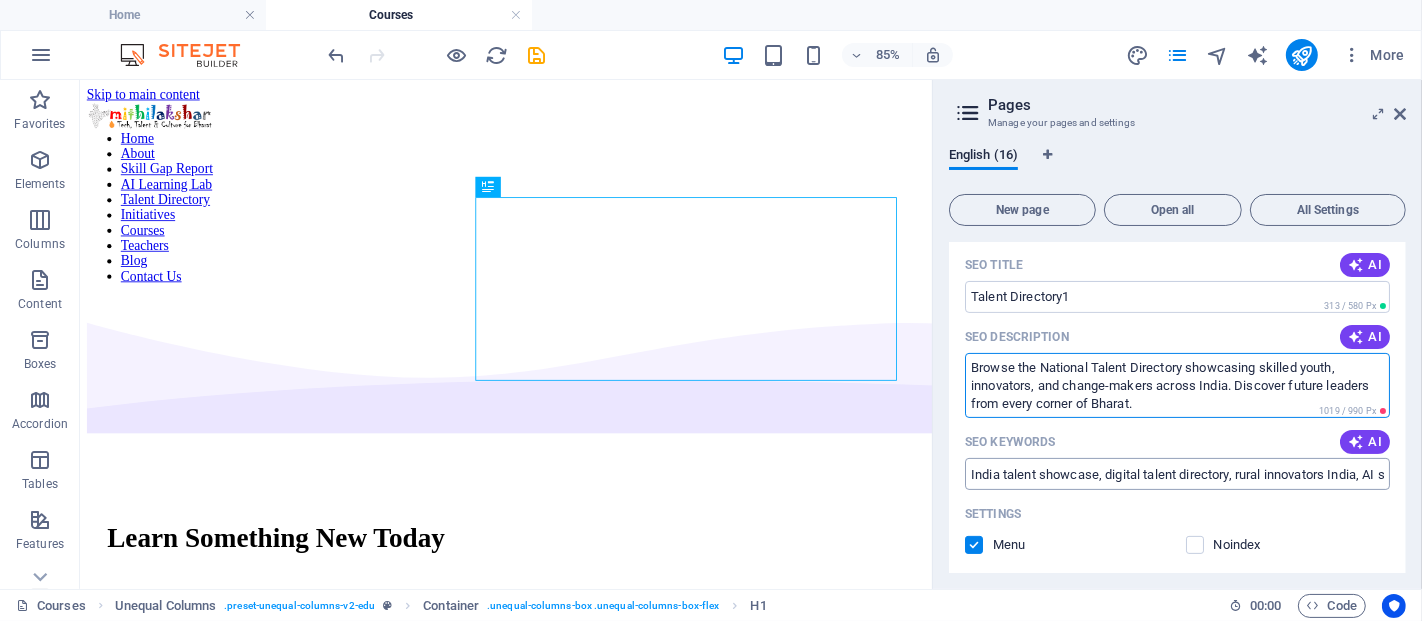 click on "India talent showcase, digital talent directory, rural innovators India, AI students Bharat, youth skill profiles, national talent portal" at bounding box center (1177, 474) 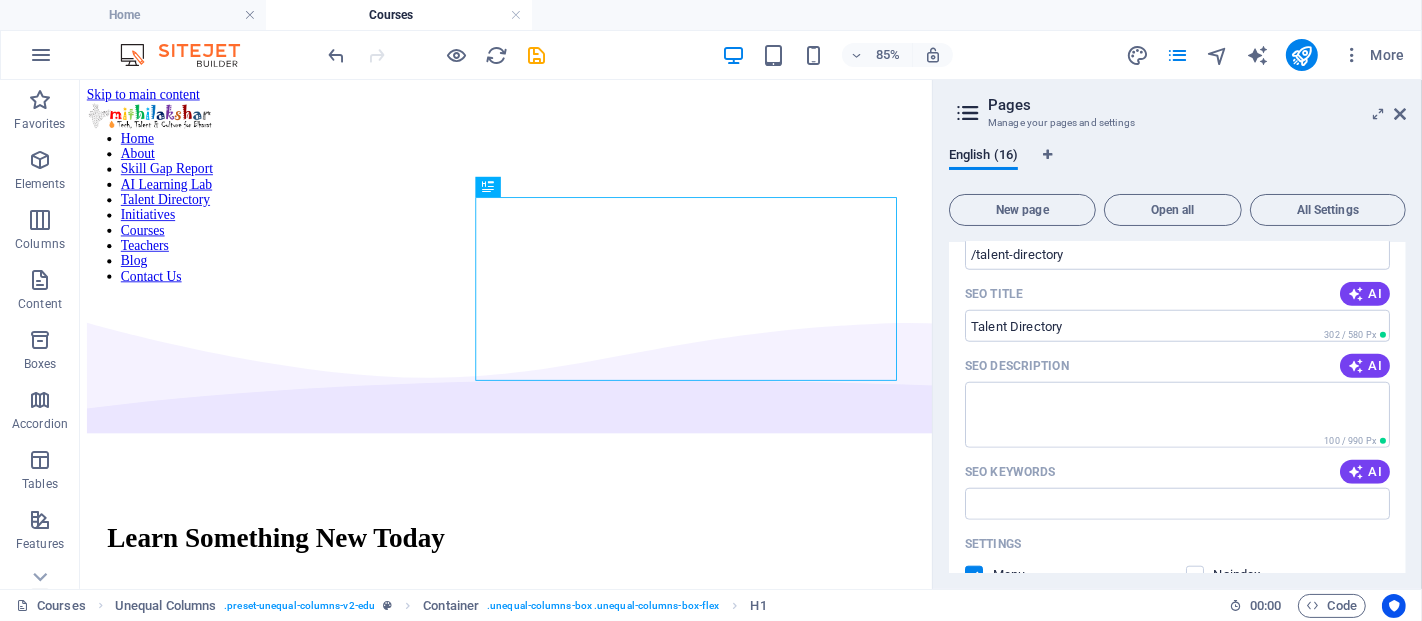 scroll, scrollTop: 1655, scrollLeft: 0, axis: vertical 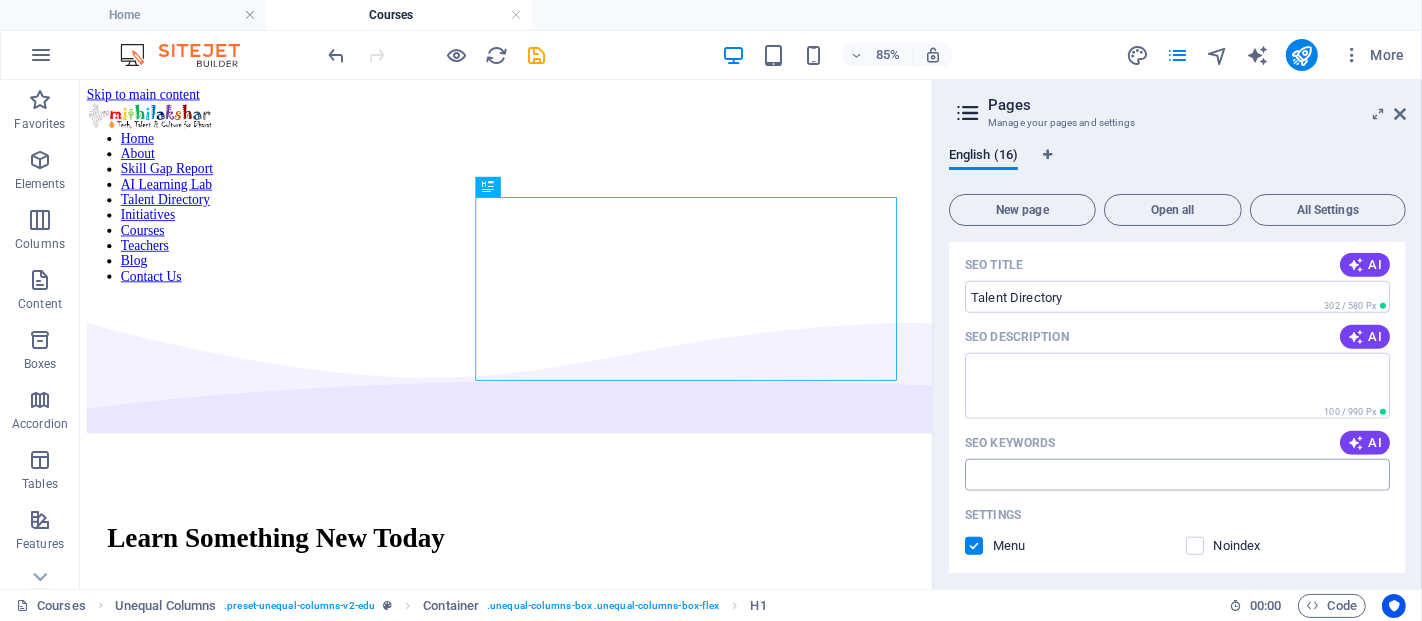 click on "SEO Keywords" at bounding box center (1177, 475) 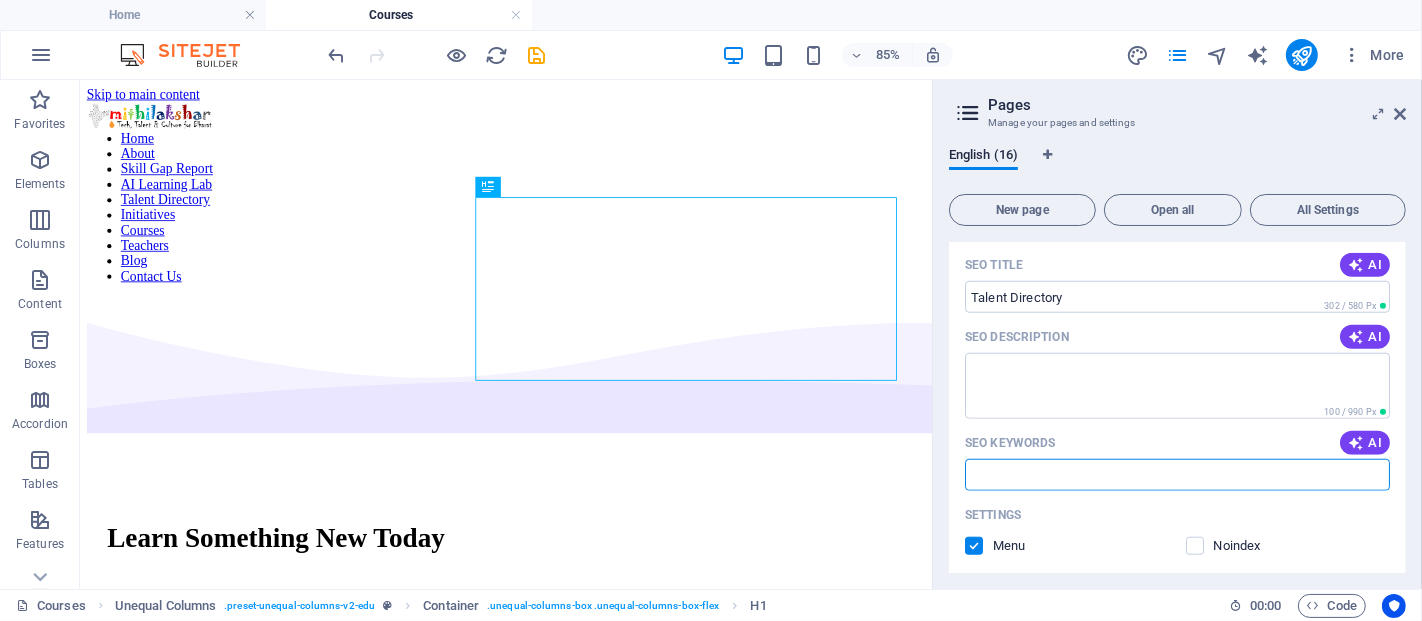 paste on "India talent showcase, digital talent directory, rural innovators India, AI students Bharat, youth skill profiles, national talent portal" 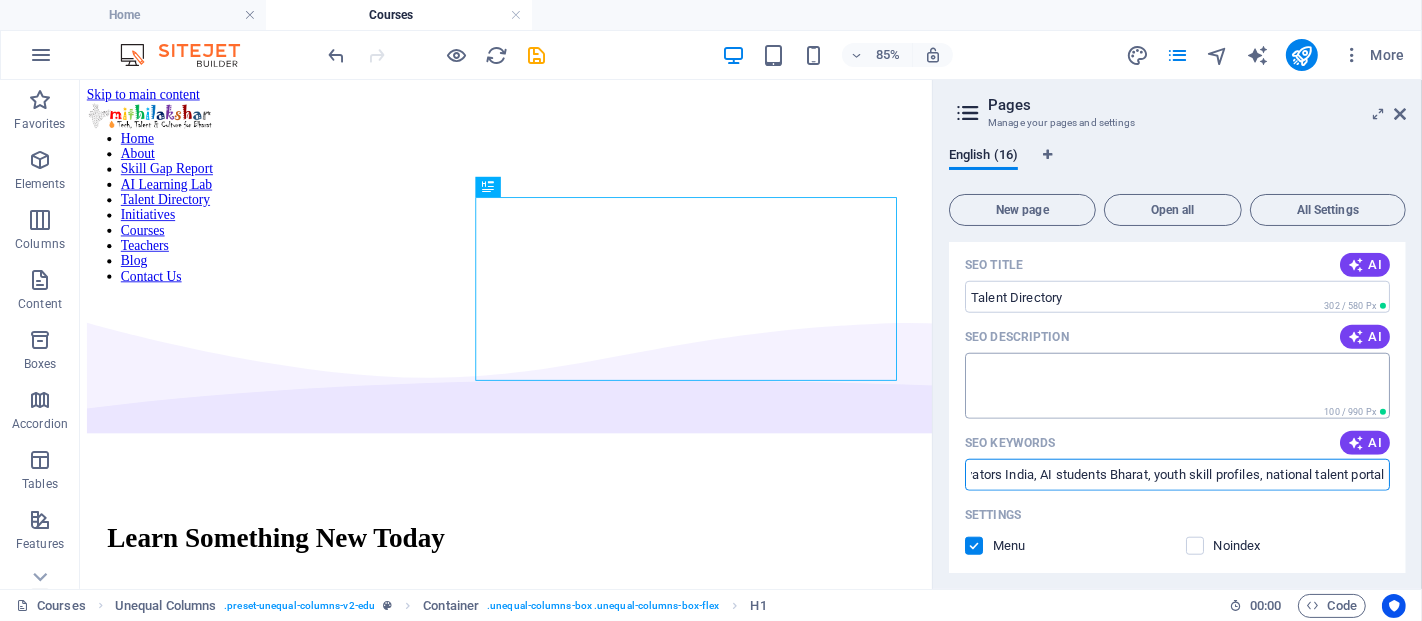 scroll, scrollTop: 0, scrollLeft: 0, axis: both 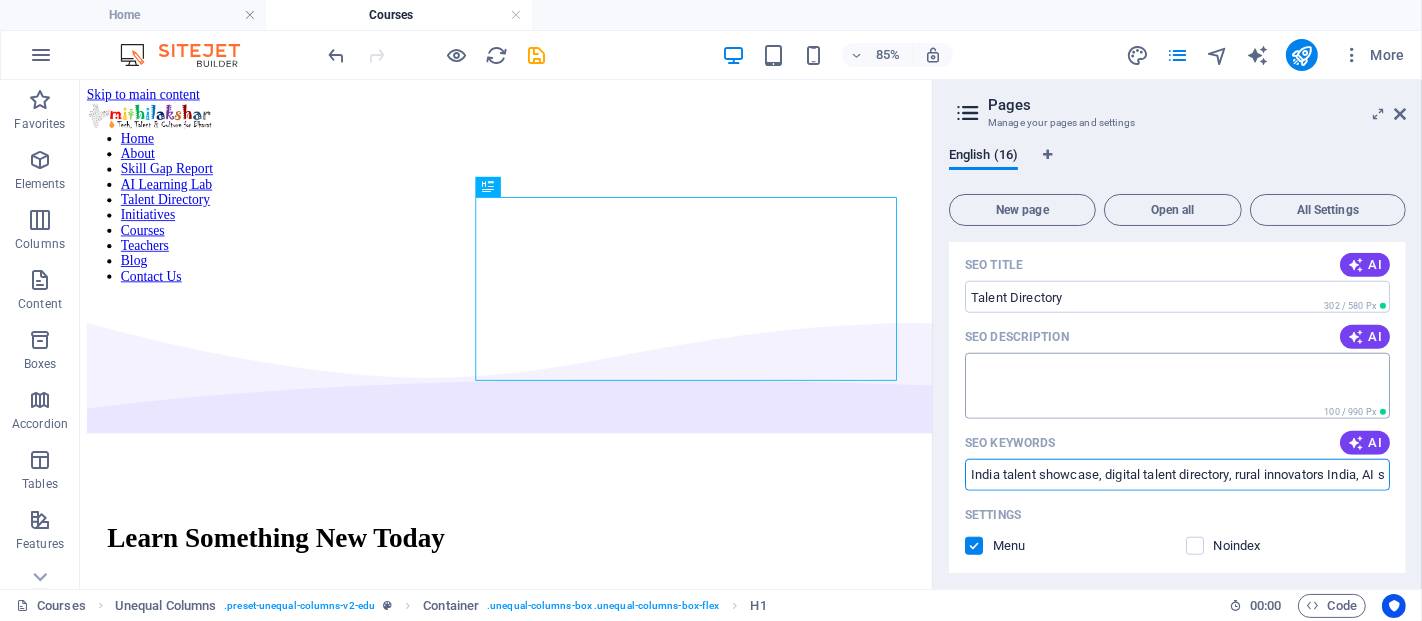 type on "India talent showcase, digital talent directory, rural innovators India, AI students Bharat, youth skill profiles, national talent portal" 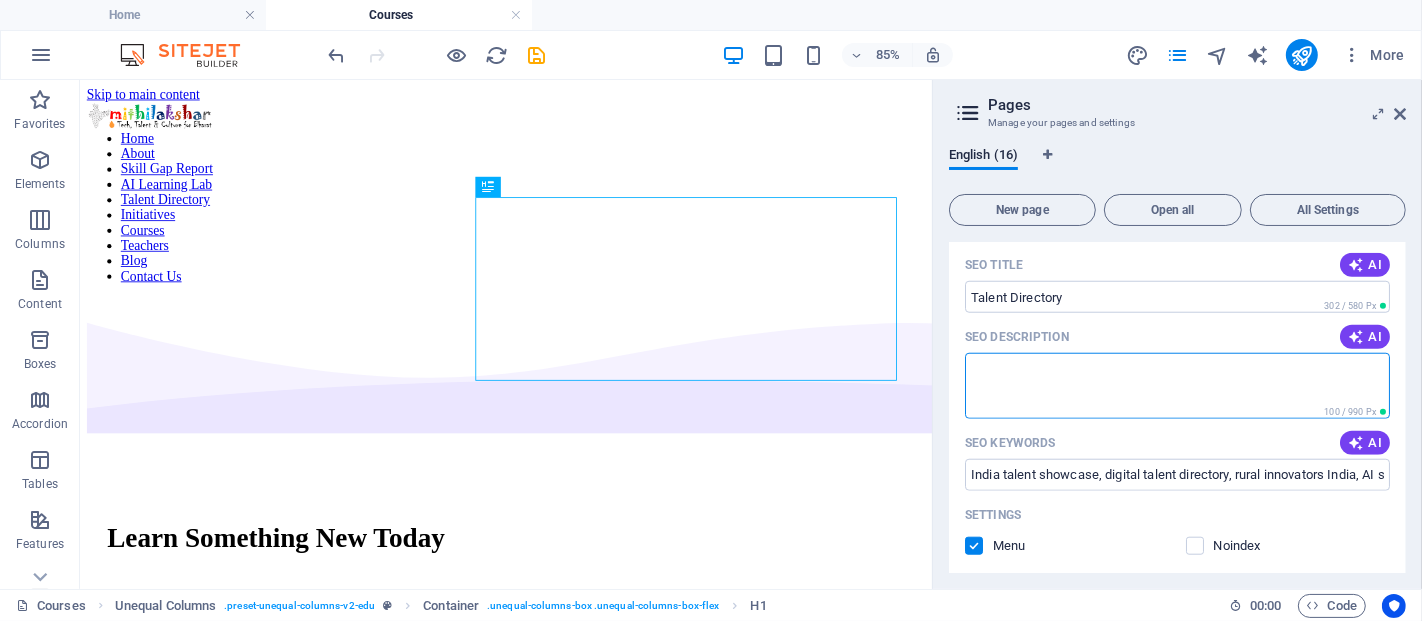 paste on "Browse the National Talent Directory showcasing skilled youth, innovators, and change-makers across India. Discover future leaders from every corner of Bharat." 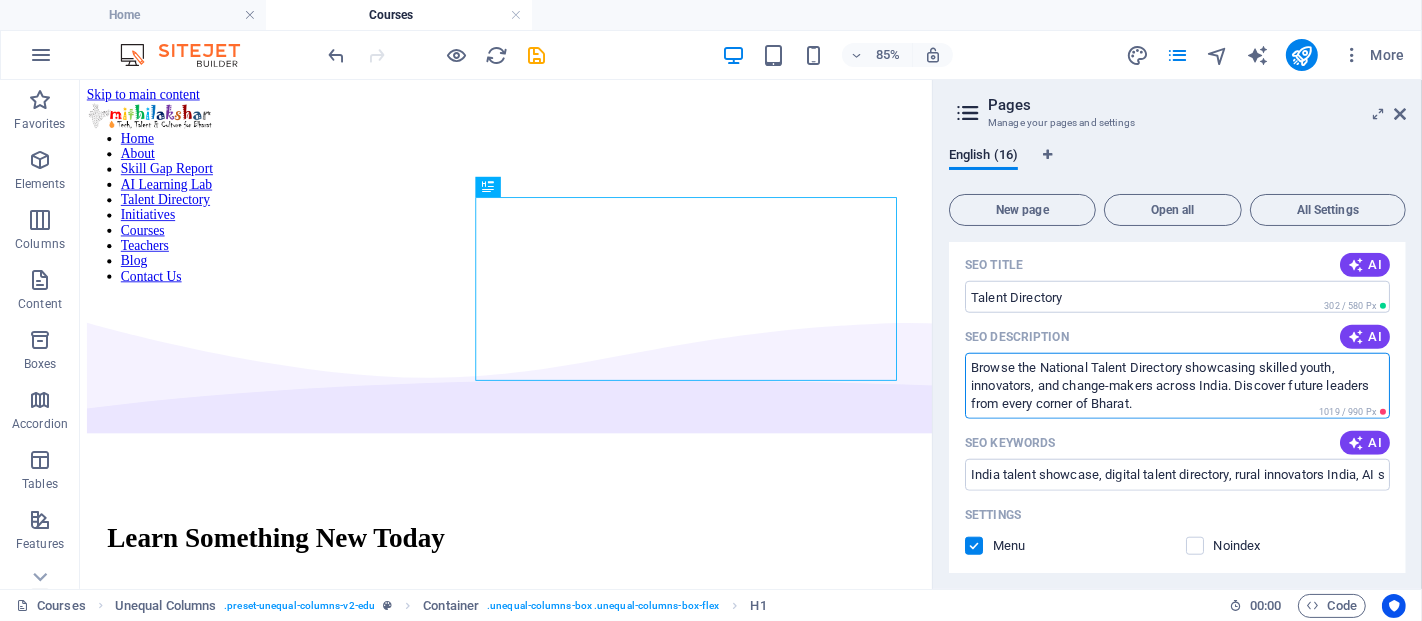 type on "Browse the National Talent Directory showcasing skilled youth, innovators, and change-makers across India. Discover future leaders from every corner of Bharat." 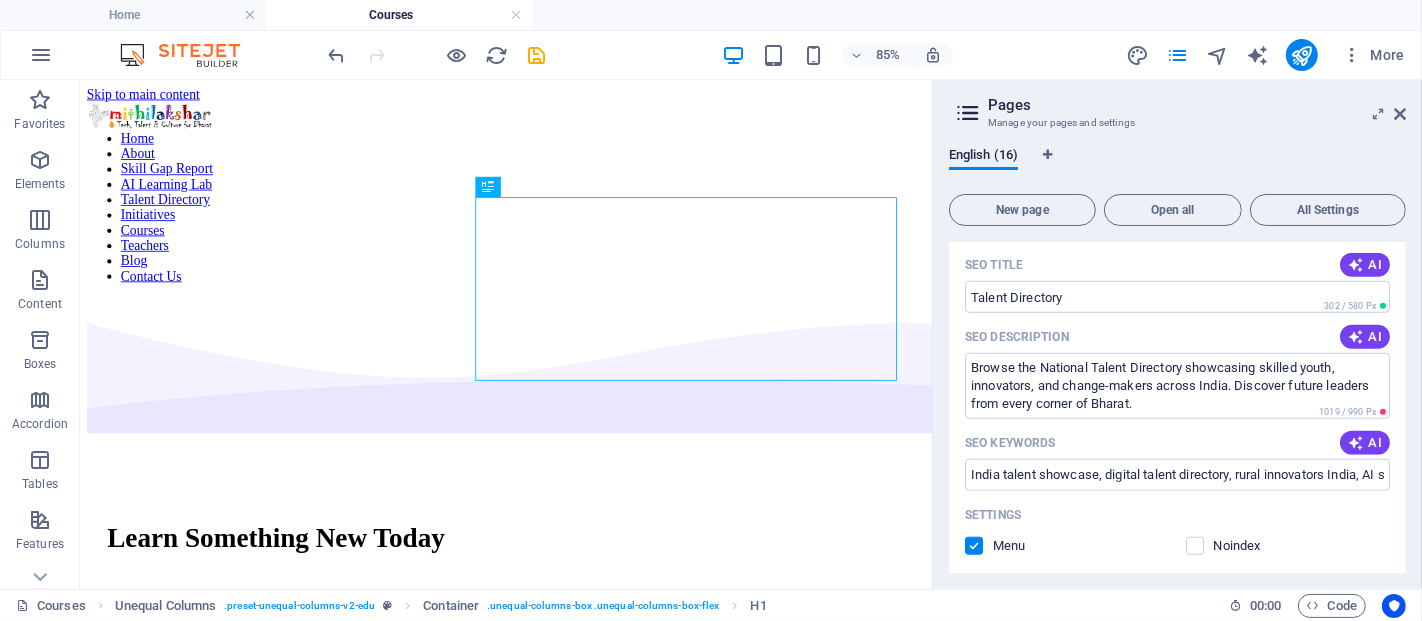 drag, startPoint x: 1405, startPoint y: 467, endPoint x: 1403, endPoint y: 496, distance: 29.068884 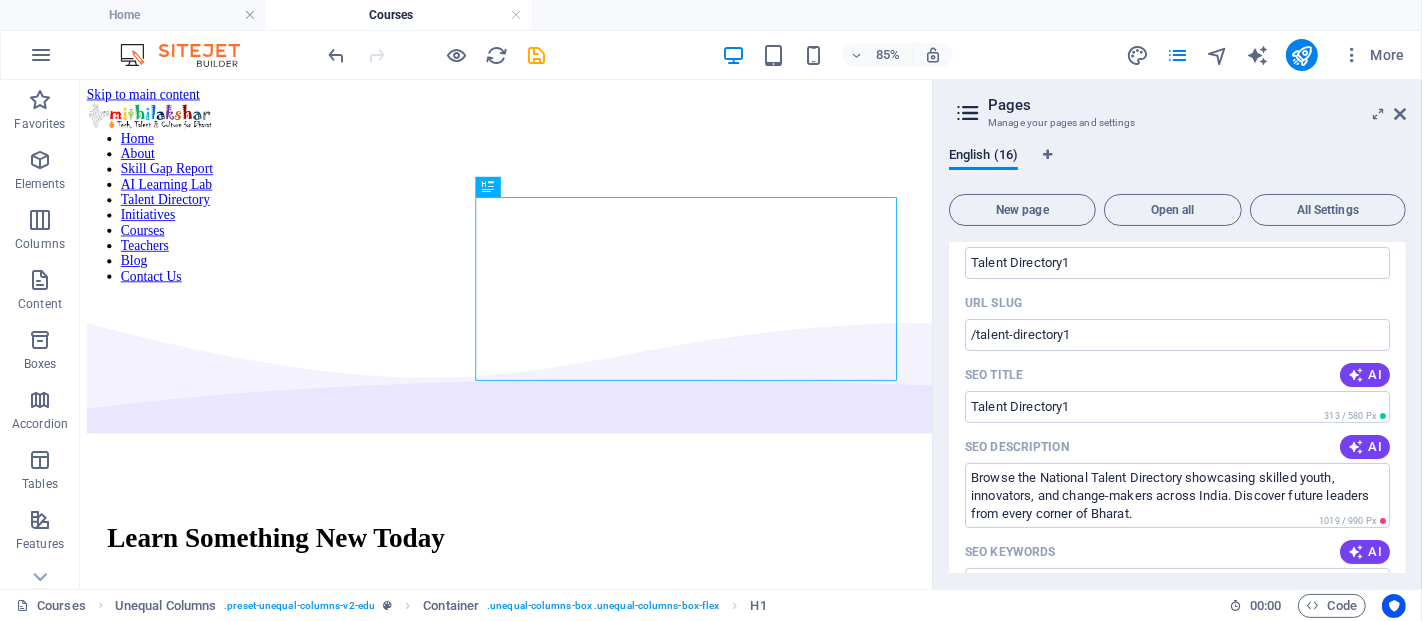 scroll, scrollTop: 316, scrollLeft: 0, axis: vertical 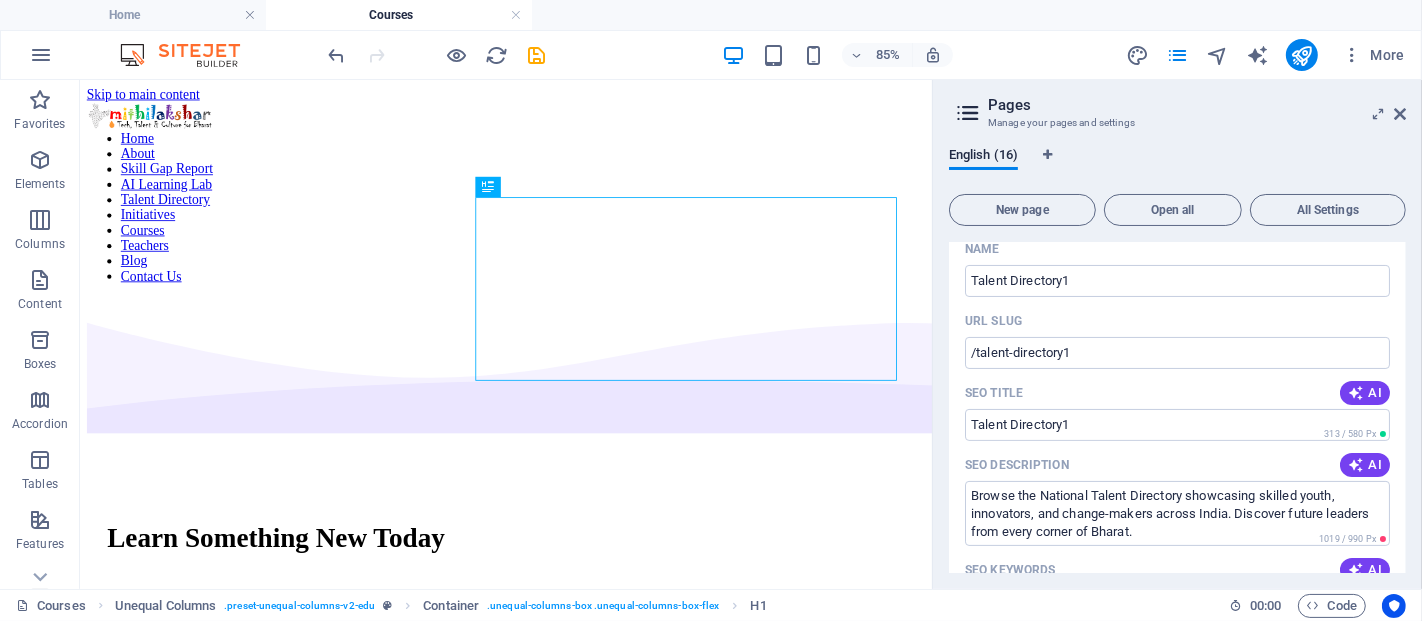 drag, startPoint x: 1402, startPoint y: 304, endPoint x: 1402, endPoint y: 280, distance: 24 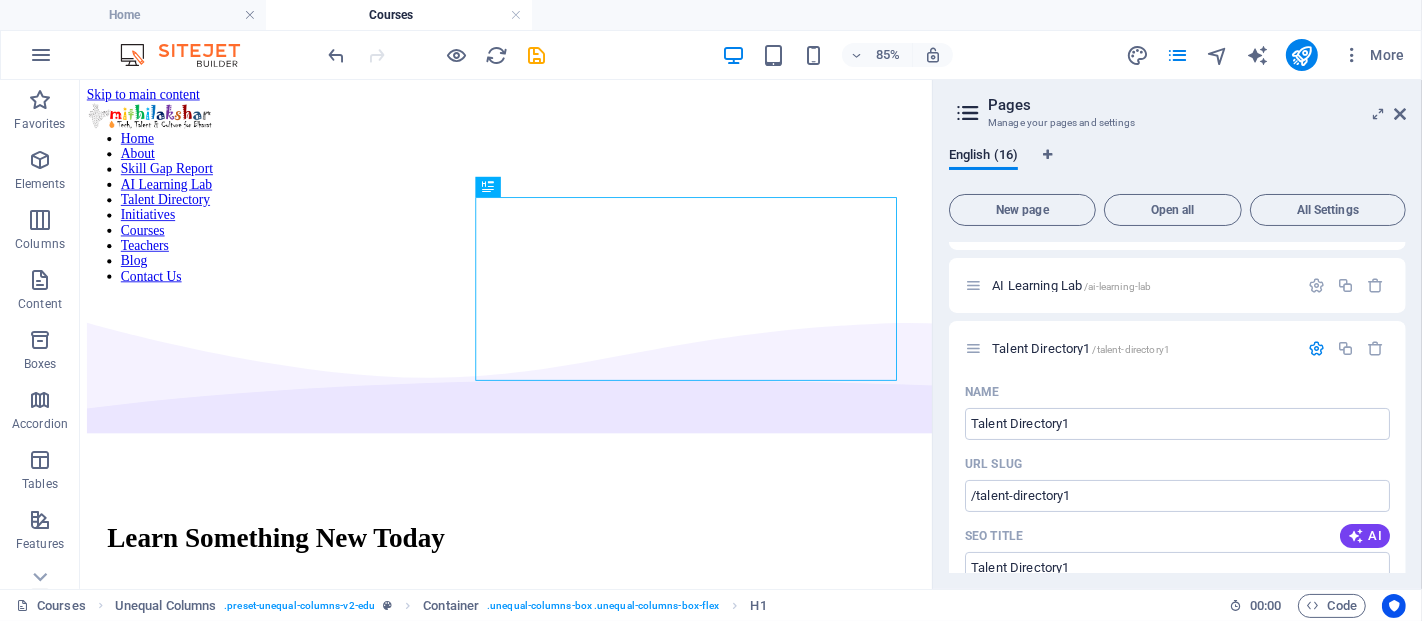 scroll, scrollTop: 137, scrollLeft: 0, axis: vertical 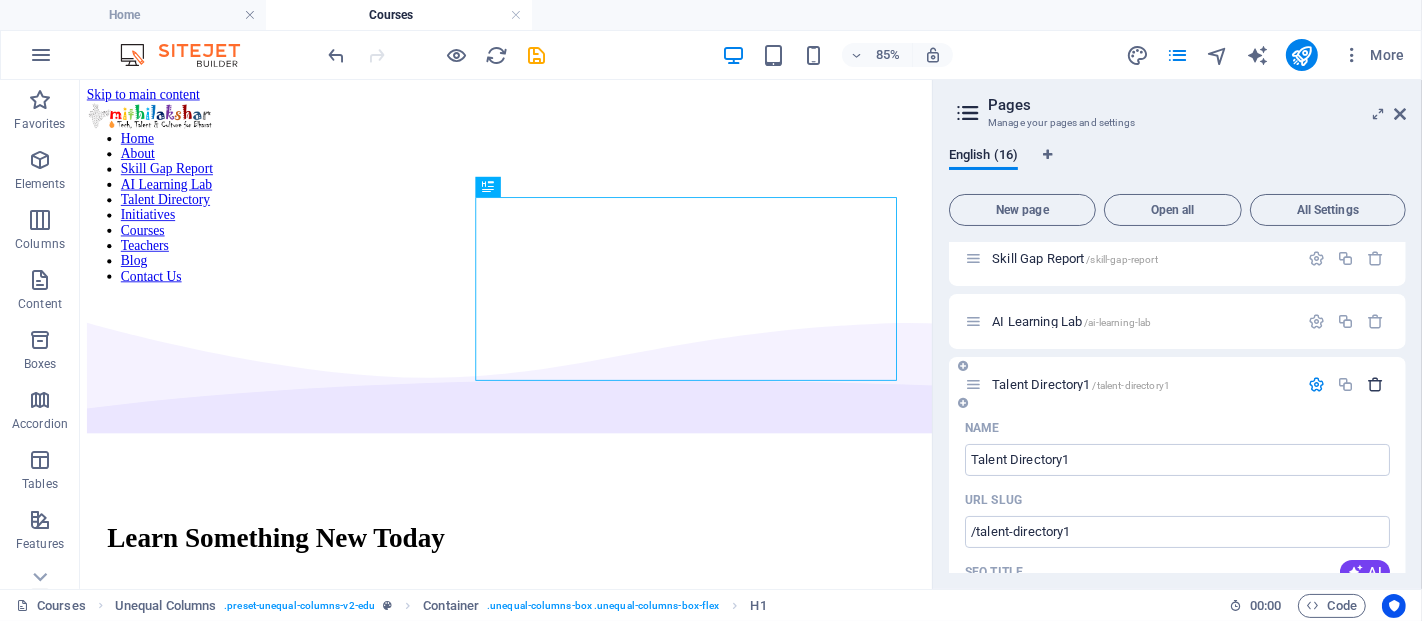 click at bounding box center [1375, 384] 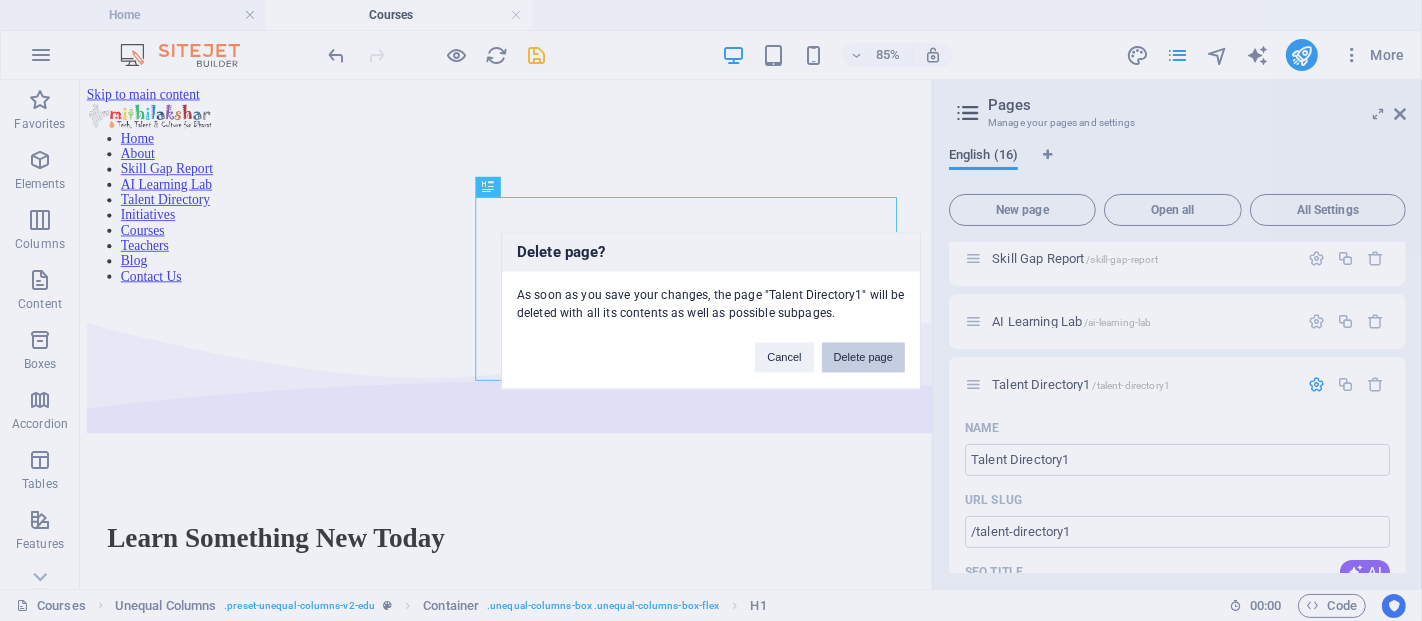 click on "Delete page" at bounding box center (863, 357) 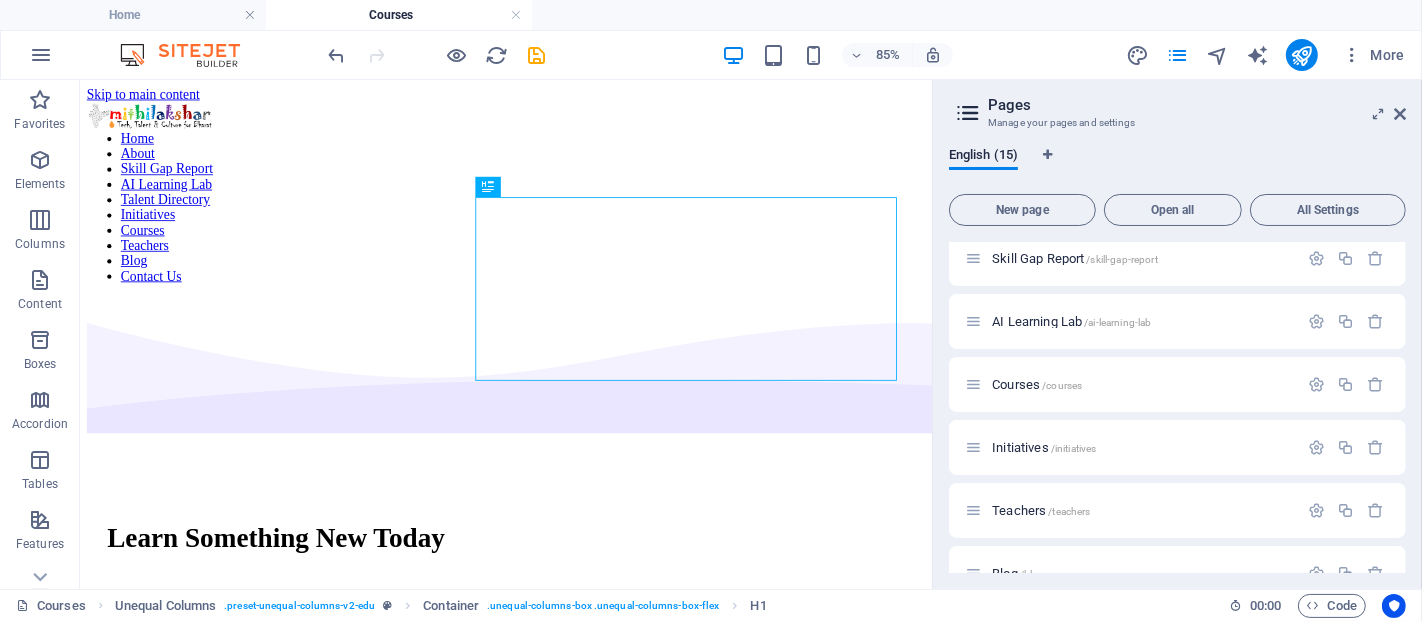 drag, startPoint x: 1402, startPoint y: 312, endPoint x: 1402, endPoint y: 352, distance: 40 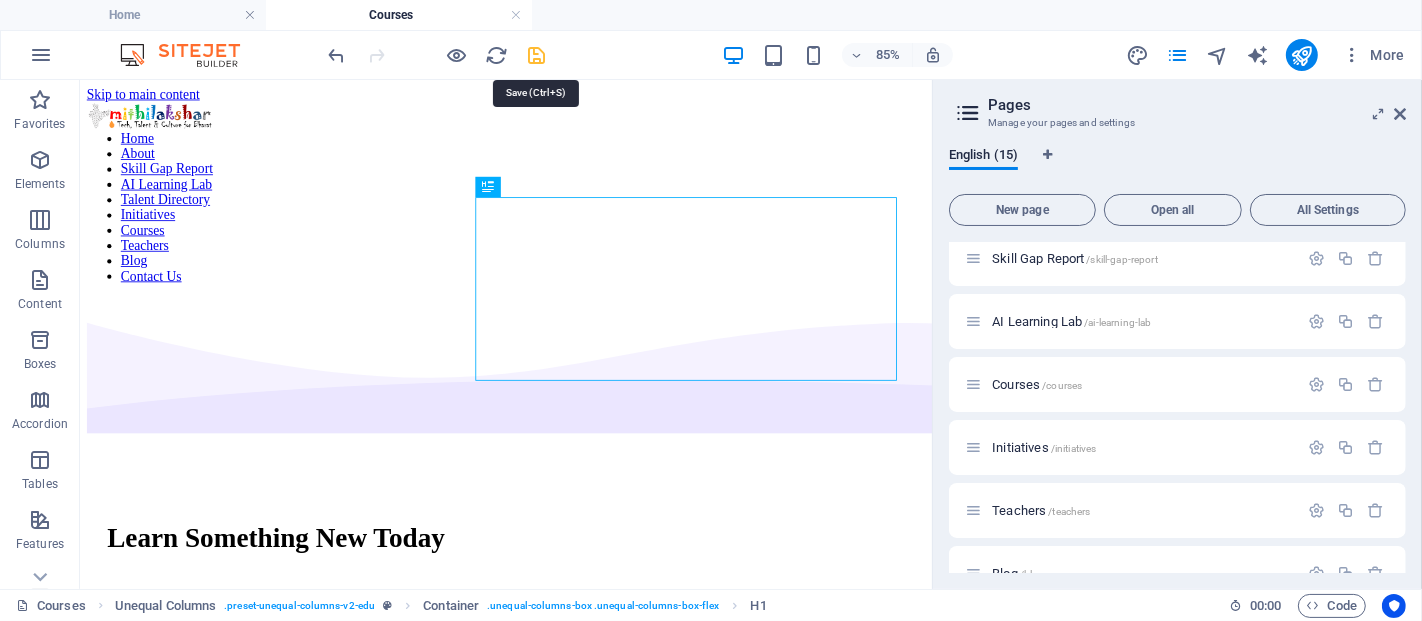 click at bounding box center (537, 55) 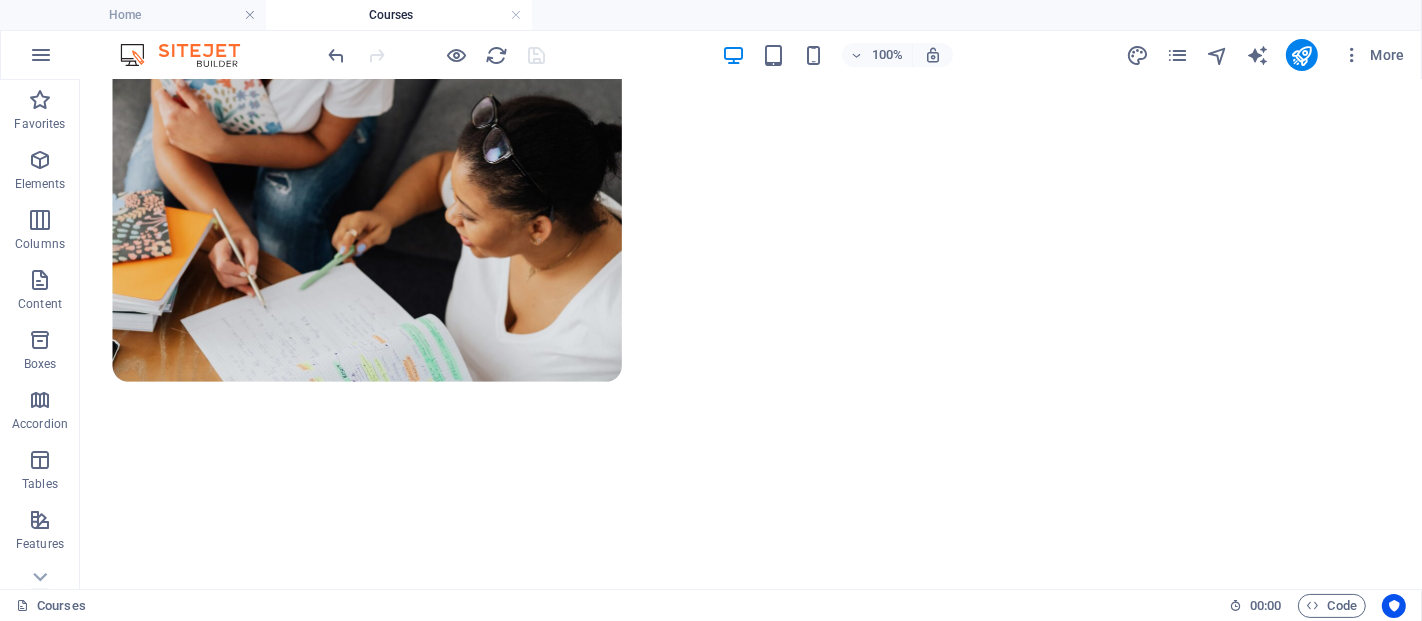 scroll, scrollTop: 923, scrollLeft: 0, axis: vertical 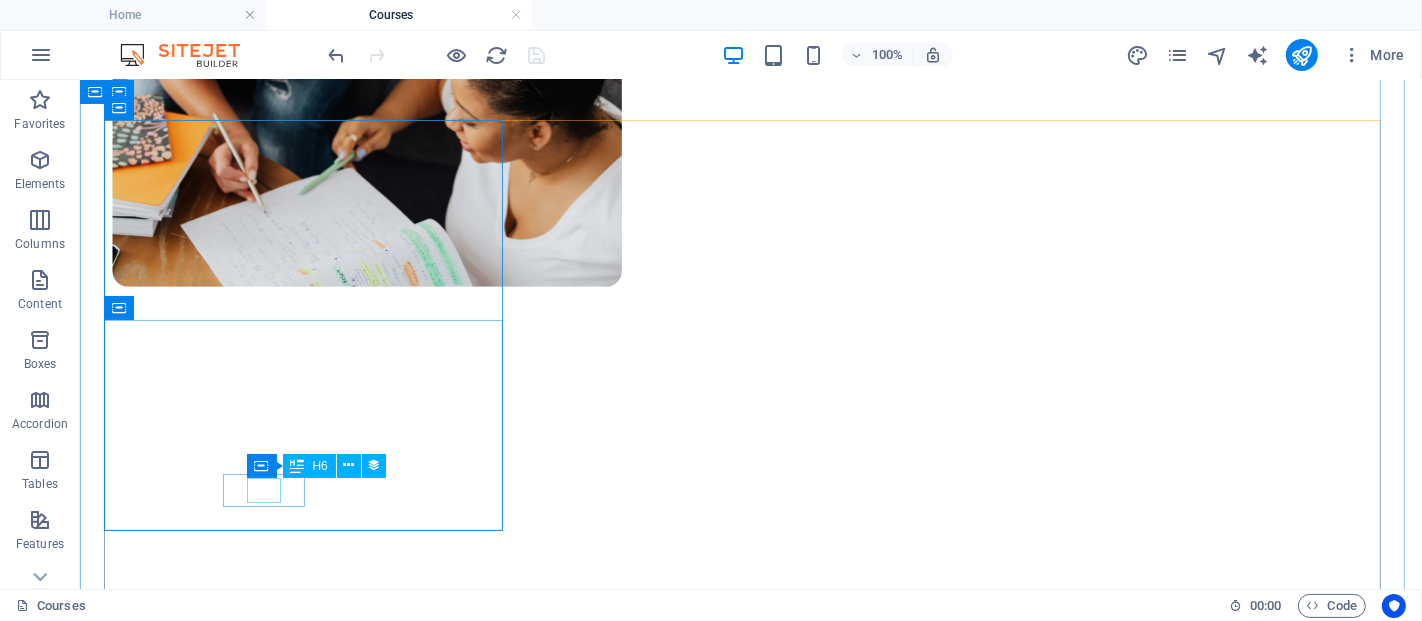 click on "$499" at bounding box center [750, 1635] 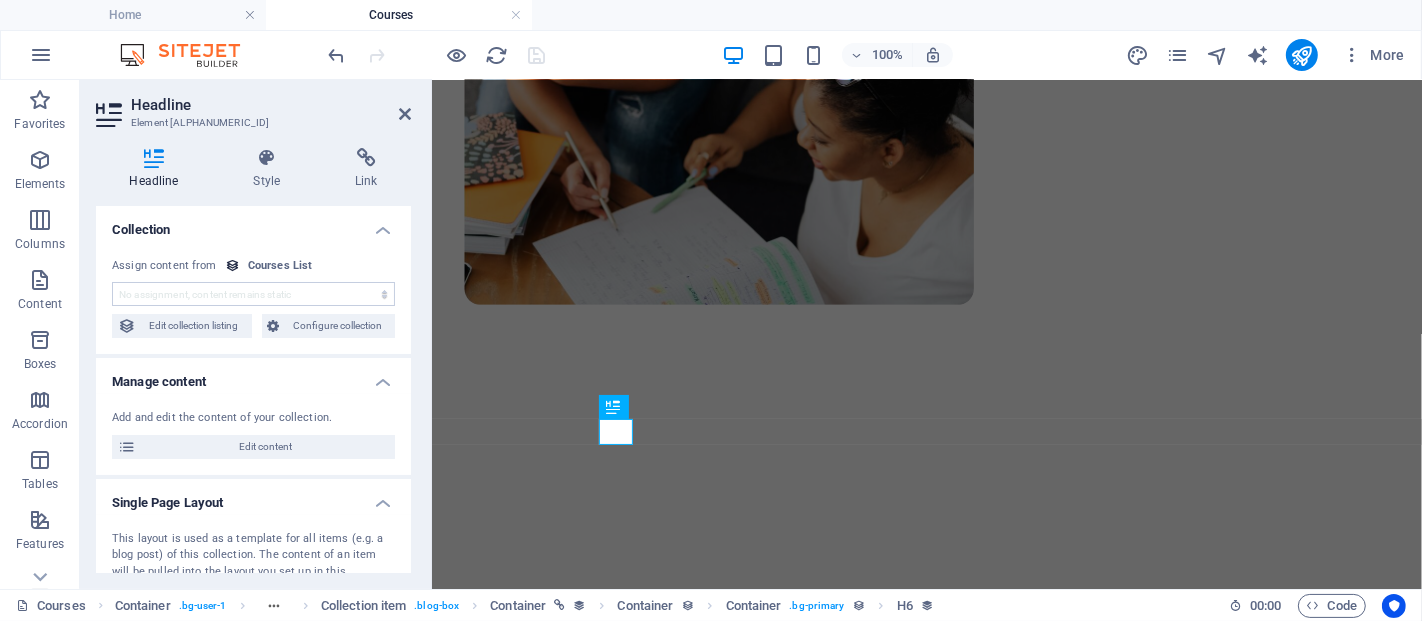scroll, scrollTop: 982, scrollLeft: 0, axis: vertical 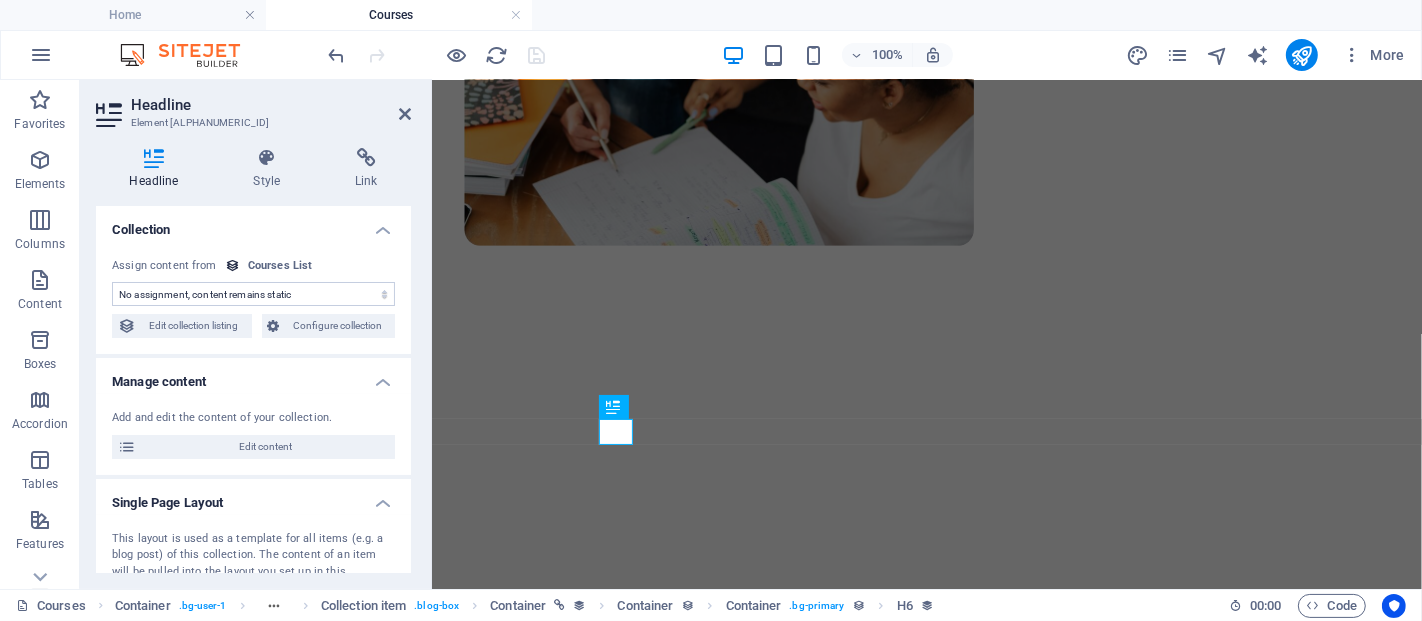 select on "our-course-price-tag" 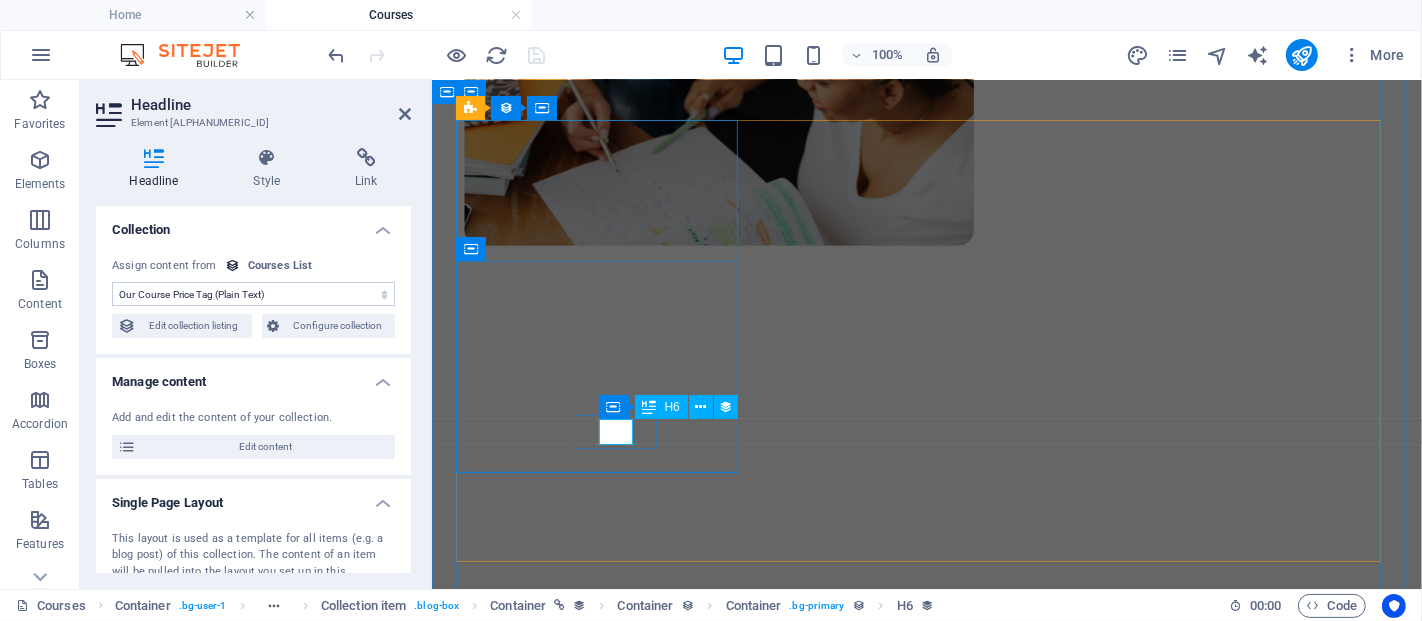 click on "$499" at bounding box center [926, 1418] 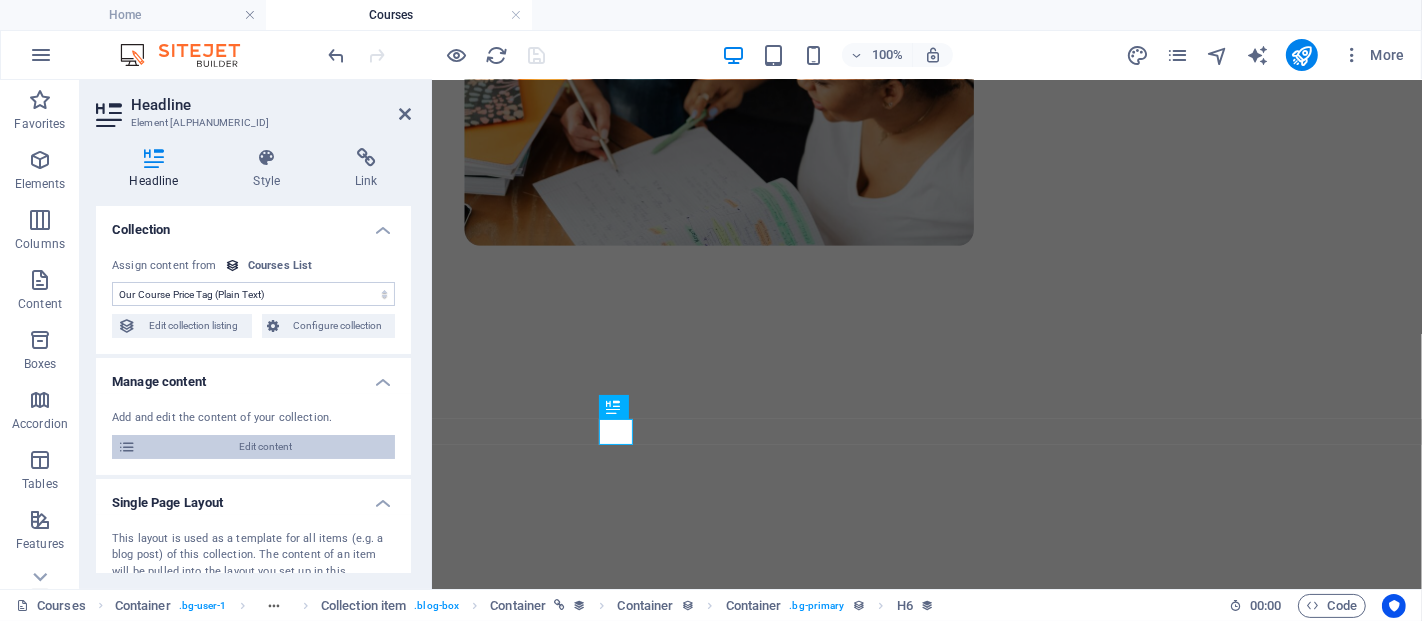 click on "Edit content" at bounding box center [265, 447] 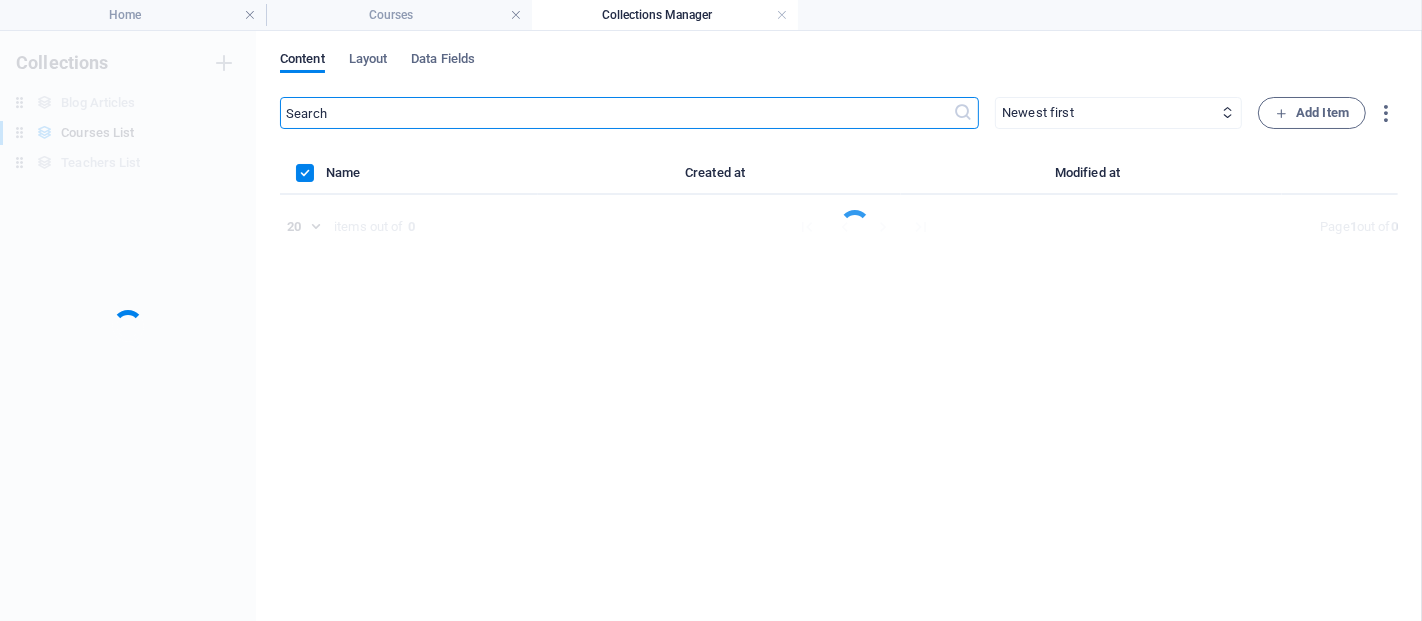 scroll, scrollTop: 0, scrollLeft: 0, axis: both 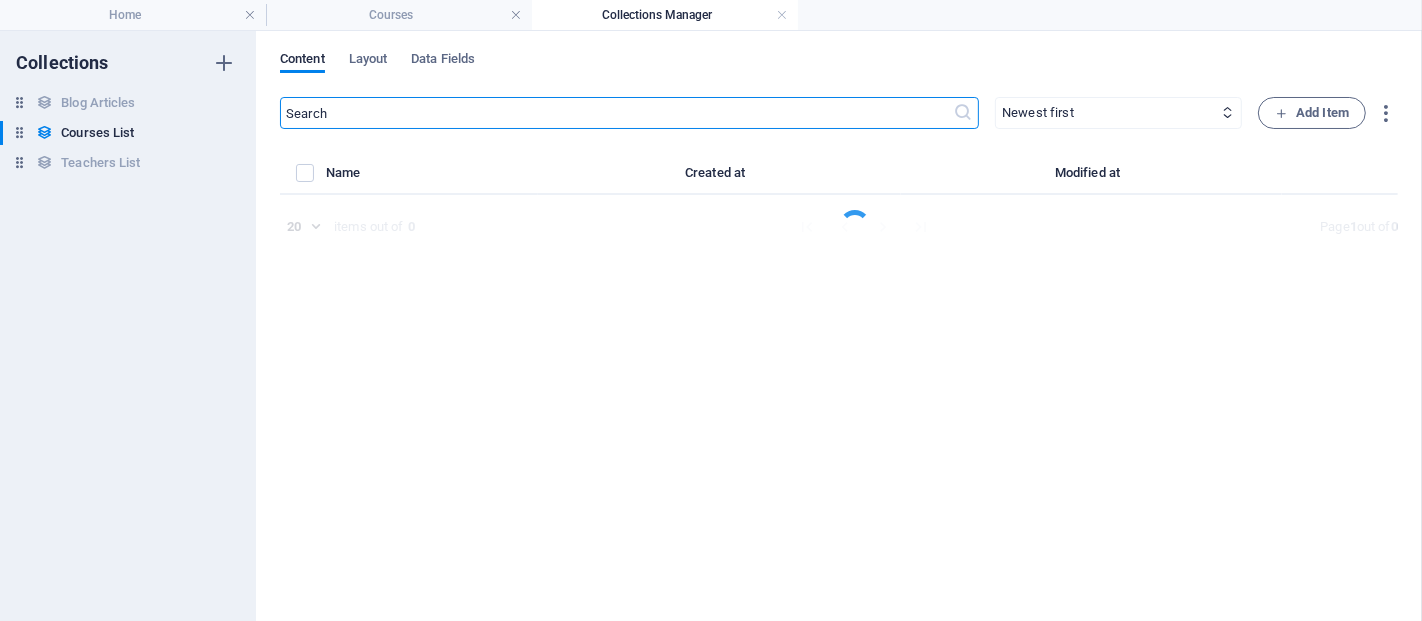 select on "Design" 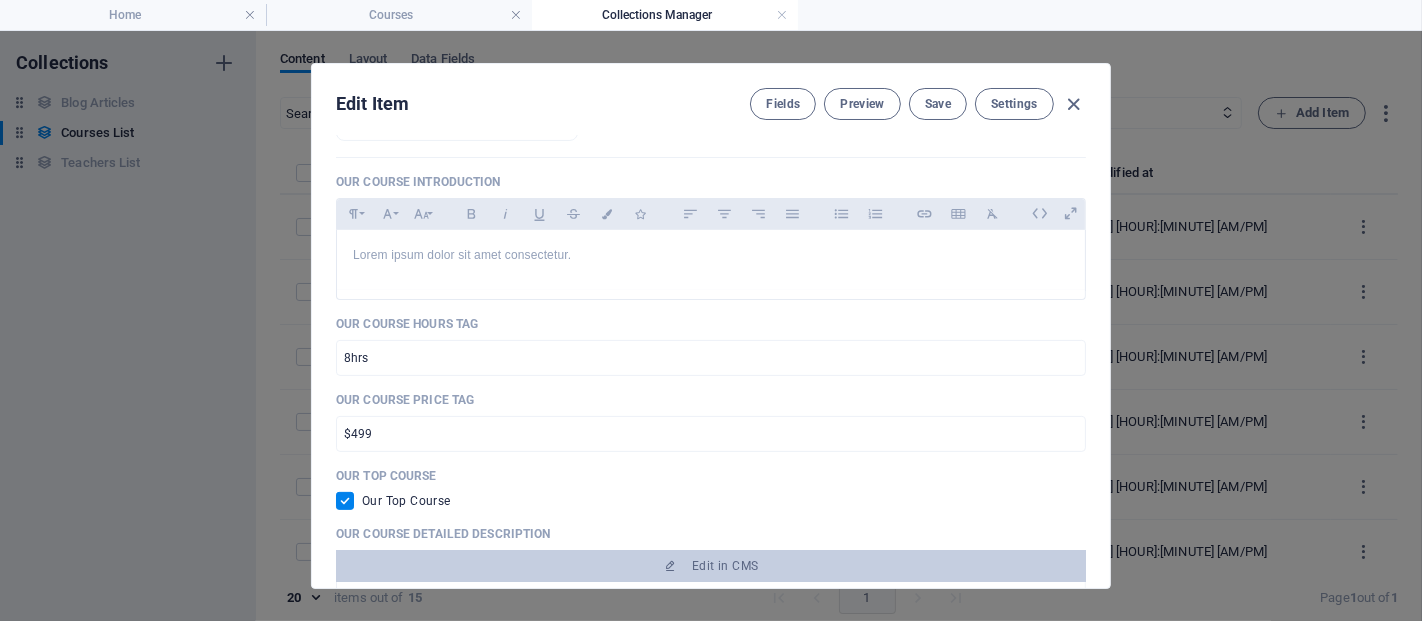 scroll, scrollTop: 531, scrollLeft: 0, axis: vertical 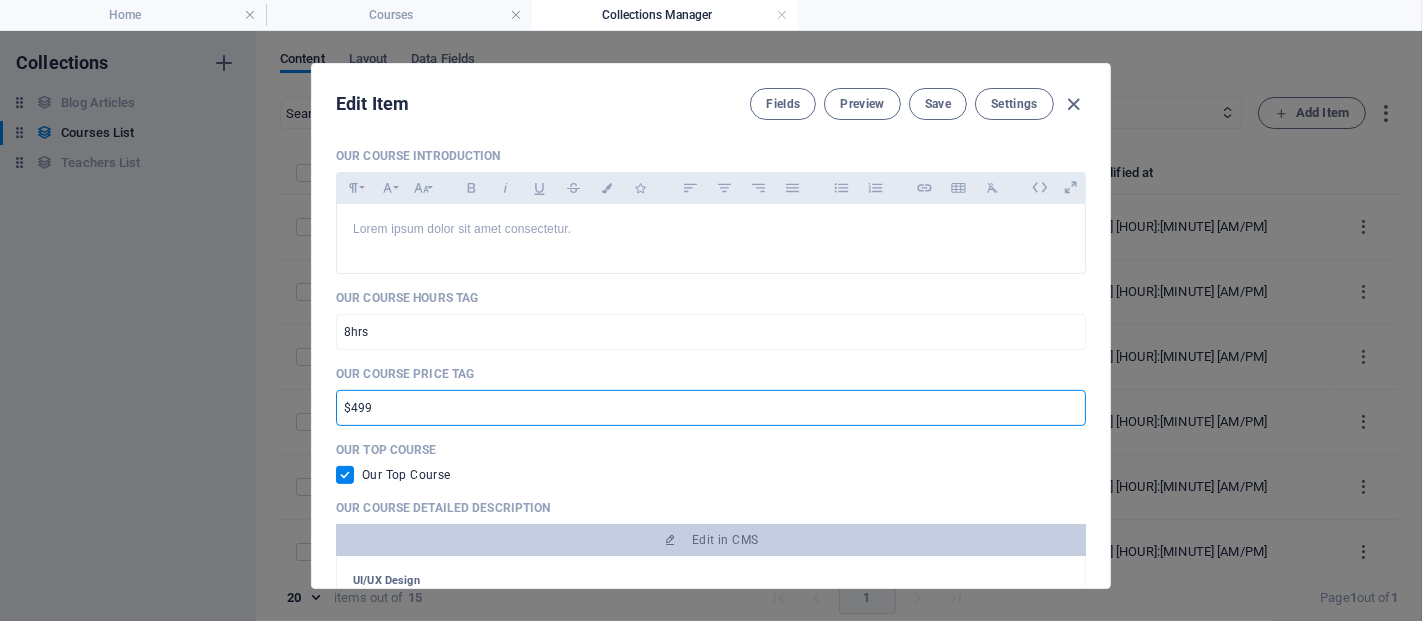 drag, startPoint x: 383, startPoint y: 398, endPoint x: 351, endPoint y: 412, distance: 34.928497 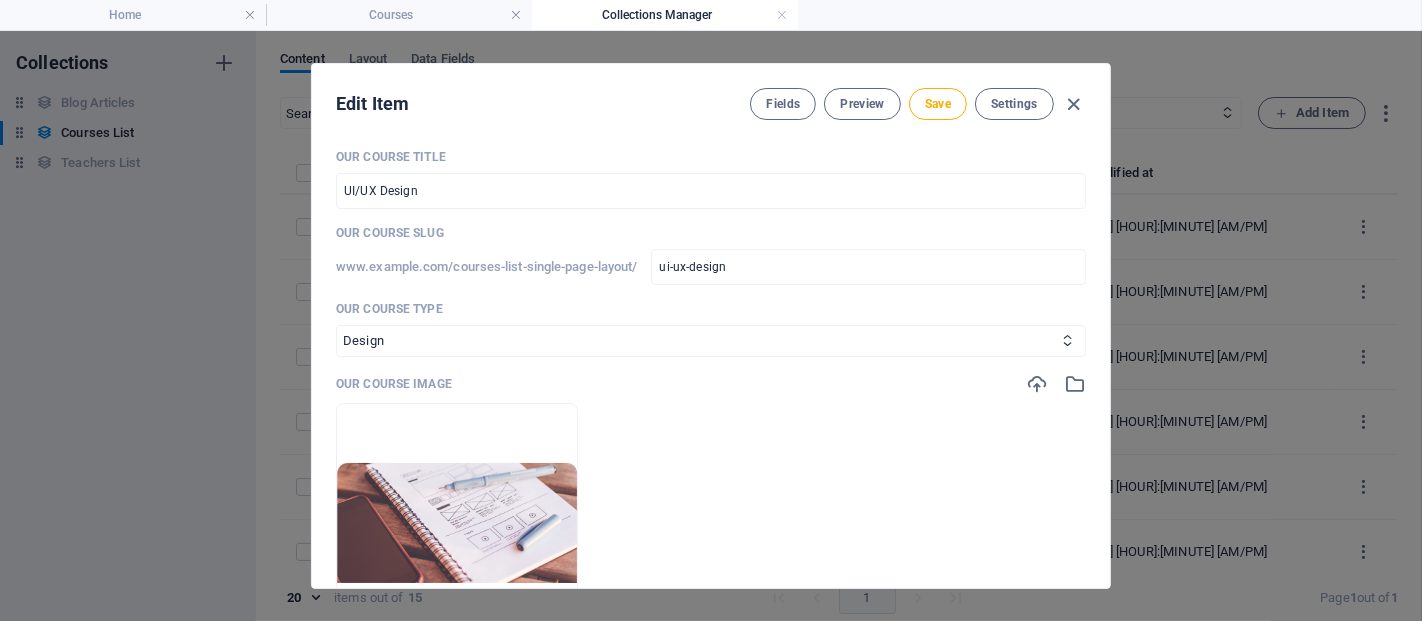 scroll, scrollTop: 0, scrollLeft: 0, axis: both 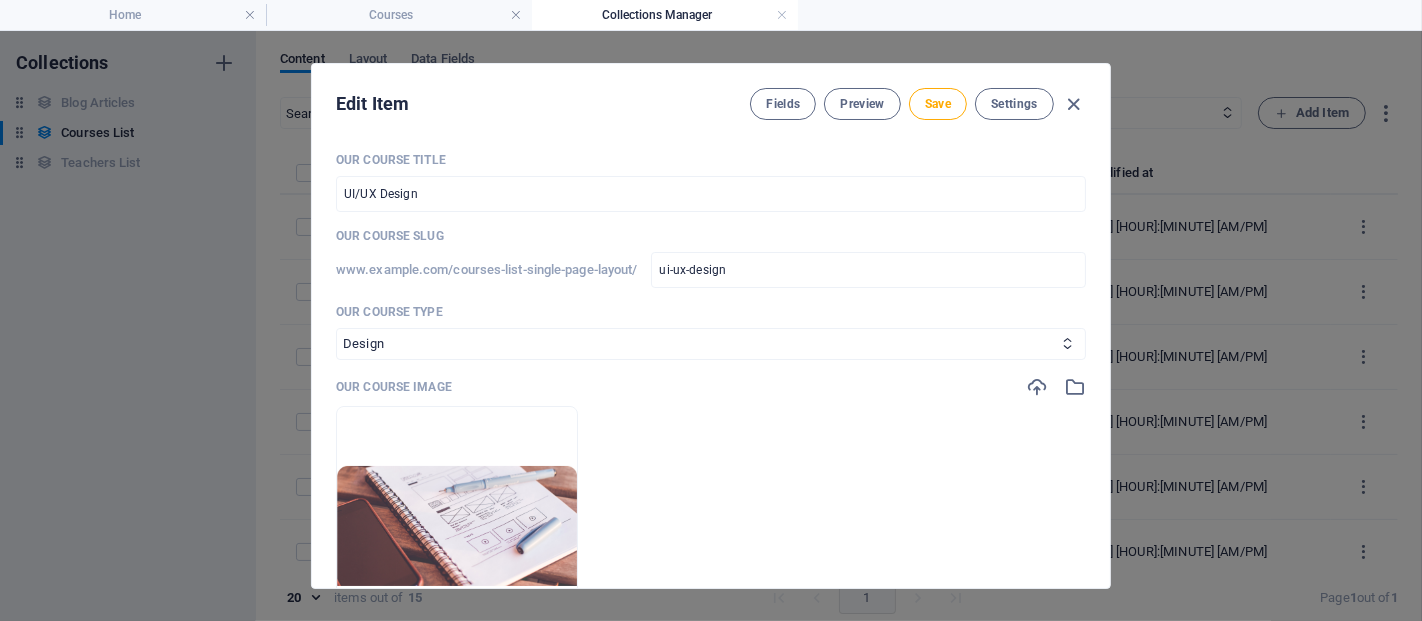 click on "Our Course Title UI/UX Design ​ Our Course Slug www.example.com/courses-list-single-page-layout/ ui-ux-design ​ Our Course Type Business/Finances Creativity Programming Psychology Science Speaking Management Marketing Design Our Course Image Drop files here to upload them instantly Our Course Introduction Paragraph Format Normal Heading 1 Heading 2 Heading 3 Heading 4 Heading 5 Heading 6 Code Font Family Arial Georgia Impact Tahoma Times New Roman Verdana Font Size 8 9 10 11 12 14 18 24 30 36 48 60 72 96 Bold Italic Underline Strikethrough Colors Icons Align Left Align Center Align Right Align Justify Unordered List Ordered List Insert Link Insert Table Clear Formatting Lorem ipsum dolor sit amet consectetur. <p>Lorem ipsum dolor sit amet consectetur.</p> Our Course Hours Tag 8hrs ​ Our Course Price Tag $0 ​ Our Top Course Our Top Course Our Course Detailed Description Edit in CMS UI/UX Design Online videos Active community Downloadable resources $499.00 USD 67 8" at bounding box center (711, 326) 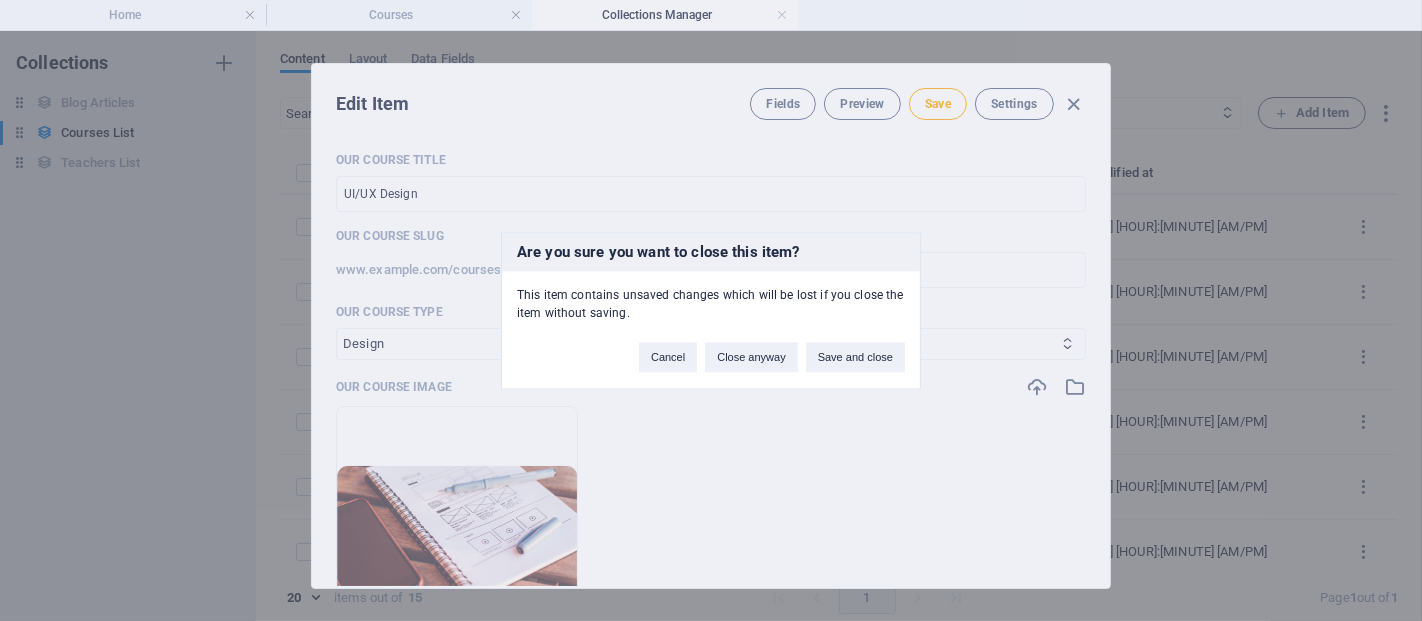 click on "Are you sure you want to close this item? This item contains unsaved changes which will be lost if you close the item without saving. Cancel Close anyway Save and close" at bounding box center (711, 310) 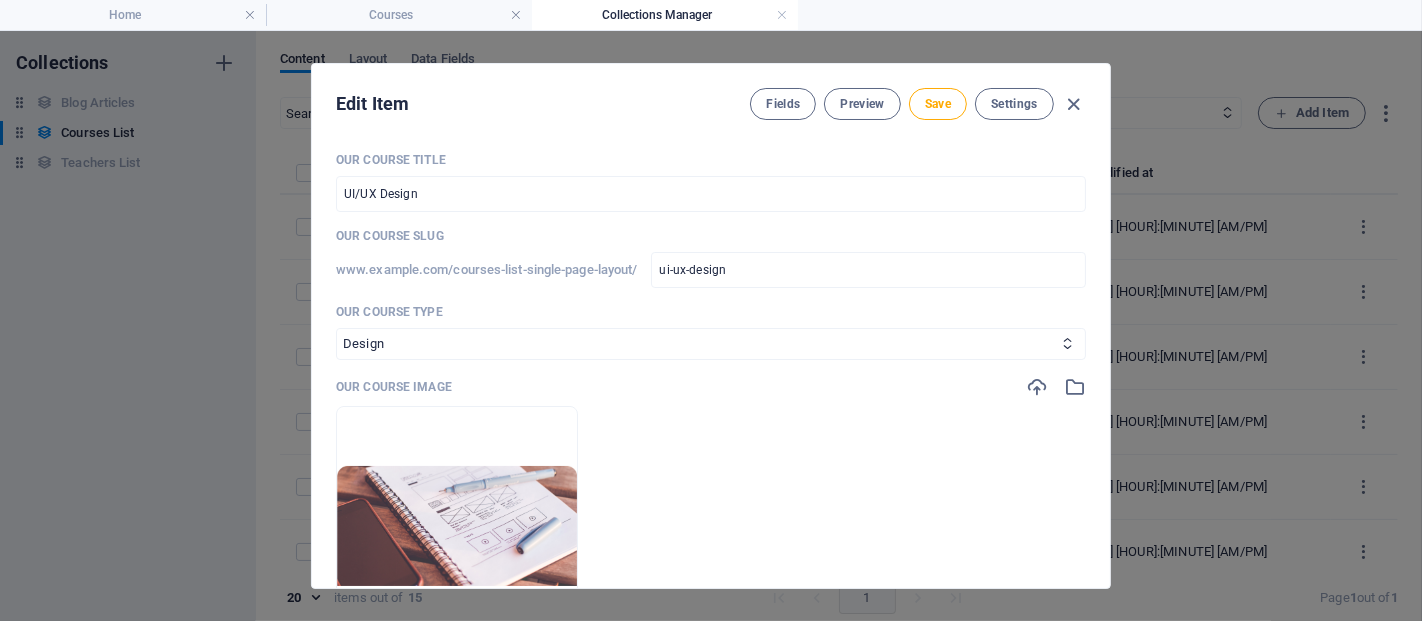 click at bounding box center [1074, 104] 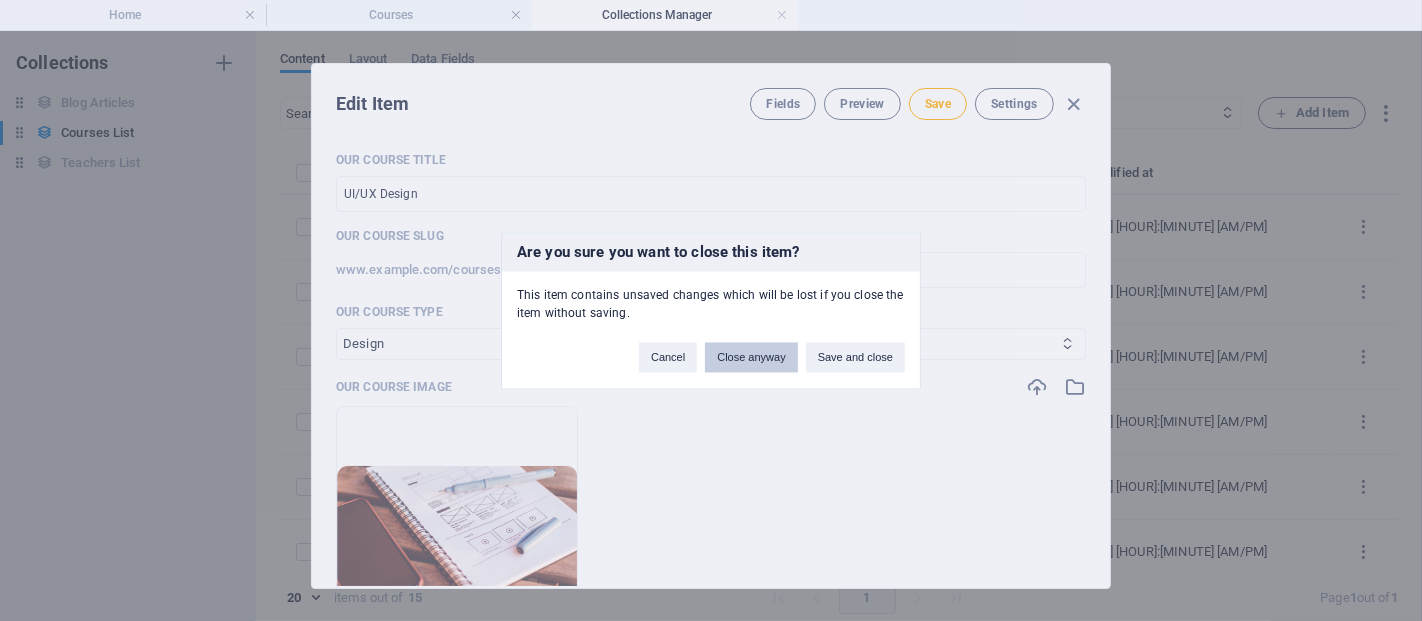 click on "Close anyway" at bounding box center [751, 357] 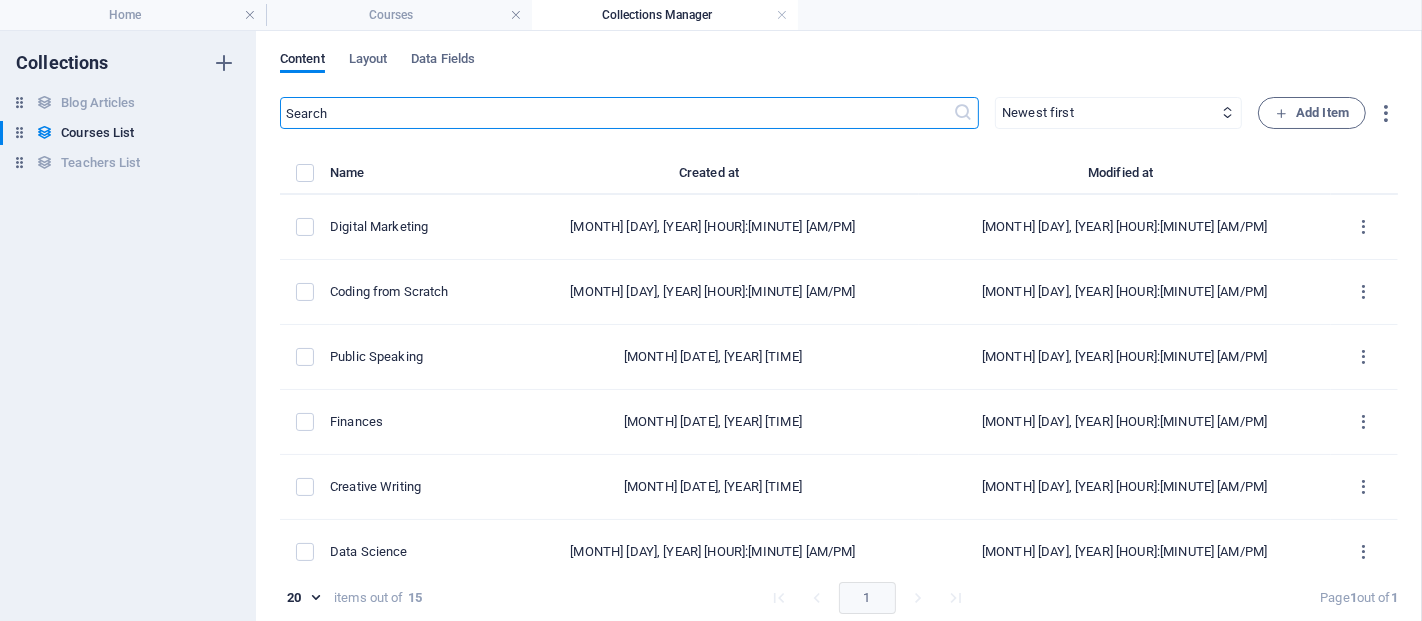 checkbox on "false" 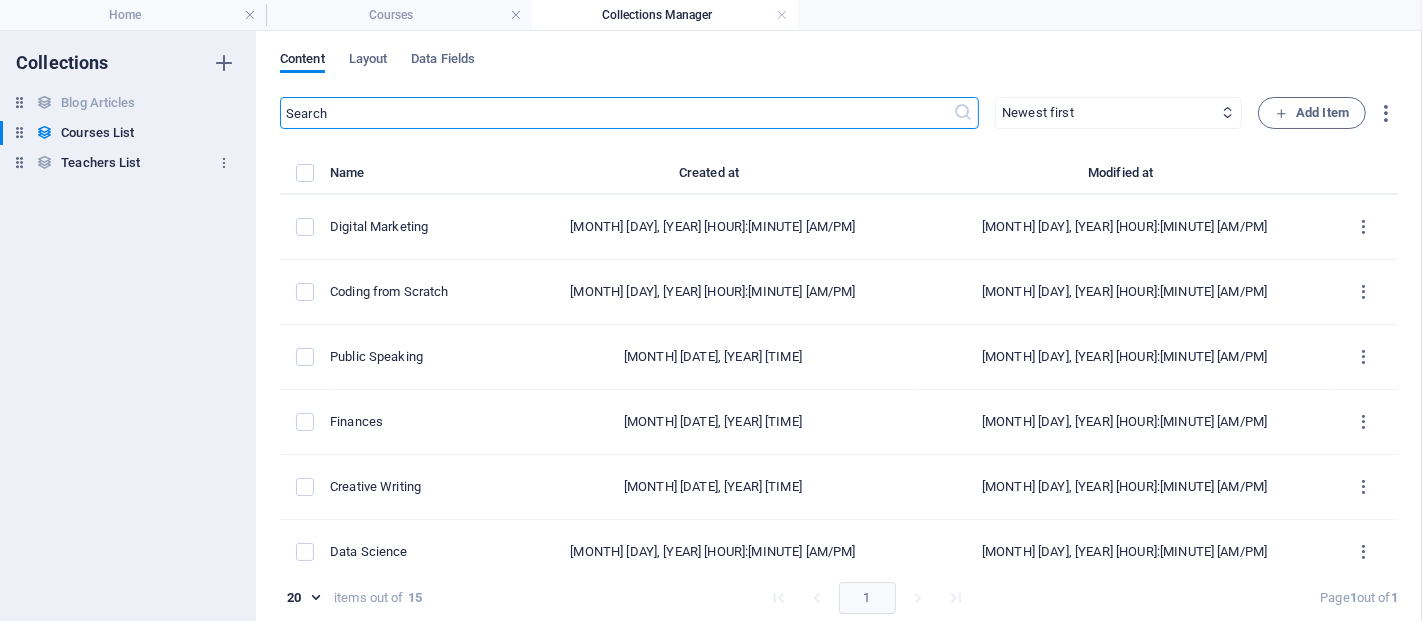 click on "Teachers List" at bounding box center (100, 163) 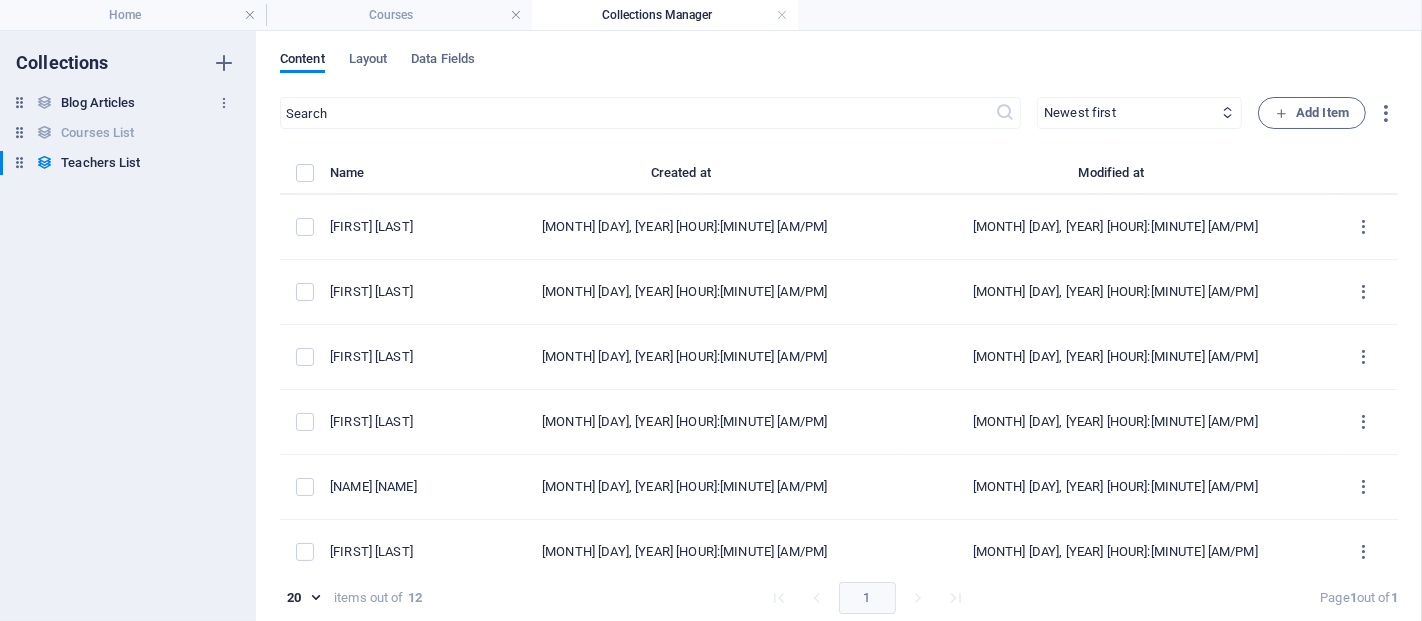 click on "Blog Articles Blog Articles" at bounding box center (118, 103) 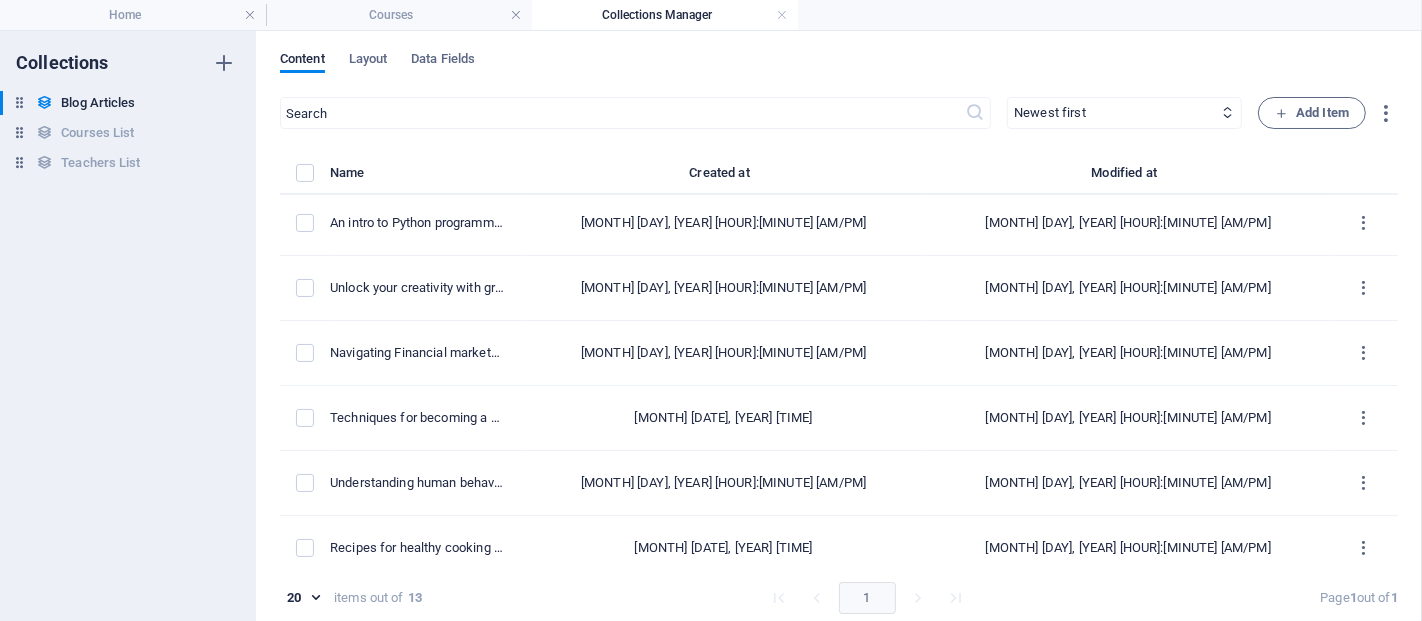 scroll, scrollTop: 469, scrollLeft: 0, axis: vertical 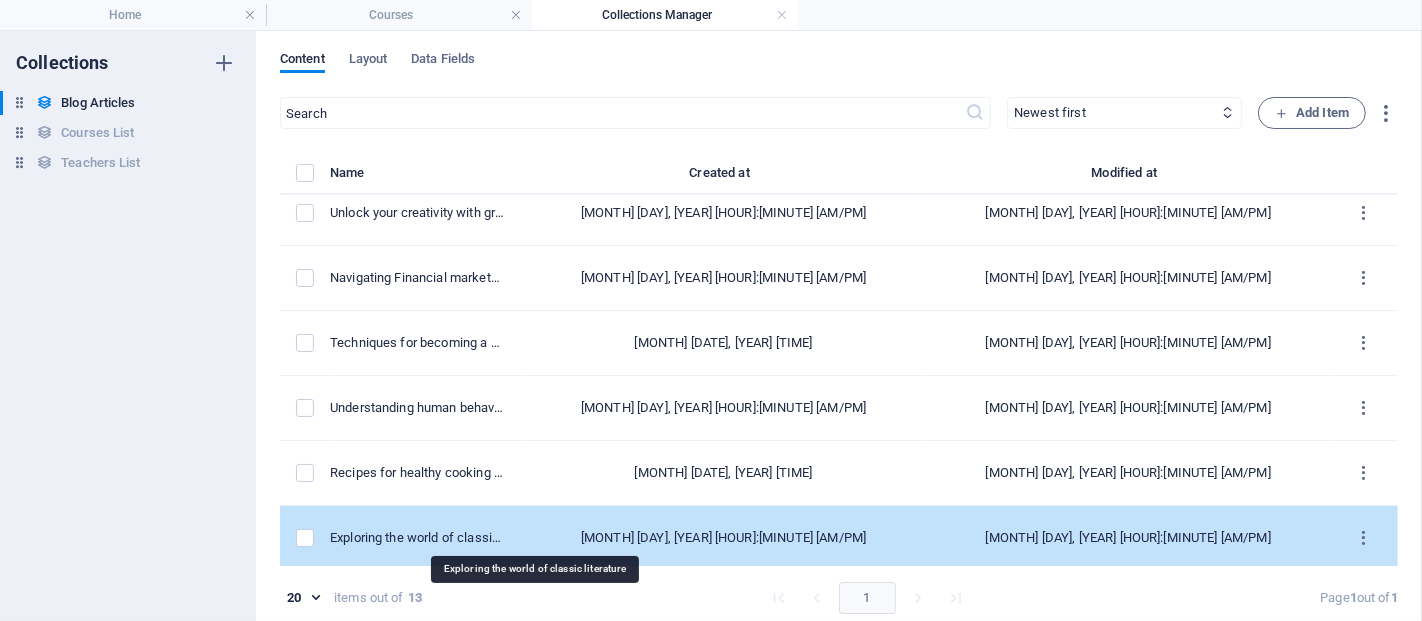 click on "Exploring the world of classic literature" at bounding box center [417, 538] 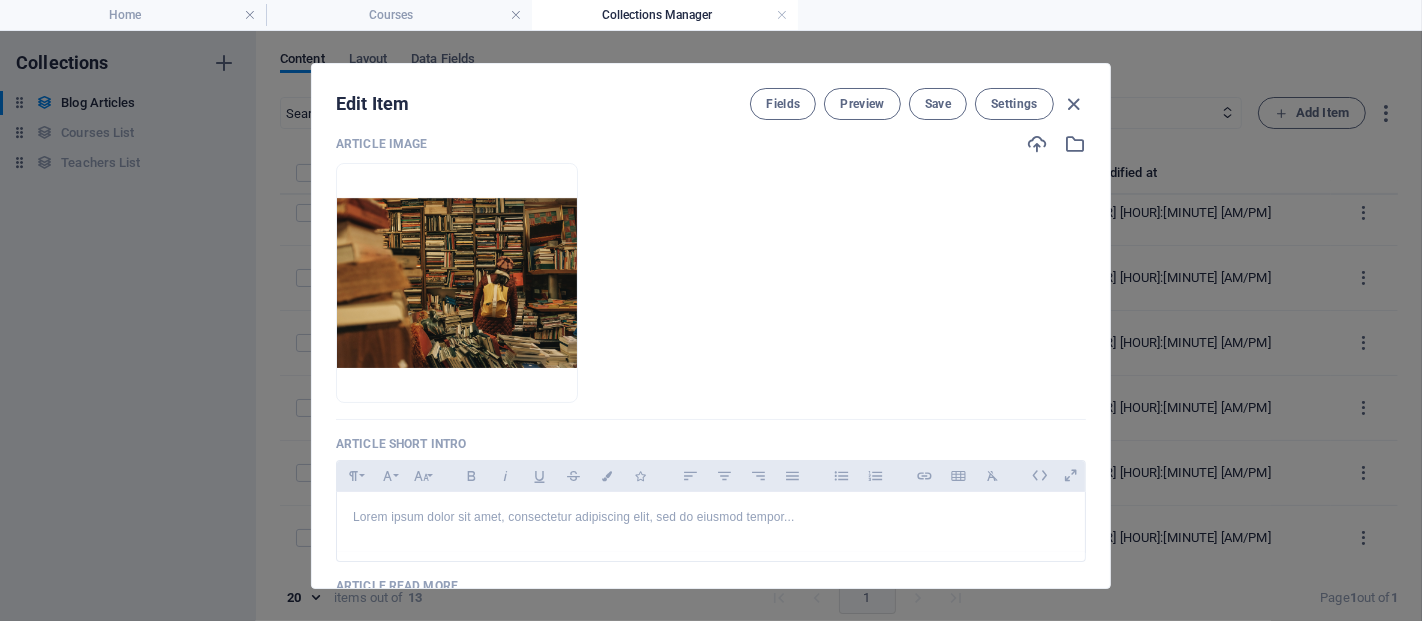 scroll, scrollTop: 338, scrollLeft: 0, axis: vertical 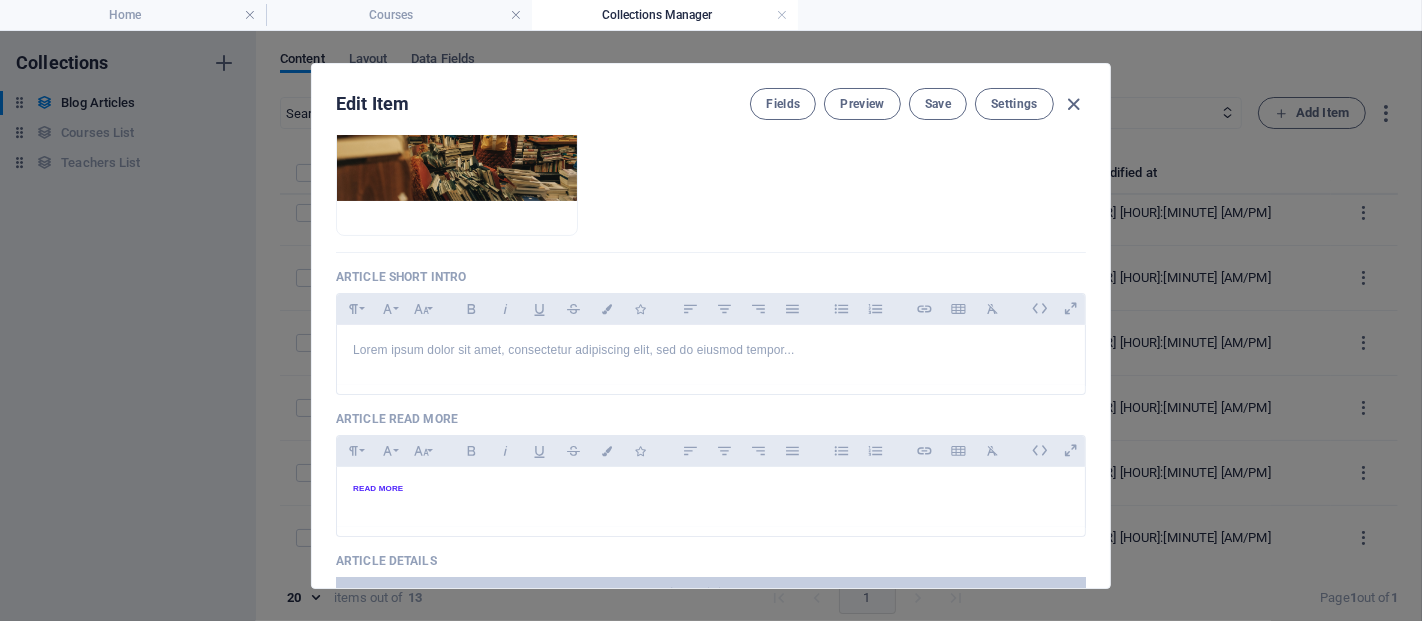 drag, startPoint x: 1111, startPoint y: 286, endPoint x: 1109, endPoint y: 261, distance: 25.079872 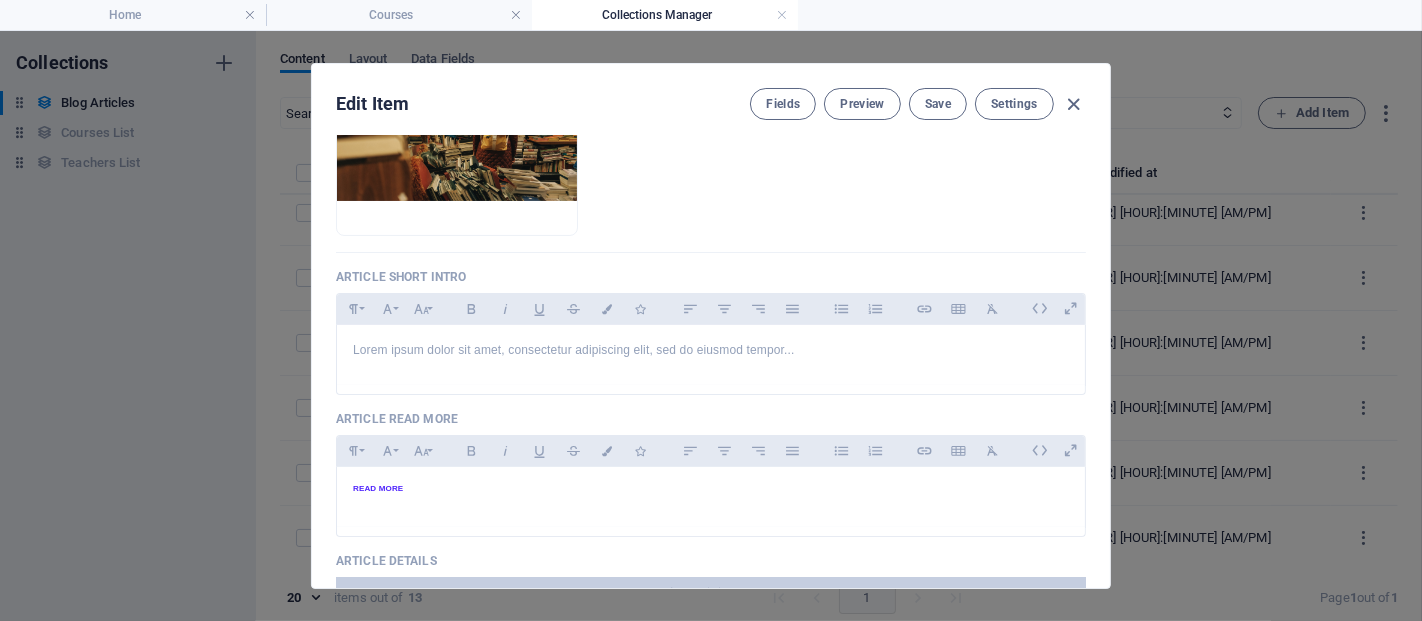 click on "Edit Item Fields Preview Save Settings Article Title Exploring the world of classic literature ​ Article Slug www.example.com/blog-articles-single-page-layout/ exploring-the-world-of-classic-literature ​ Article Image Drop files here to upload them instantly Article Short Intro Paragraph Format Normal Heading 1 Heading 2 Heading 3 Heading 4 Heading 5 Heading 6 Code Font Family Arial Georgia Impact Tahoma Times New Roman Verdana Font Size 8 9 10 11 12 14 18 24 30 36 48 60 72 96 Bold Italic Underline Strikethrough Colors Icons Align Left Align Center Align Right Align Justify Unordered List Ordered List Insert Link Insert Table Clear Formatting Lorem ipsum dolor sit amet, consectetur adipiscing elit, sed do eiusmod tempor... <p>Lorem ipsum dolor sit amet, consectetur adipiscing elit, sed do eiusmod tempor...</p> Article Read More Paragraph Format Normal Heading 1 Heading 2 Heading 3 Heading 4 Heading 5 Heading 6 Code Font Family Arial Georgia Impact Tahoma Times New Roman Verdana Font Size 8 9 10 11 12 14" at bounding box center (711, 326) 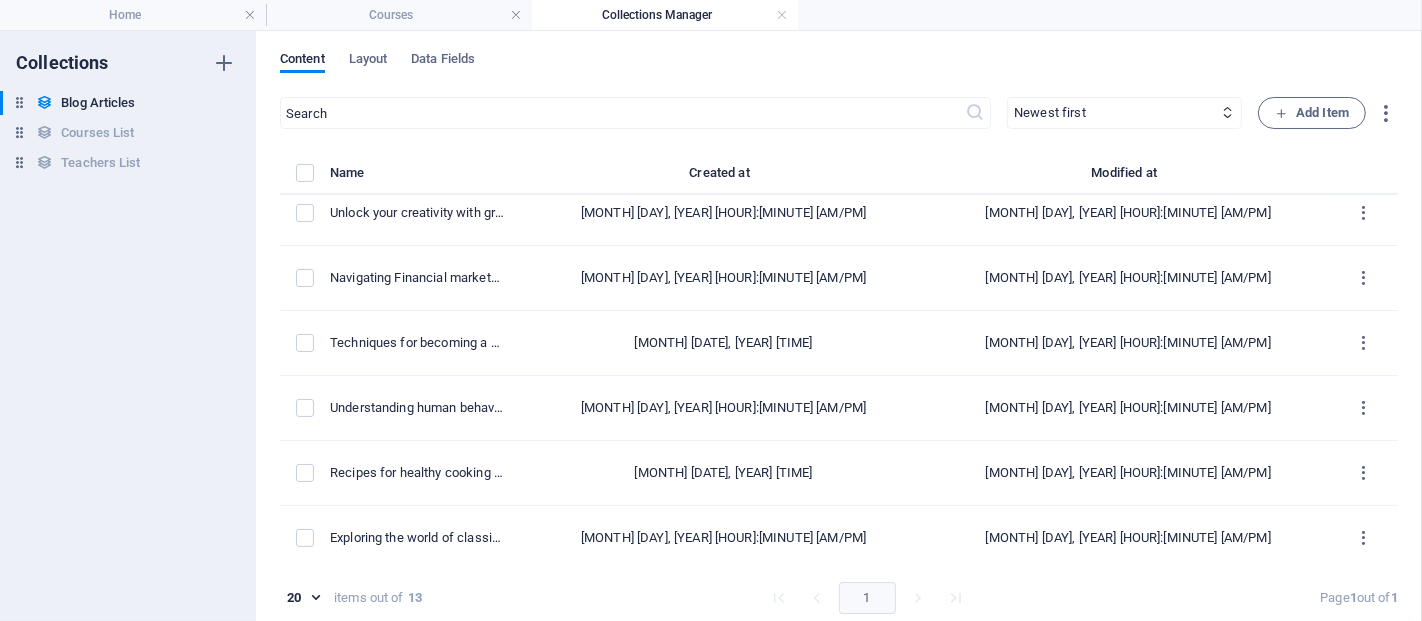 type on "2025-08-03" 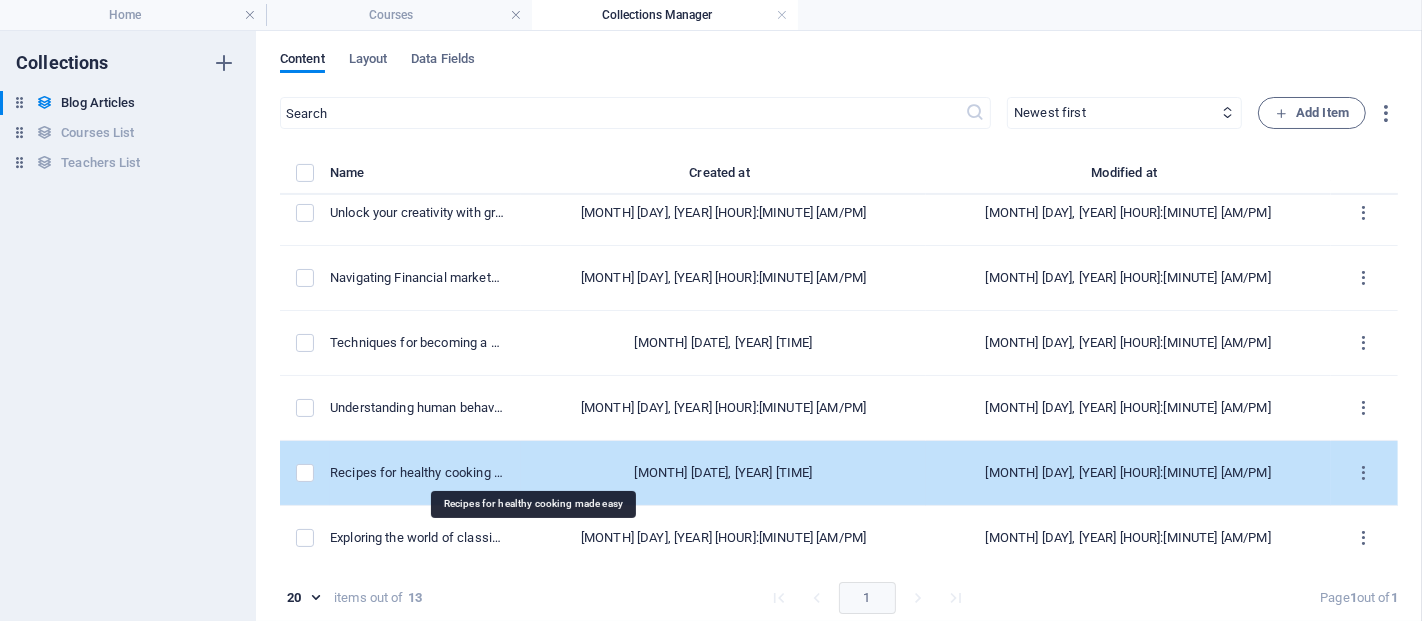 click on "Recipes for healthy cooking made easy" at bounding box center (417, 473) 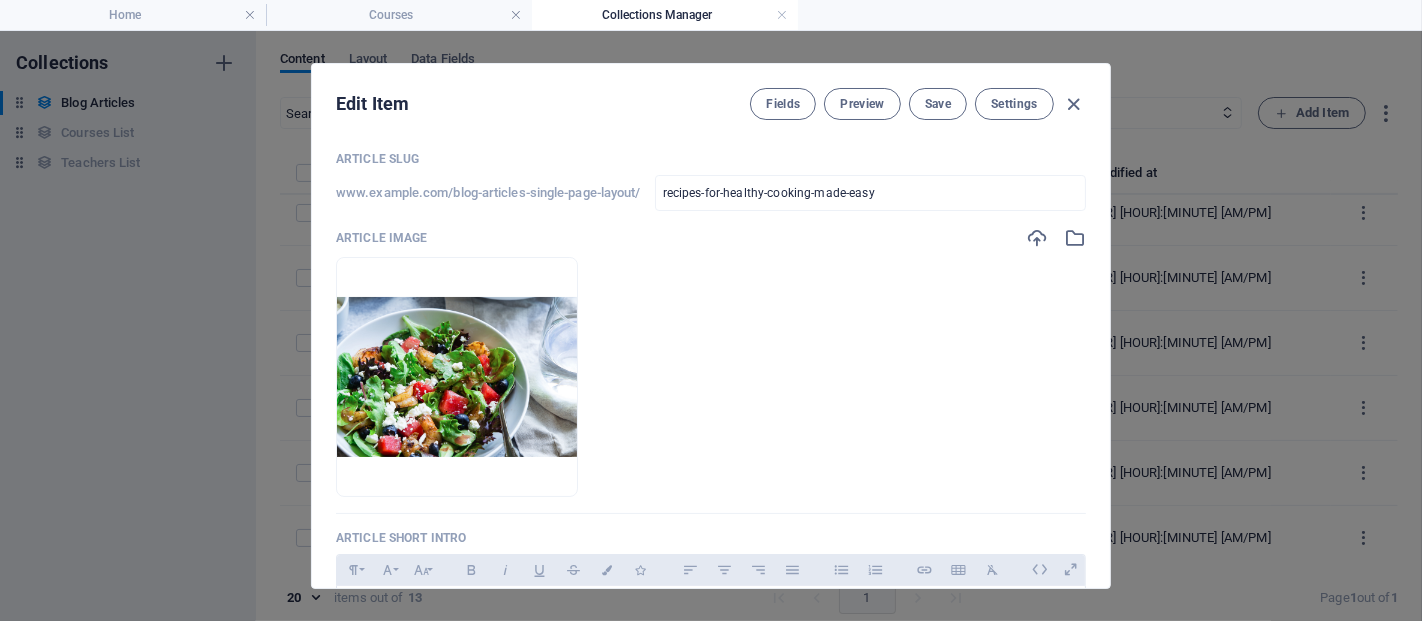 scroll, scrollTop: 0, scrollLeft: 0, axis: both 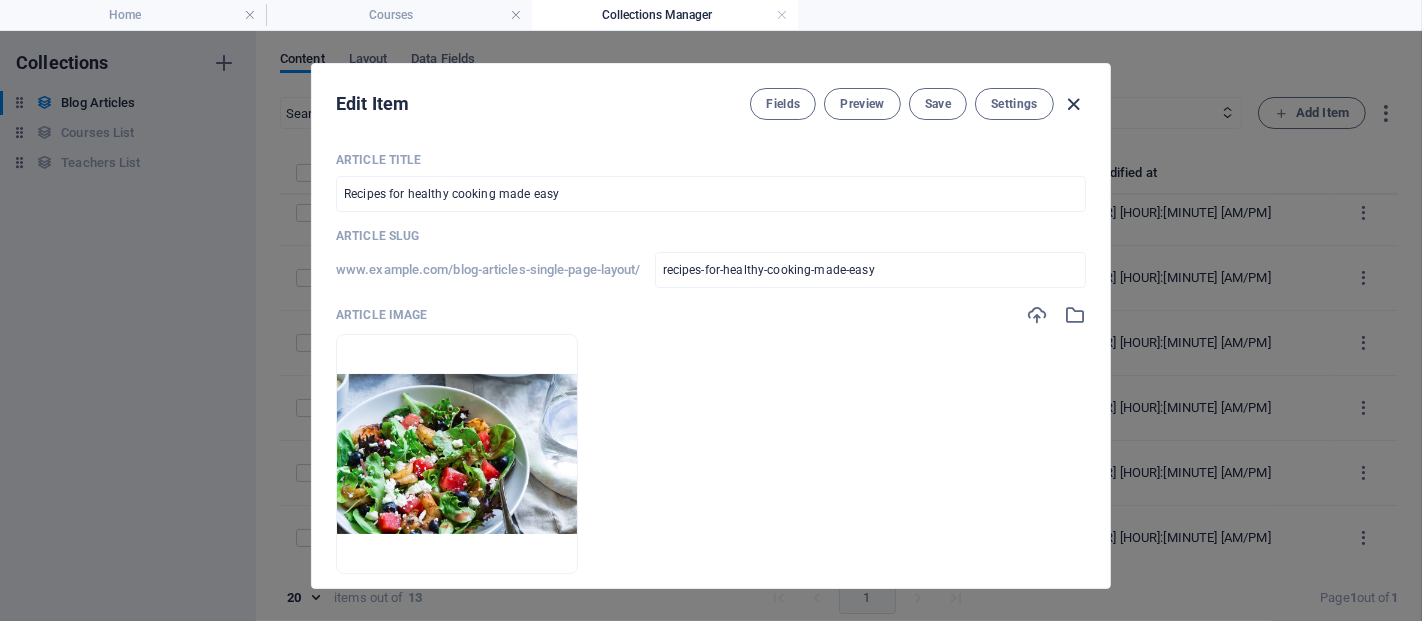 click at bounding box center [1074, 104] 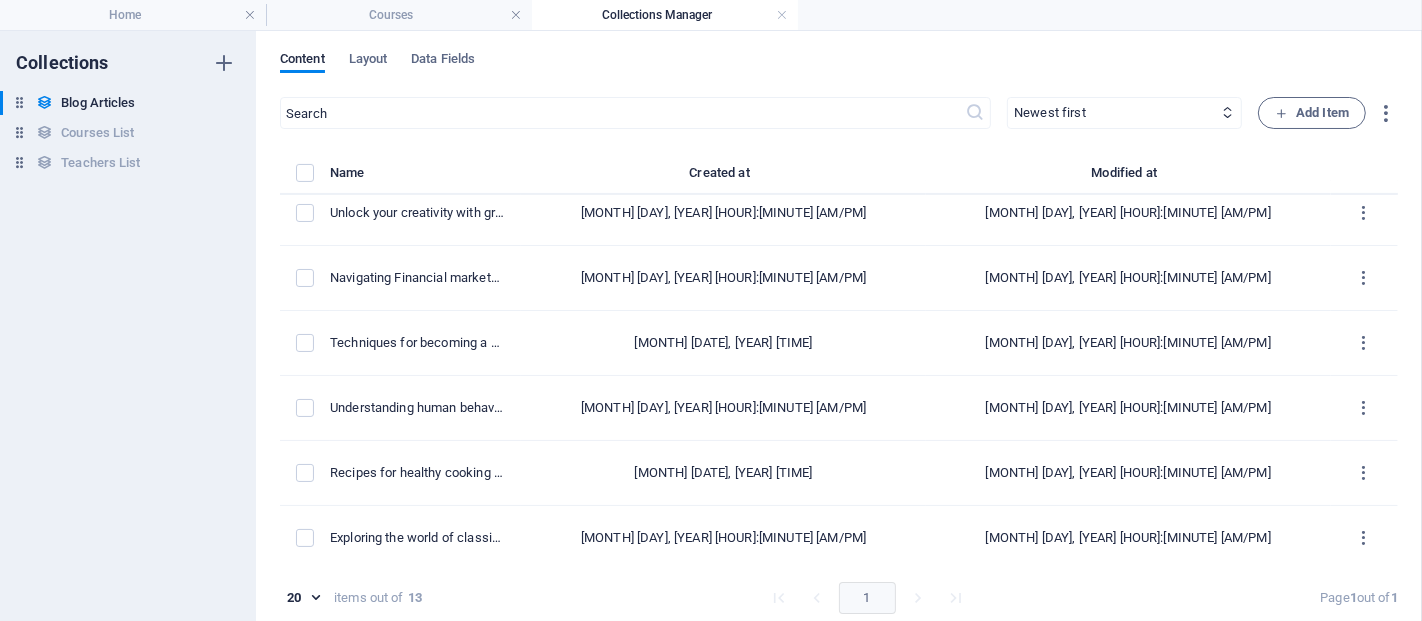 type on "2025-08-03" 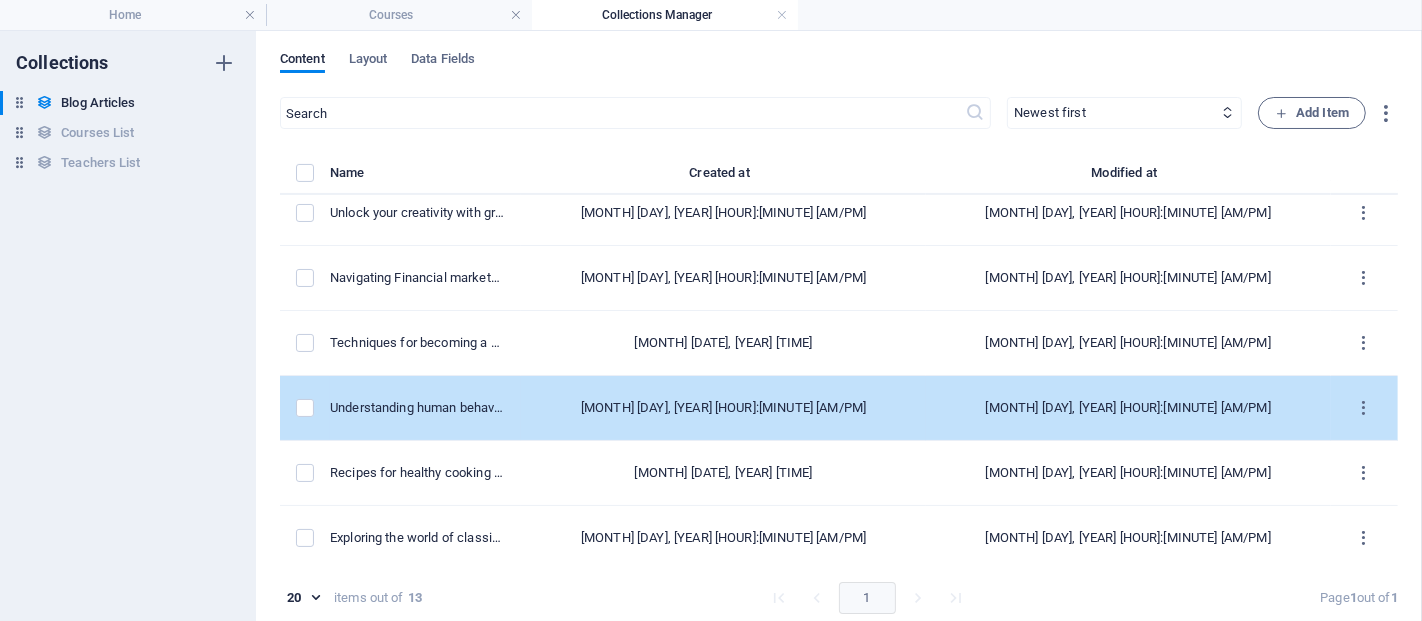 click on "Understanding human behavior" at bounding box center [417, 408] 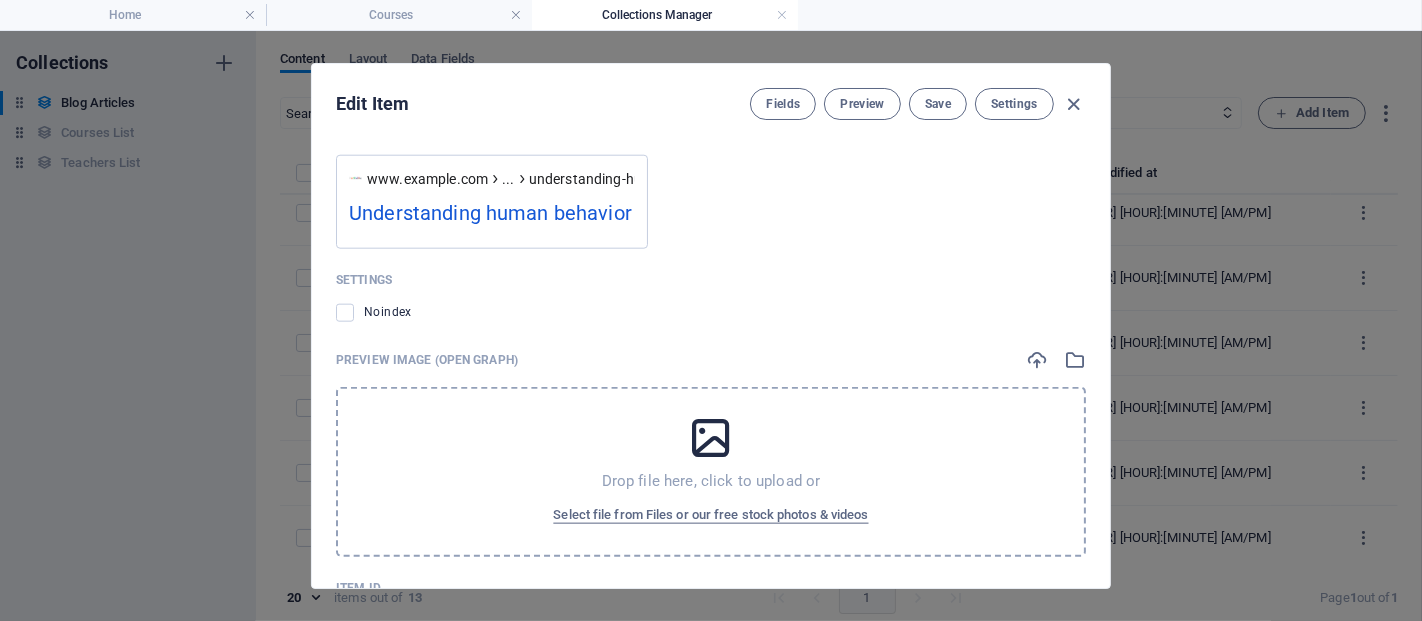 scroll, scrollTop: 0, scrollLeft: 0, axis: both 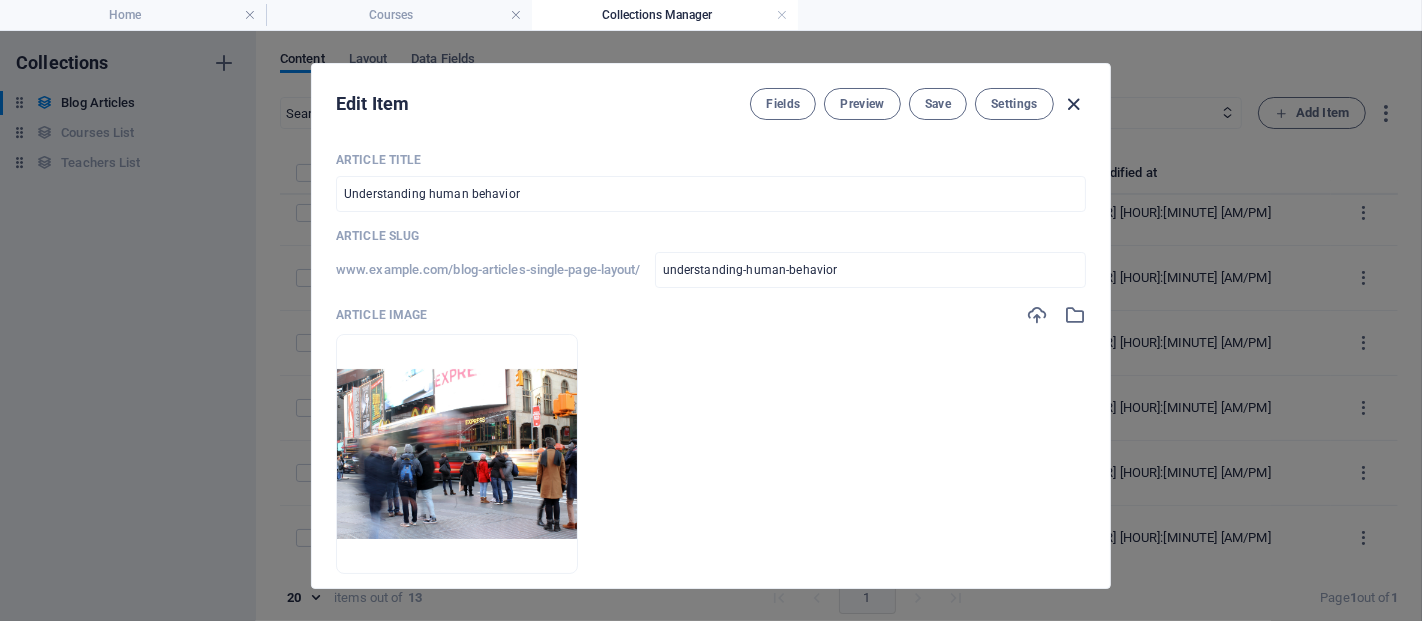 click at bounding box center [1074, 104] 